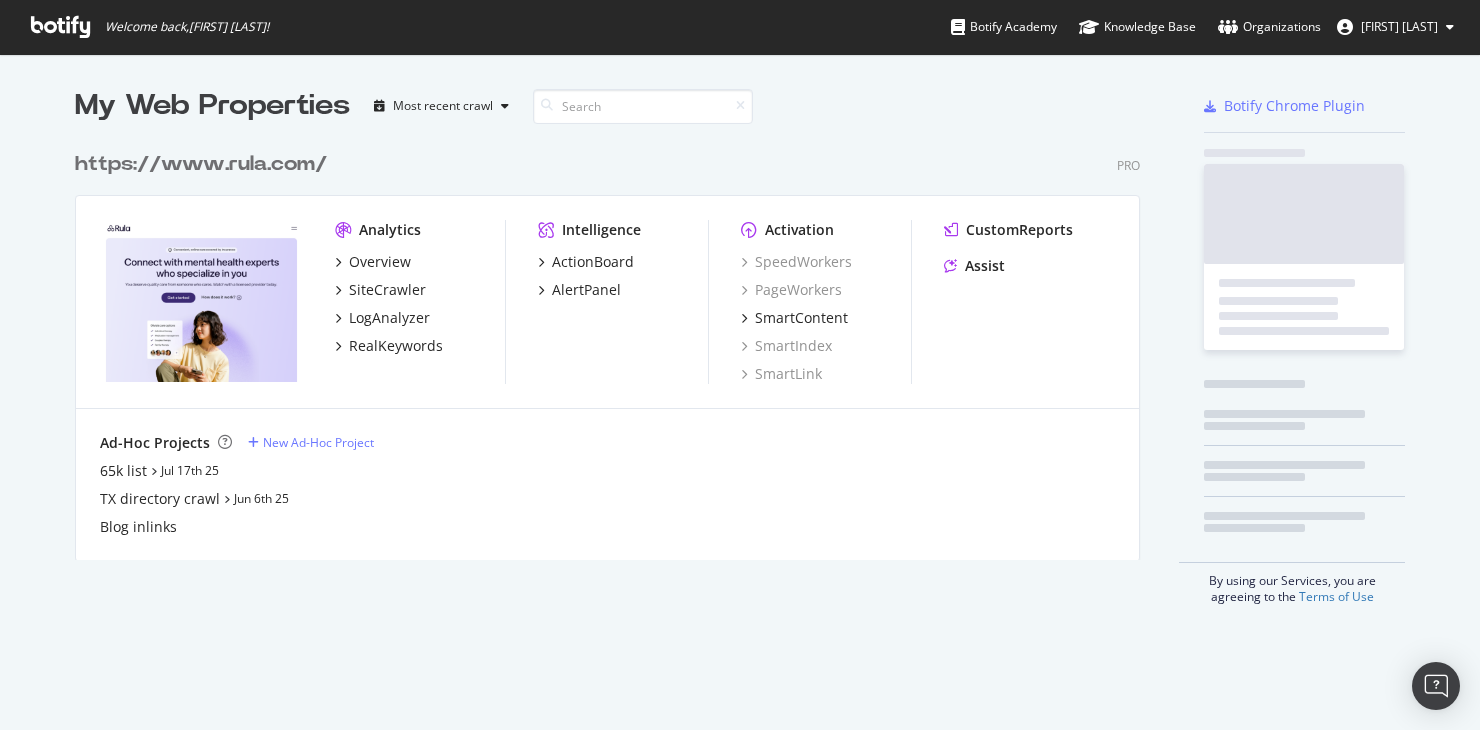 scroll, scrollTop: 0, scrollLeft: 0, axis: both 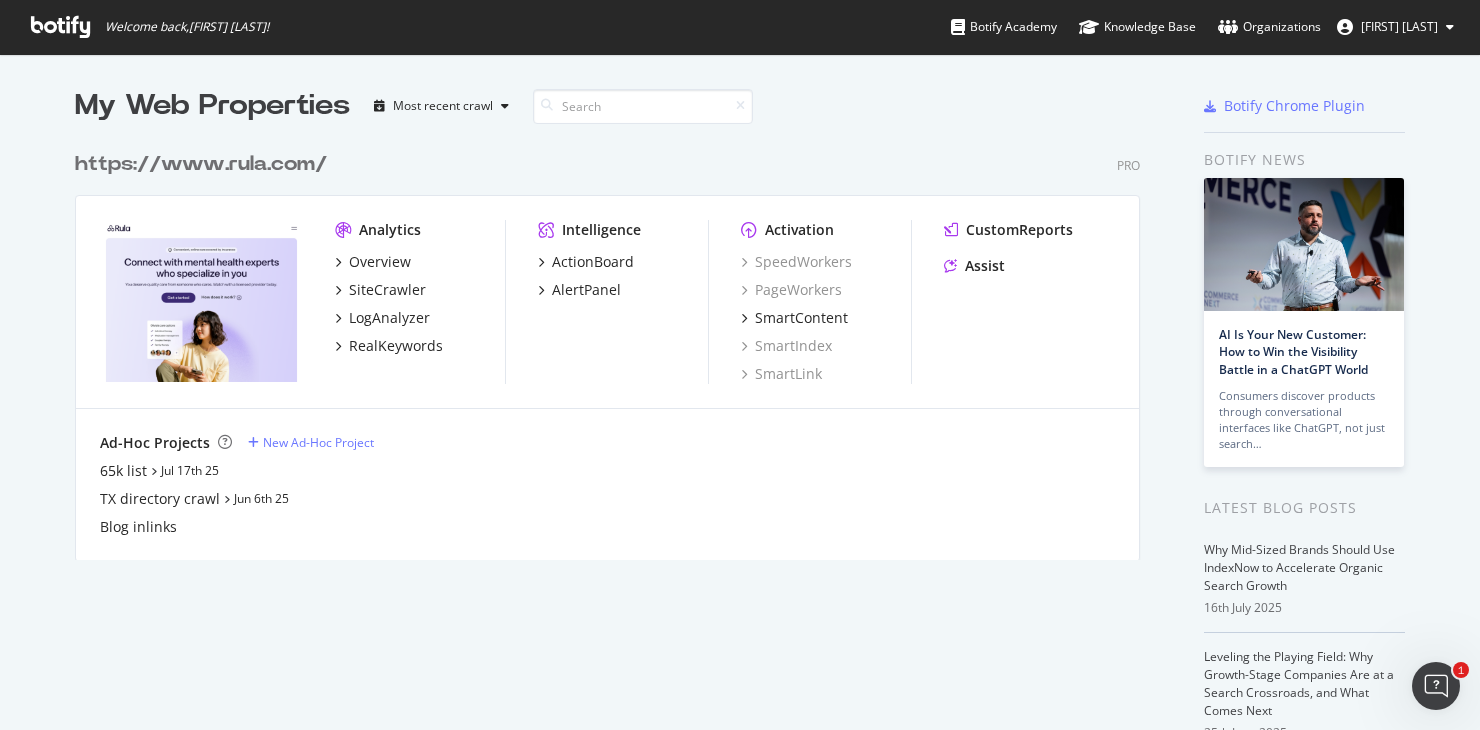 click on "Blog inlinks" at bounding box center [607, 527] 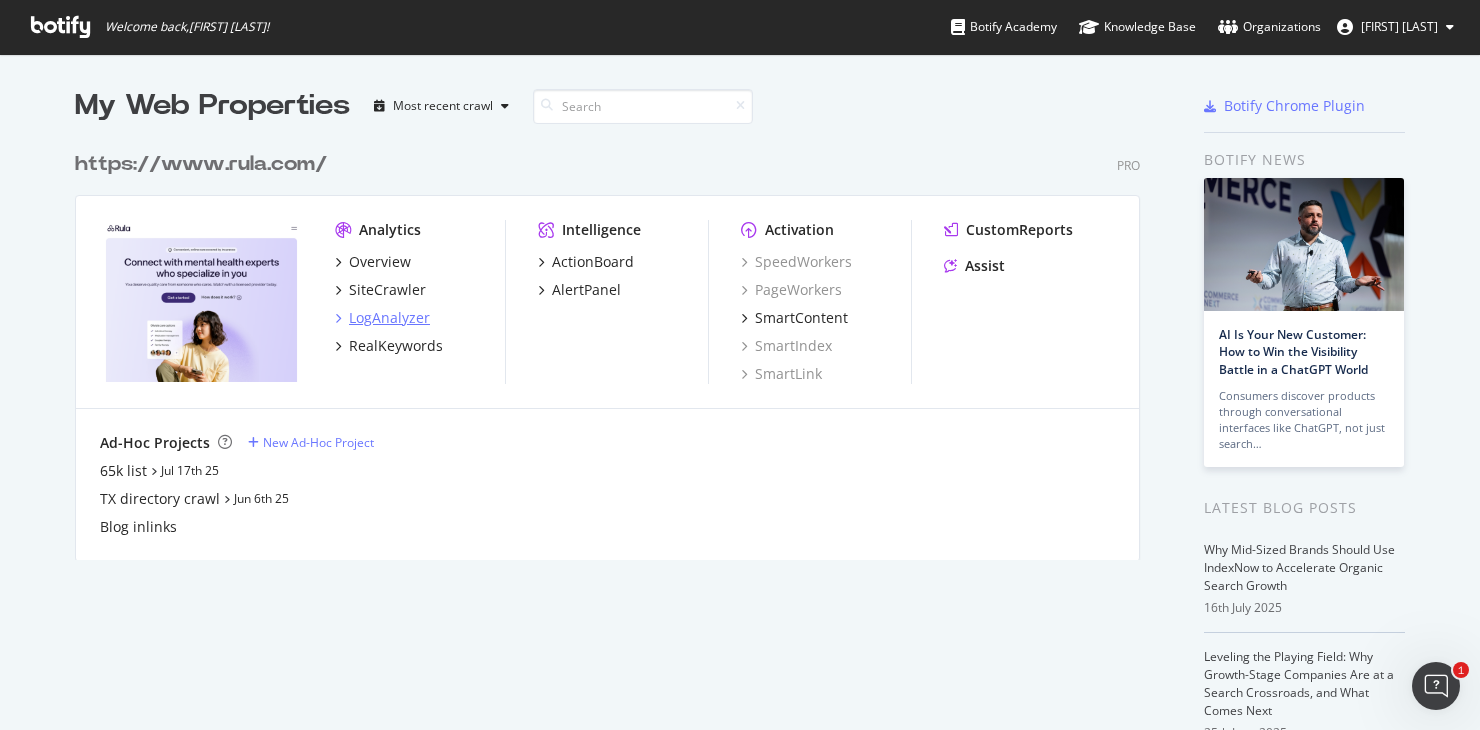 click on "LogAnalyzer" at bounding box center [389, 318] 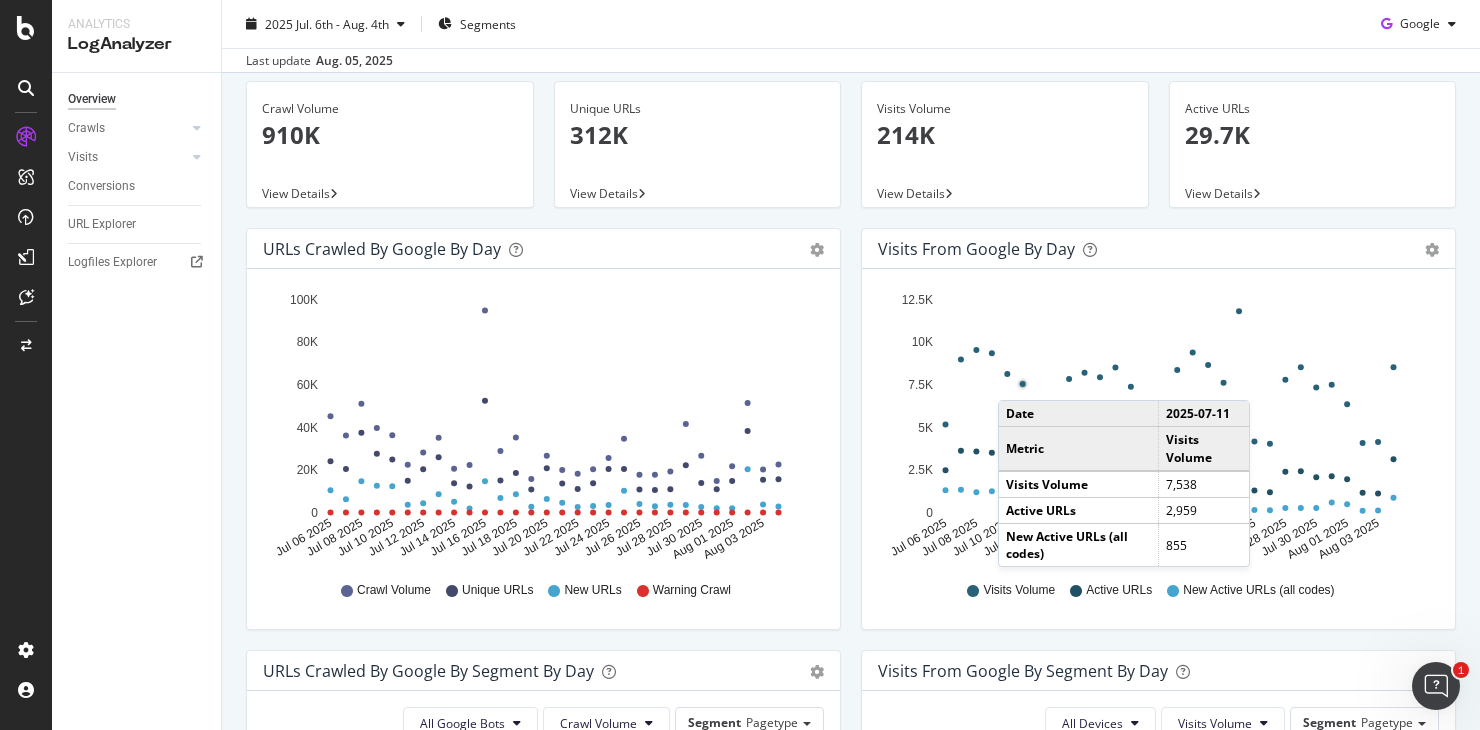 scroll, scrollTop: 0, scrollLeft: 0, axis: both 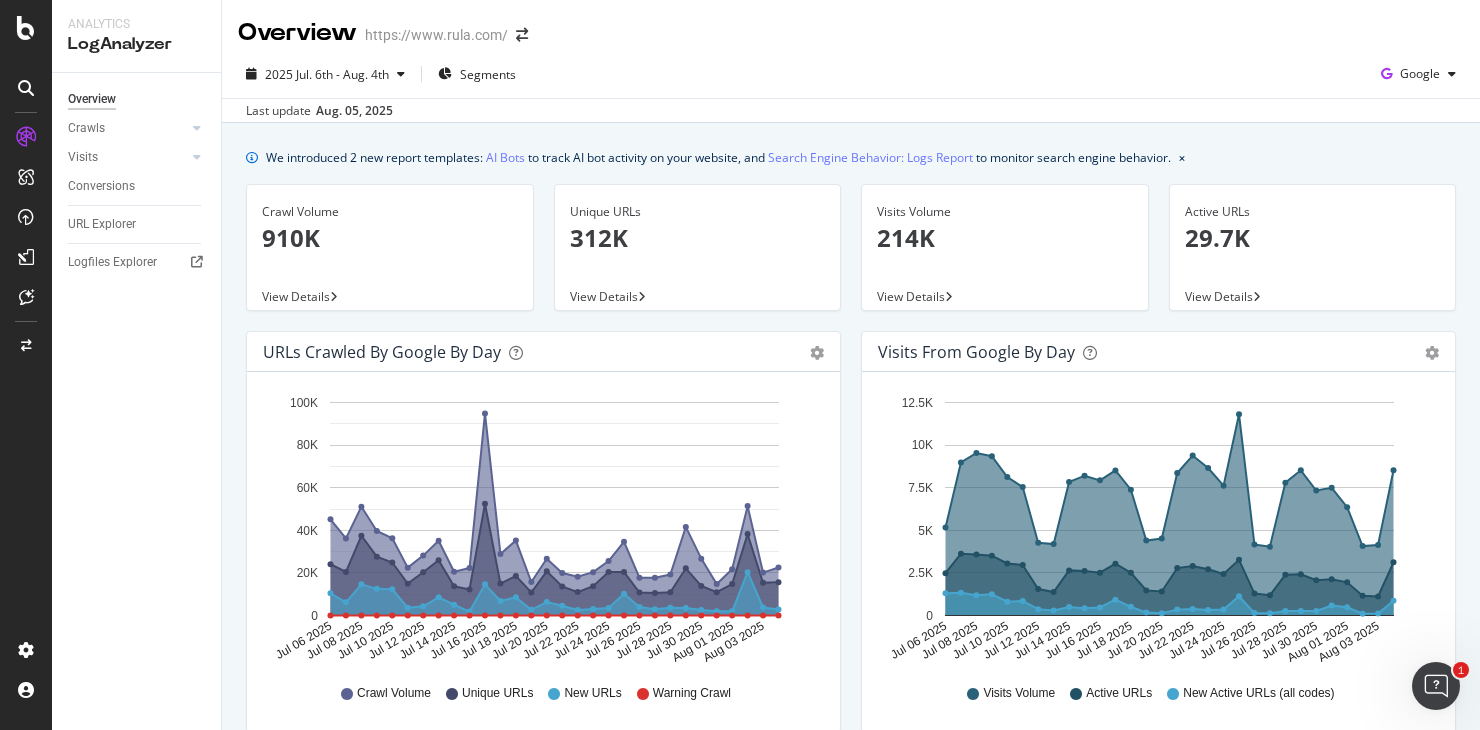 click on "Overview Crawls Daily Distribution Segments Distribution HTTP Codes Resources Visits Daily Distribution Segments Distribution HTTP Codes Conversions URL Explorer Logfiles Explorer" at bounding box center [136, 401] 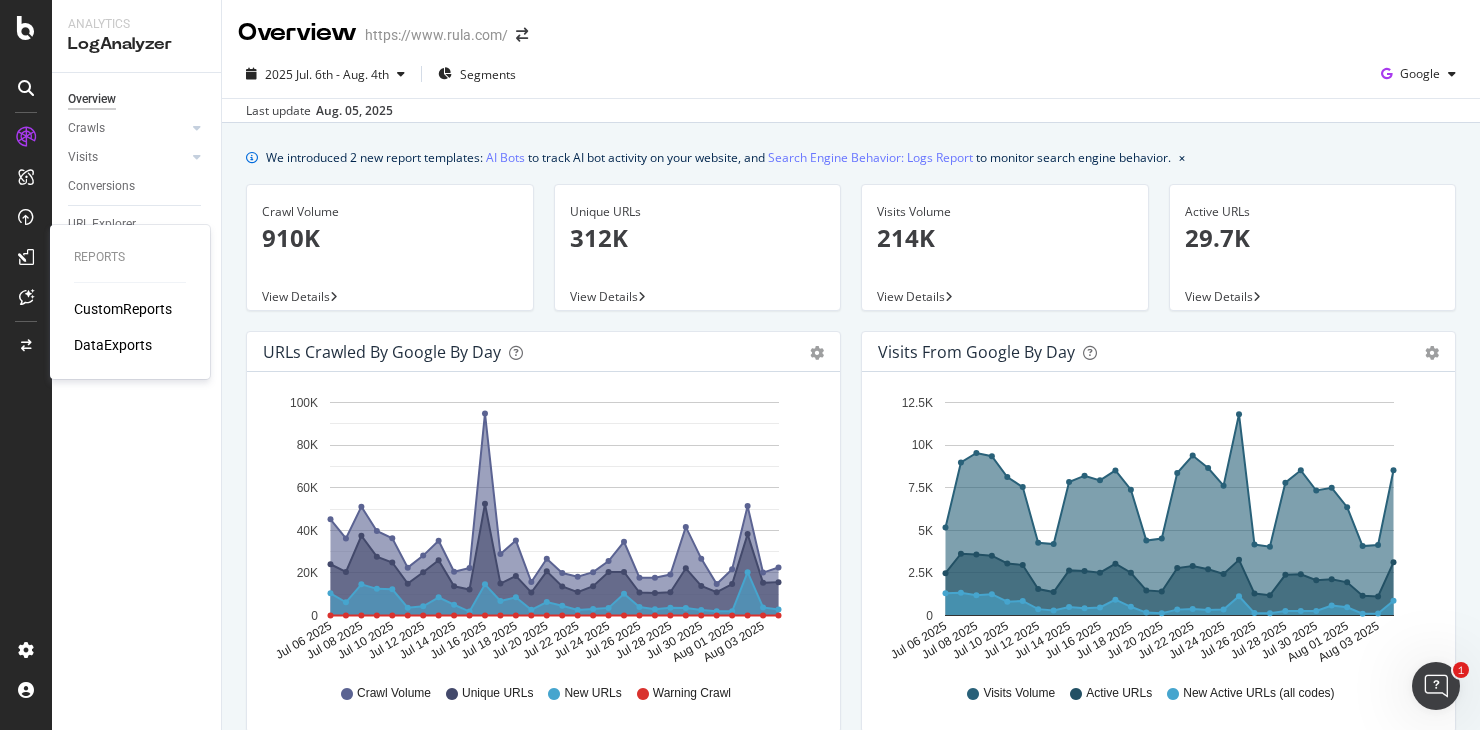click on "CustomReports" at bounding box center (123, 309) 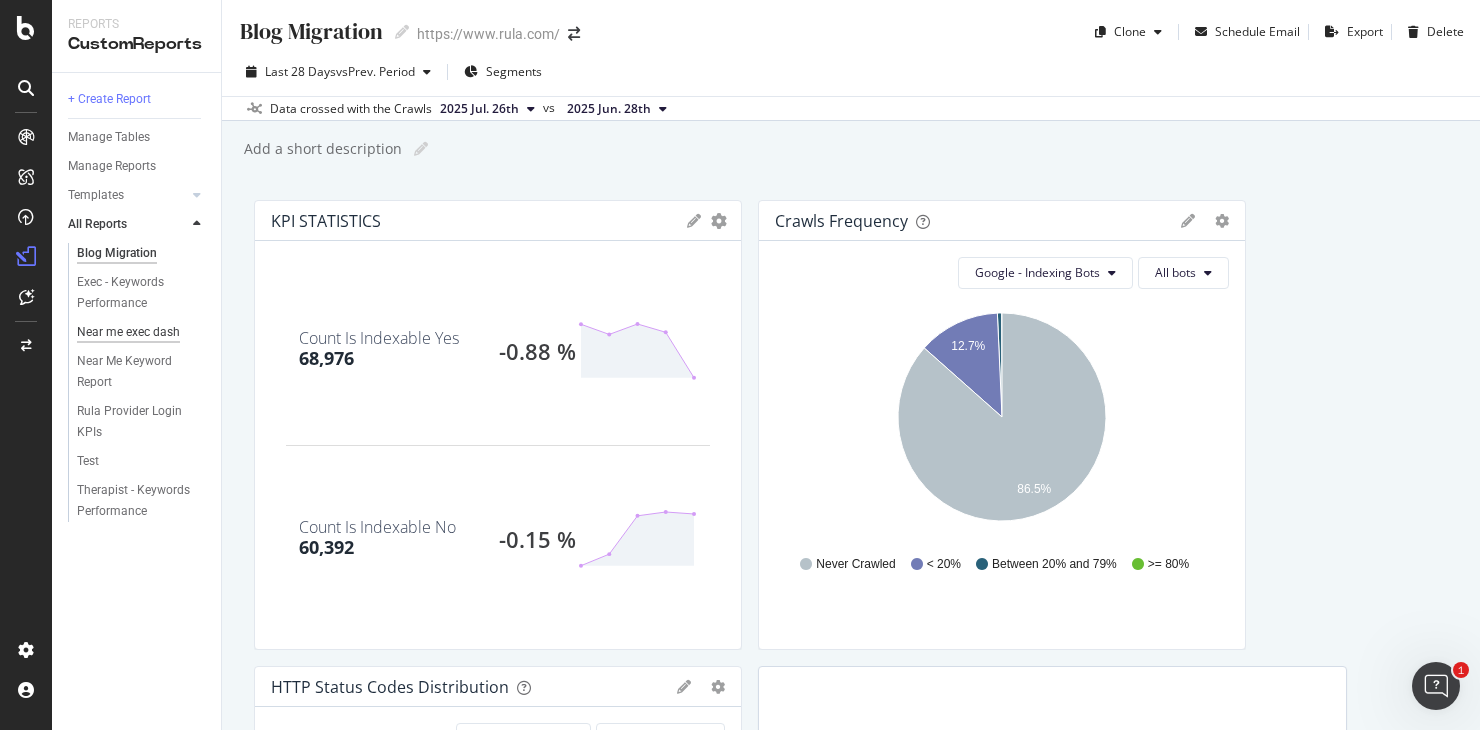 click on "Near me exec dash" at bounding box center (128, 332) 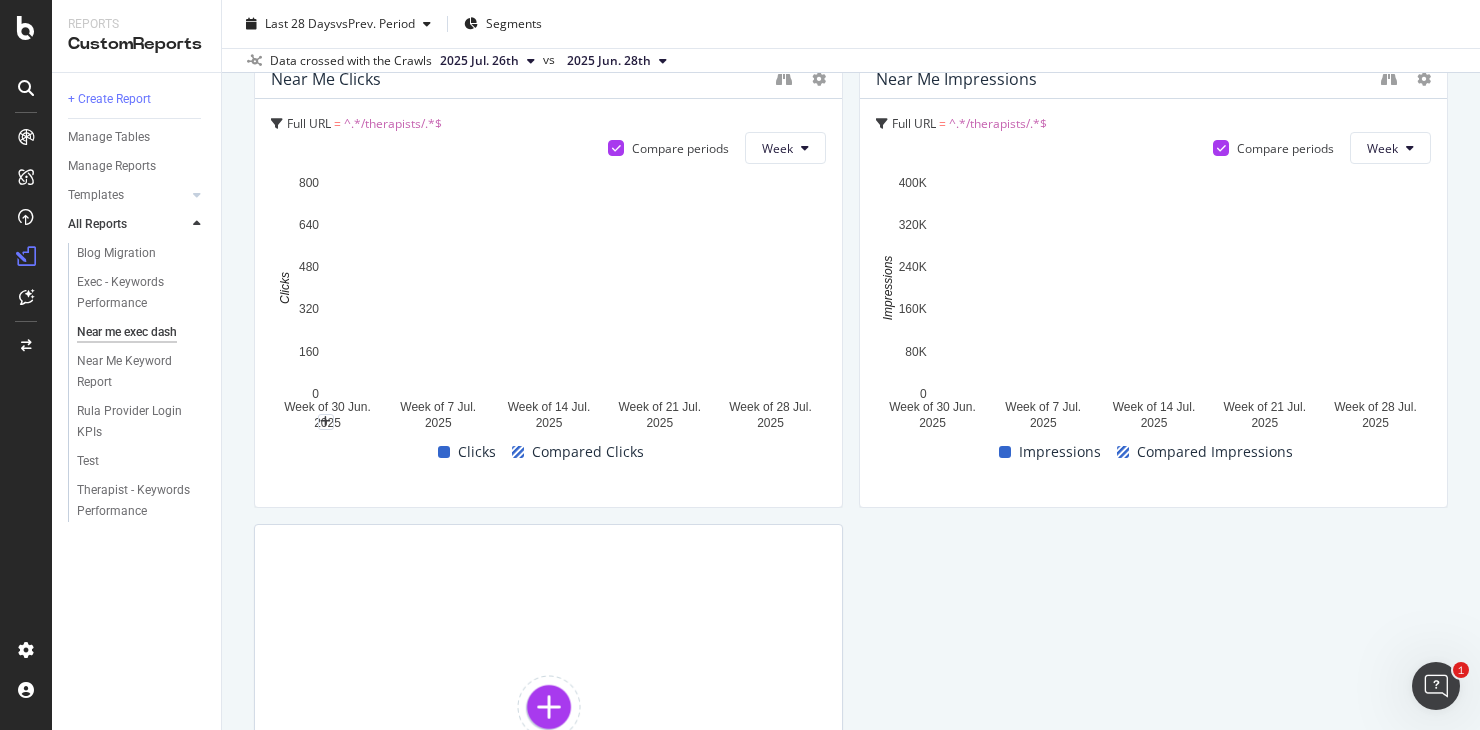 scroll, scrollTop: 153, scrollLeft: 0, axis: vertical 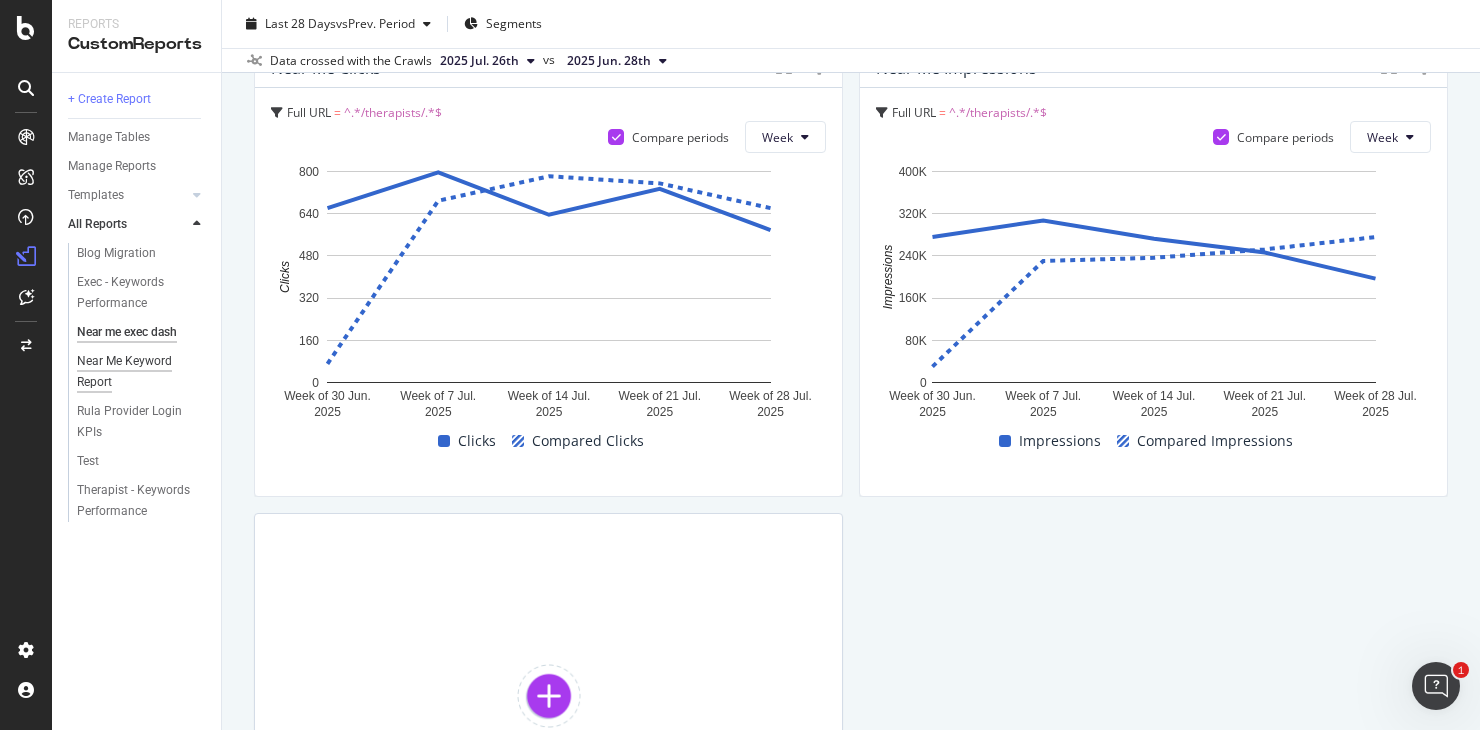 click on "Near Me Keyword Report" at bounding box center (133, 372) 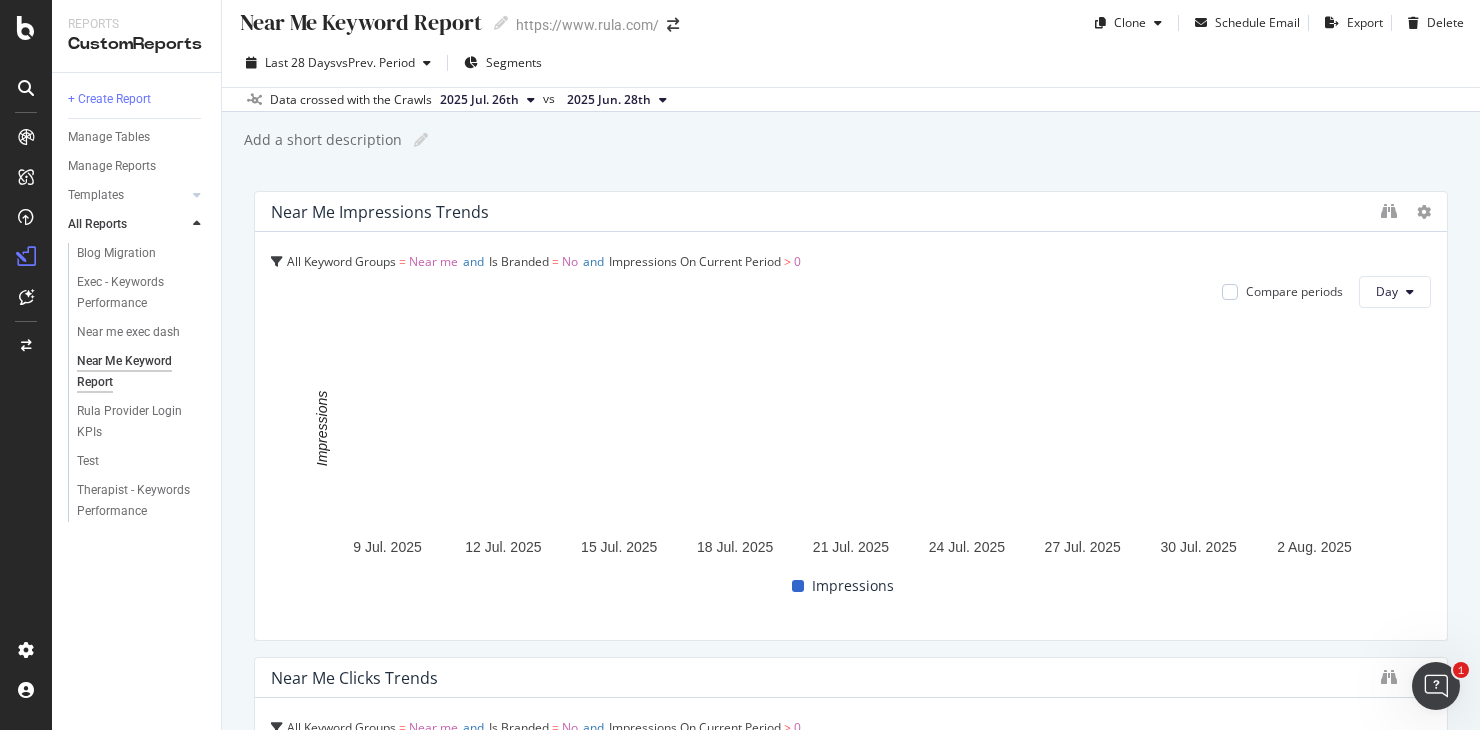 scroll, scrollTop: 0, scrollLeft: 0, axis: both 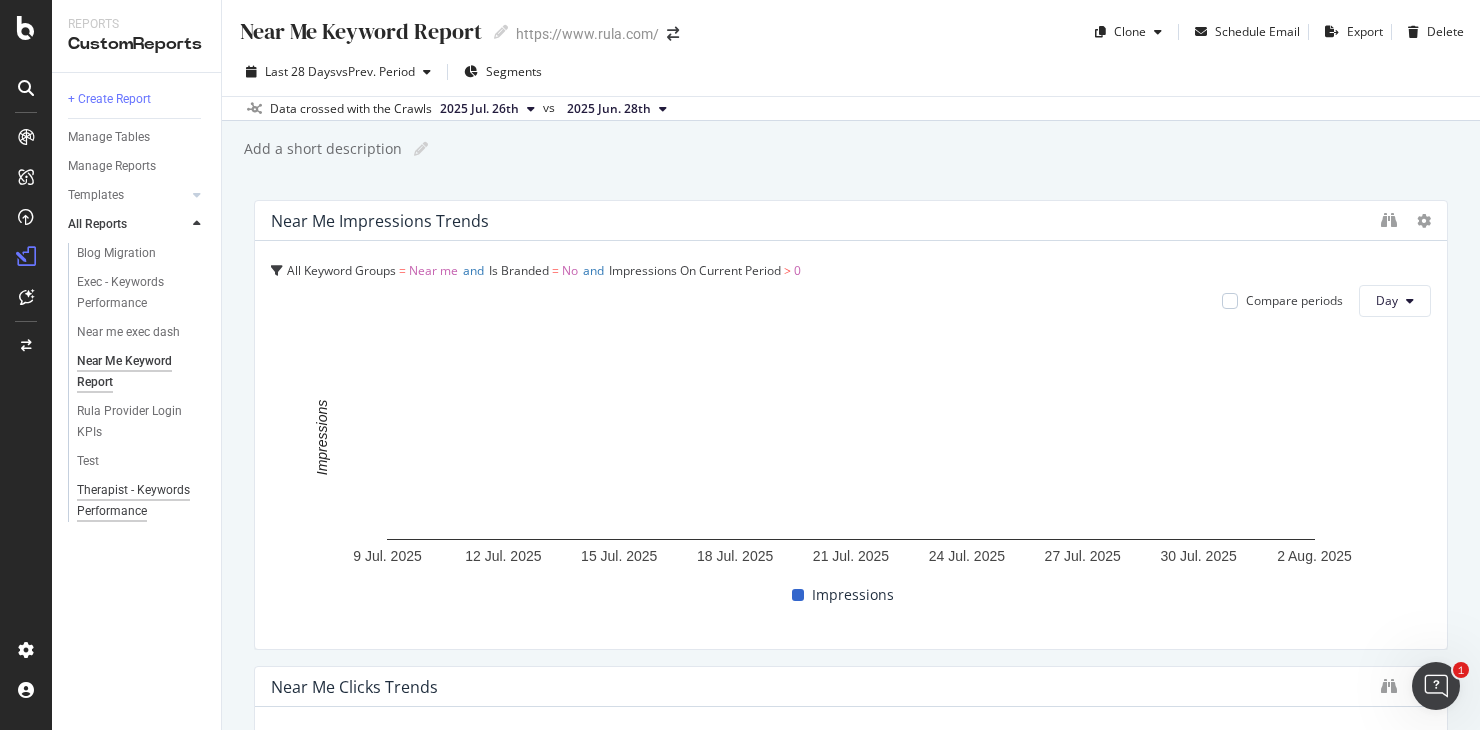 click on "Therapist - Keywords Performance" at bounding box center [135, 501] 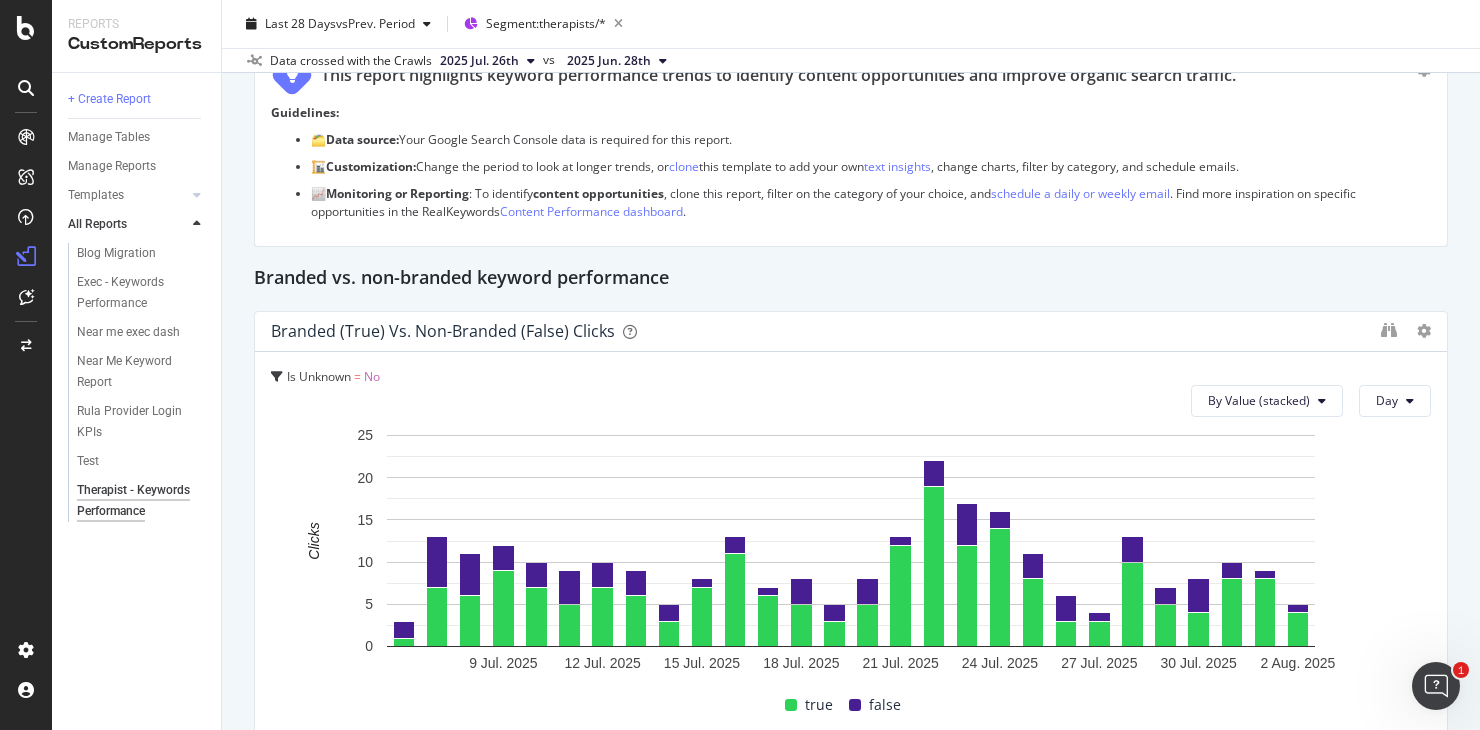 scroll, scrollTop: 206, scrollLeft: 0, axis: vertical 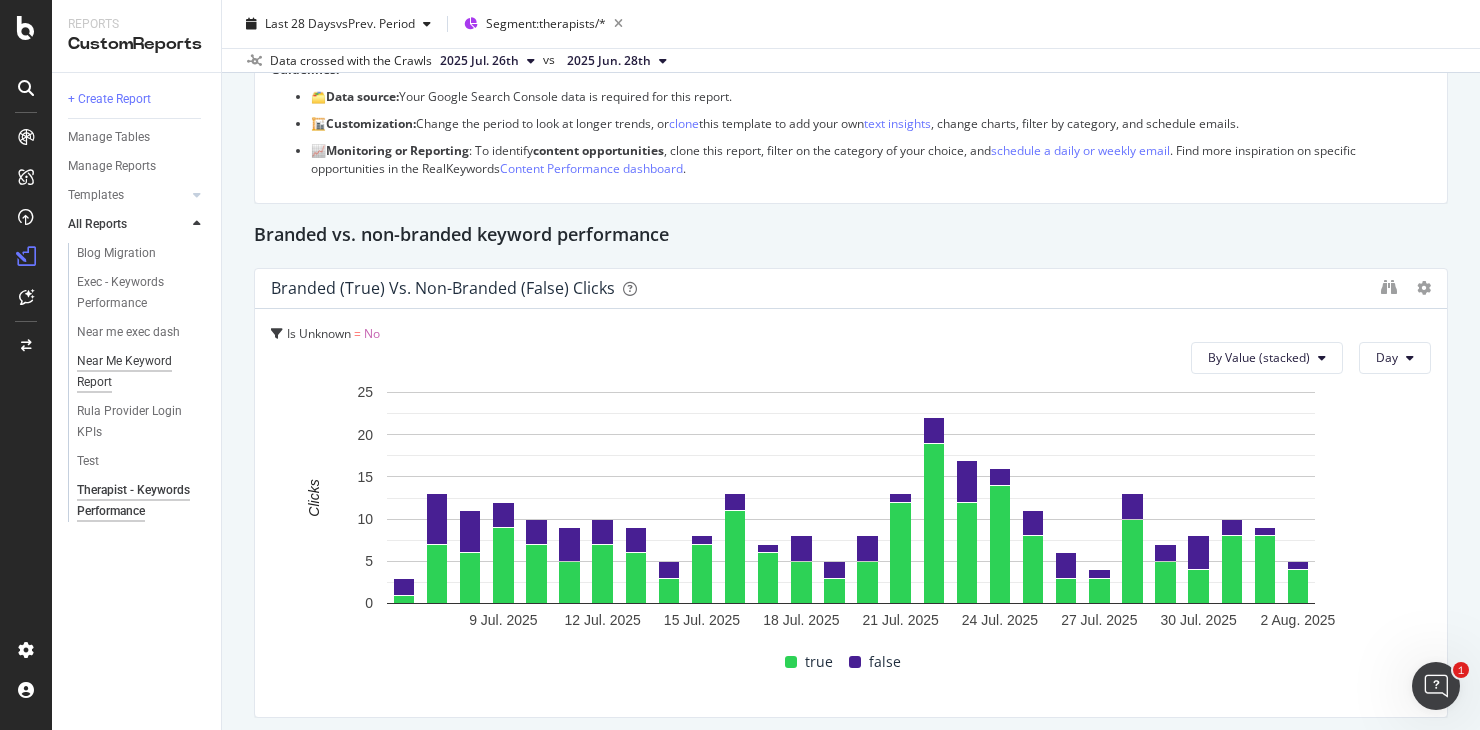 click on "Near Me Keyword Report" at bounding box center [133, 372] 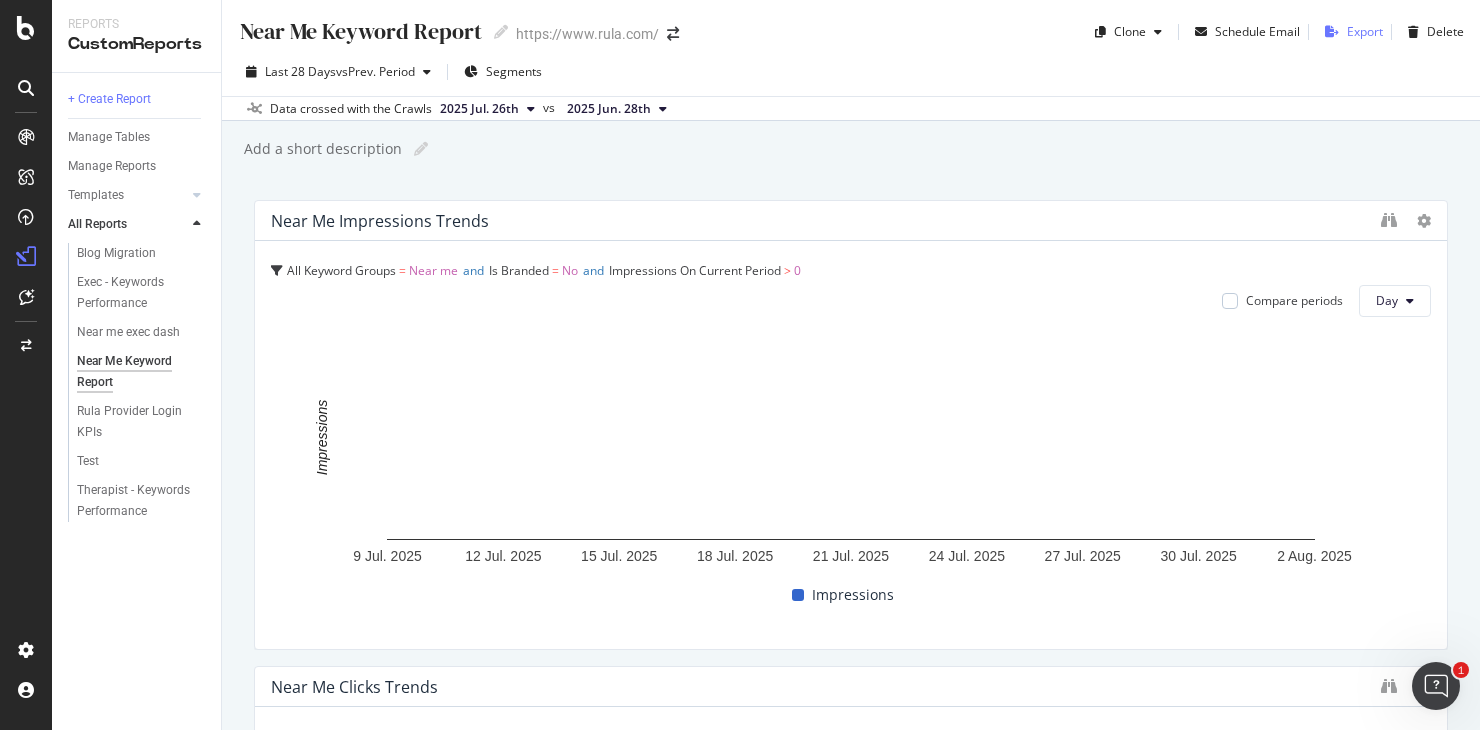 click on "Export" at bounding box center [1365, 31] 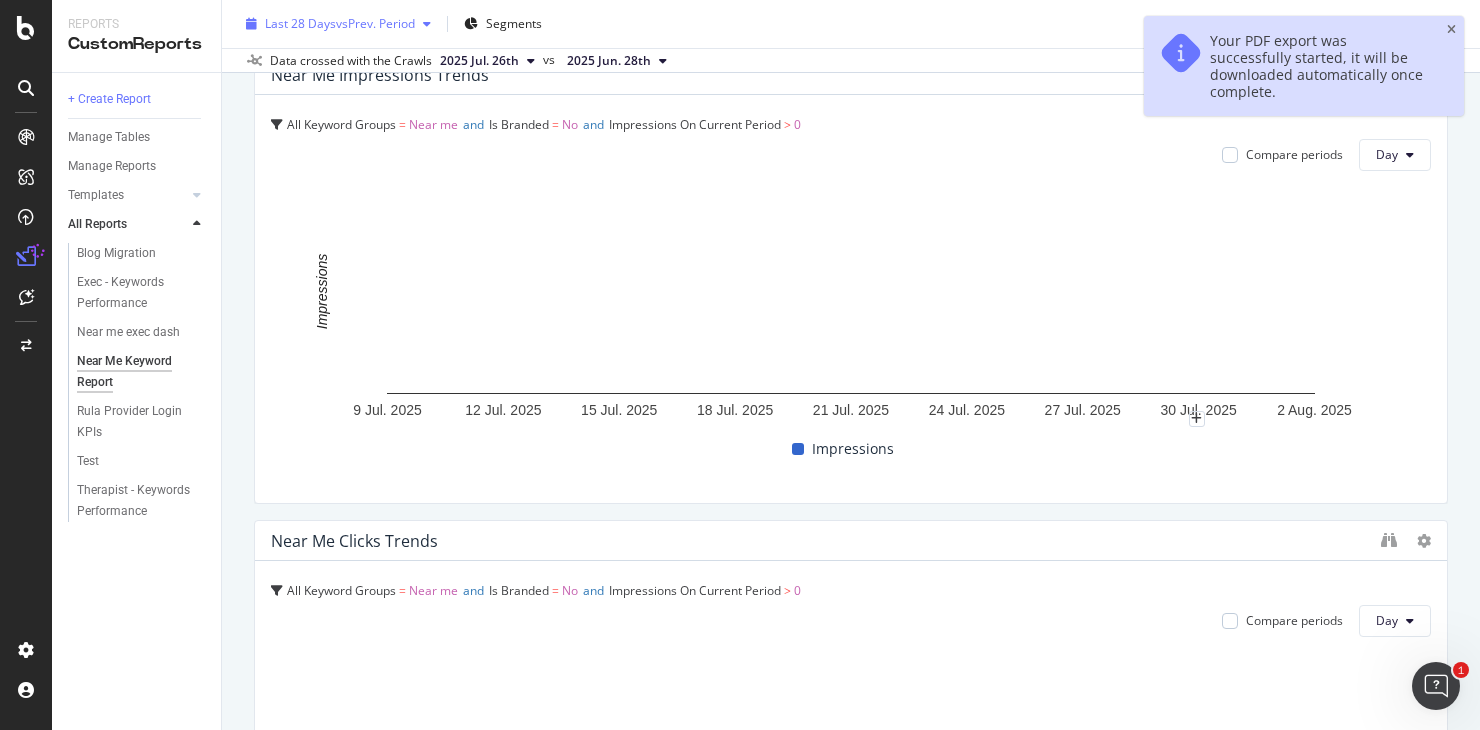 scroll, scrollTop: 145, scrollLeft: 0, axis: vertical 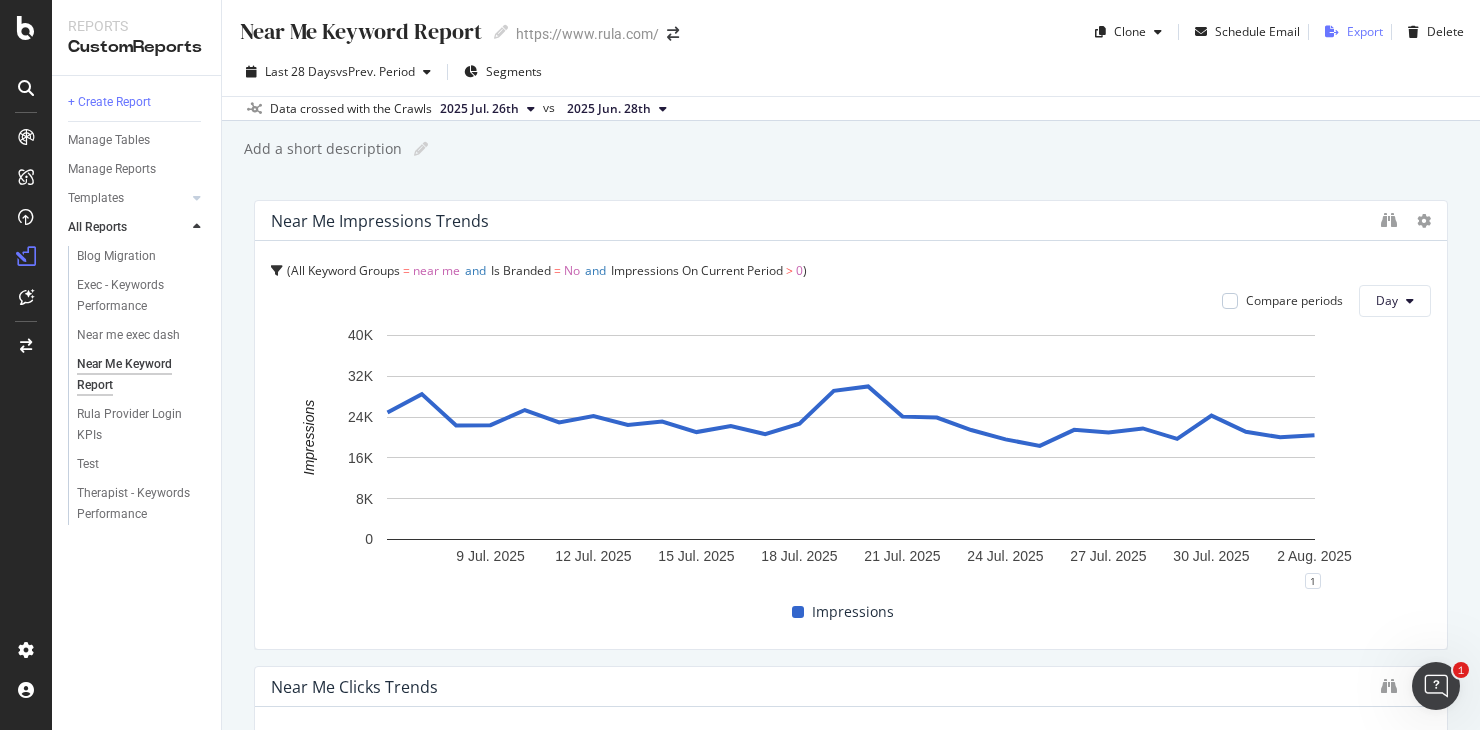 click on "Export" at bounding box center (1365, 31) 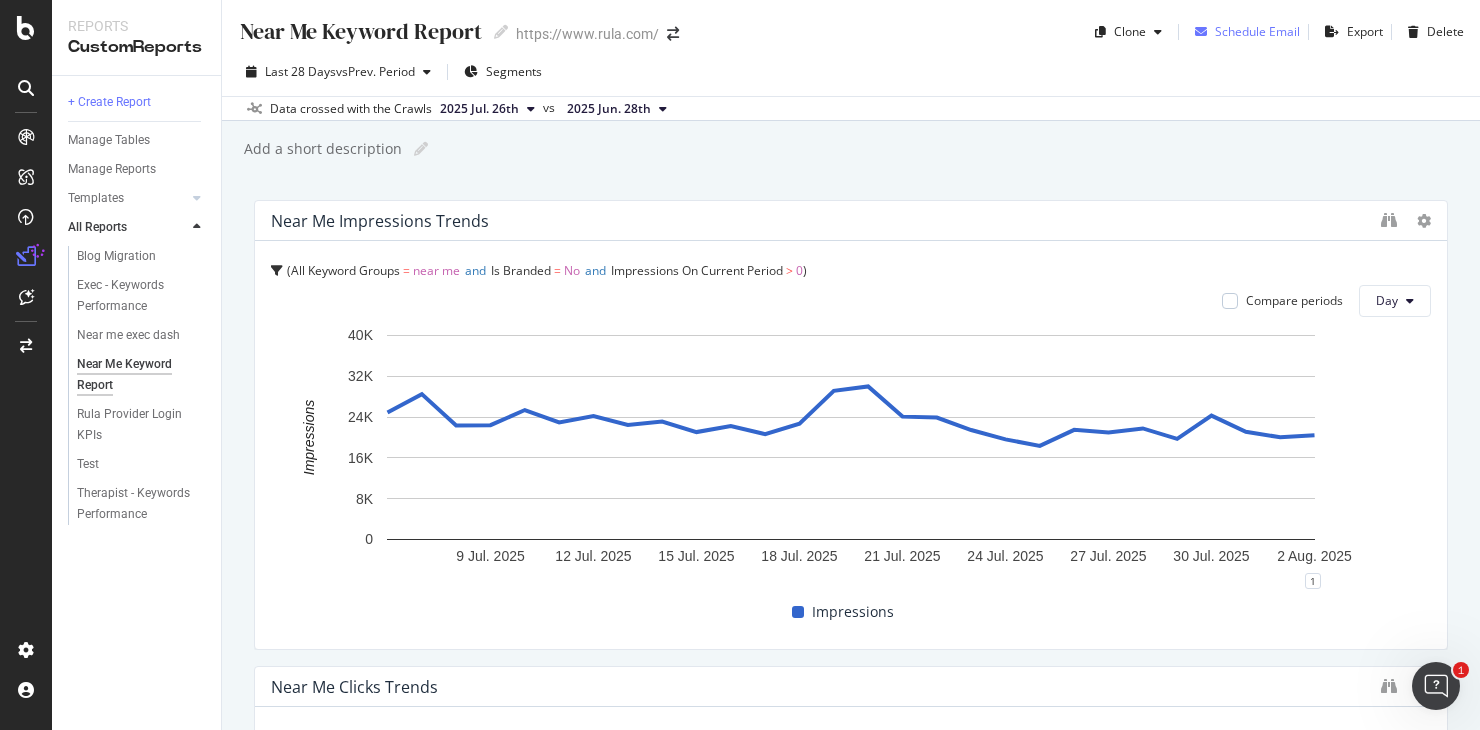 click on "Schedule Email" at bounding box center (1257, 31) 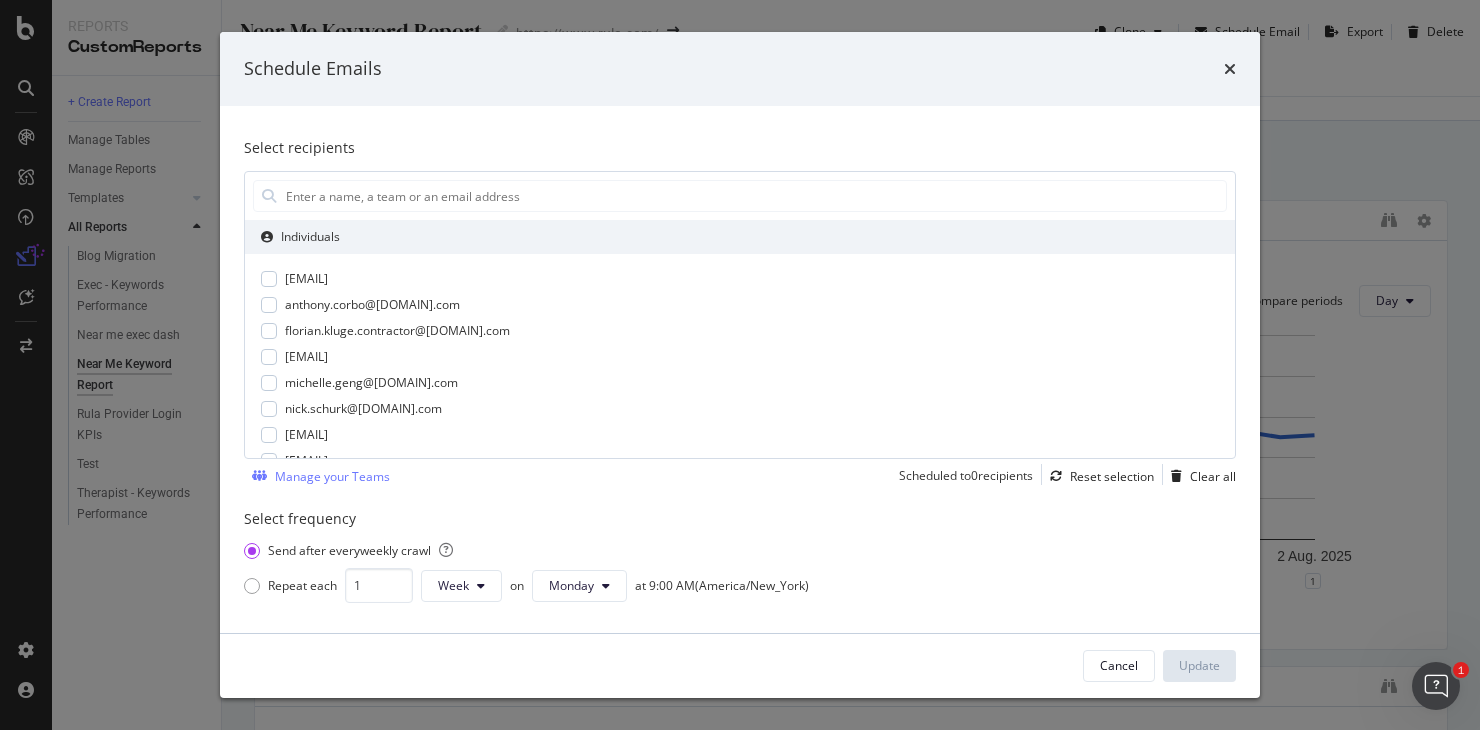 click at bounding box center (1230, 69) 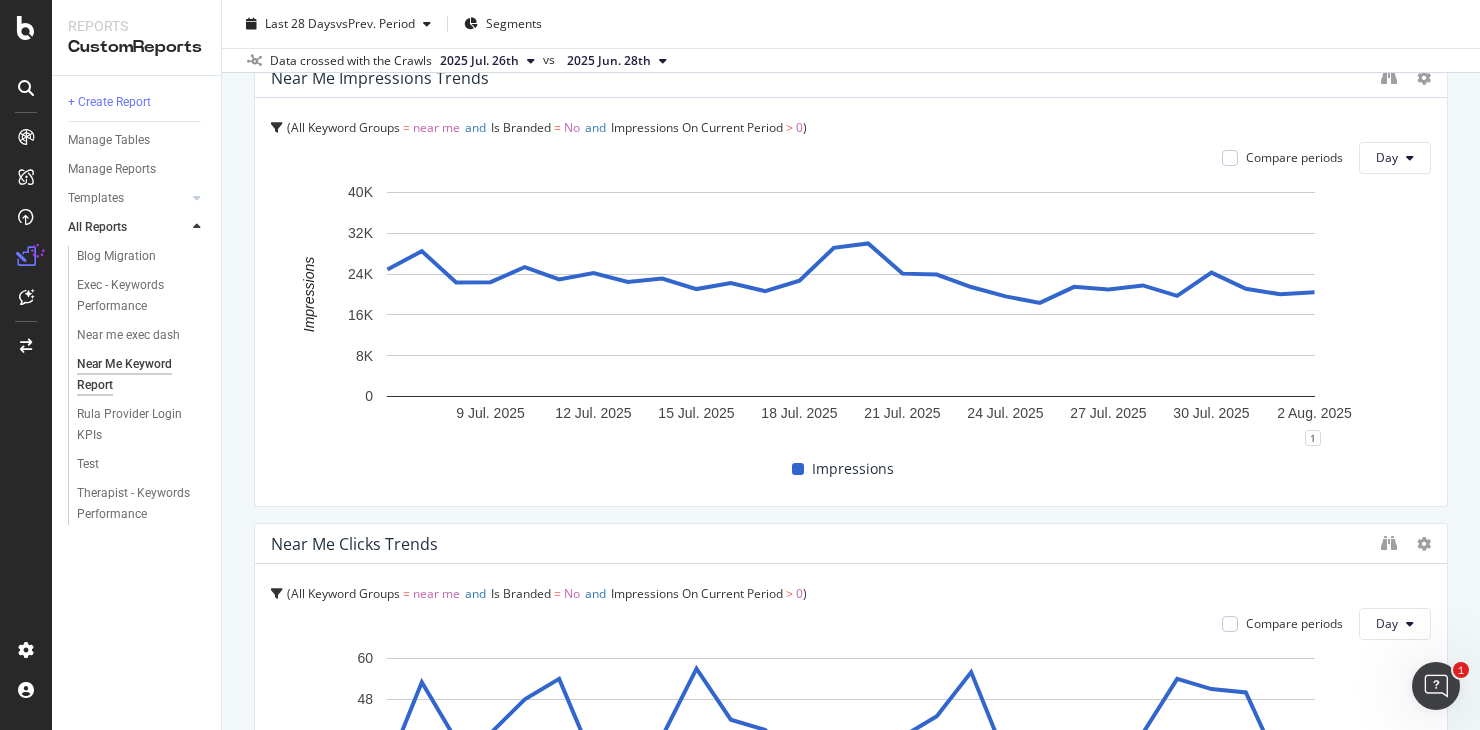 scroll, scrollTop: 0, scrollLeft: 0, axis: both 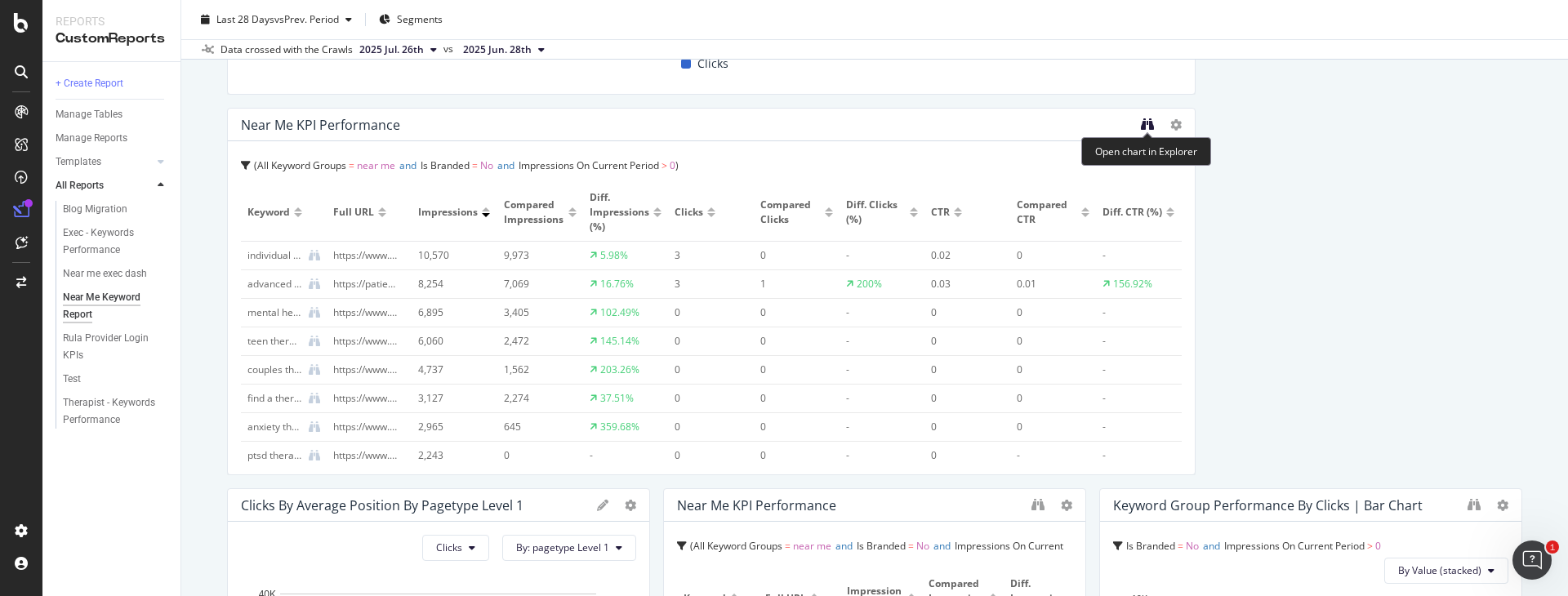 click at bounding box center [1147, 124] 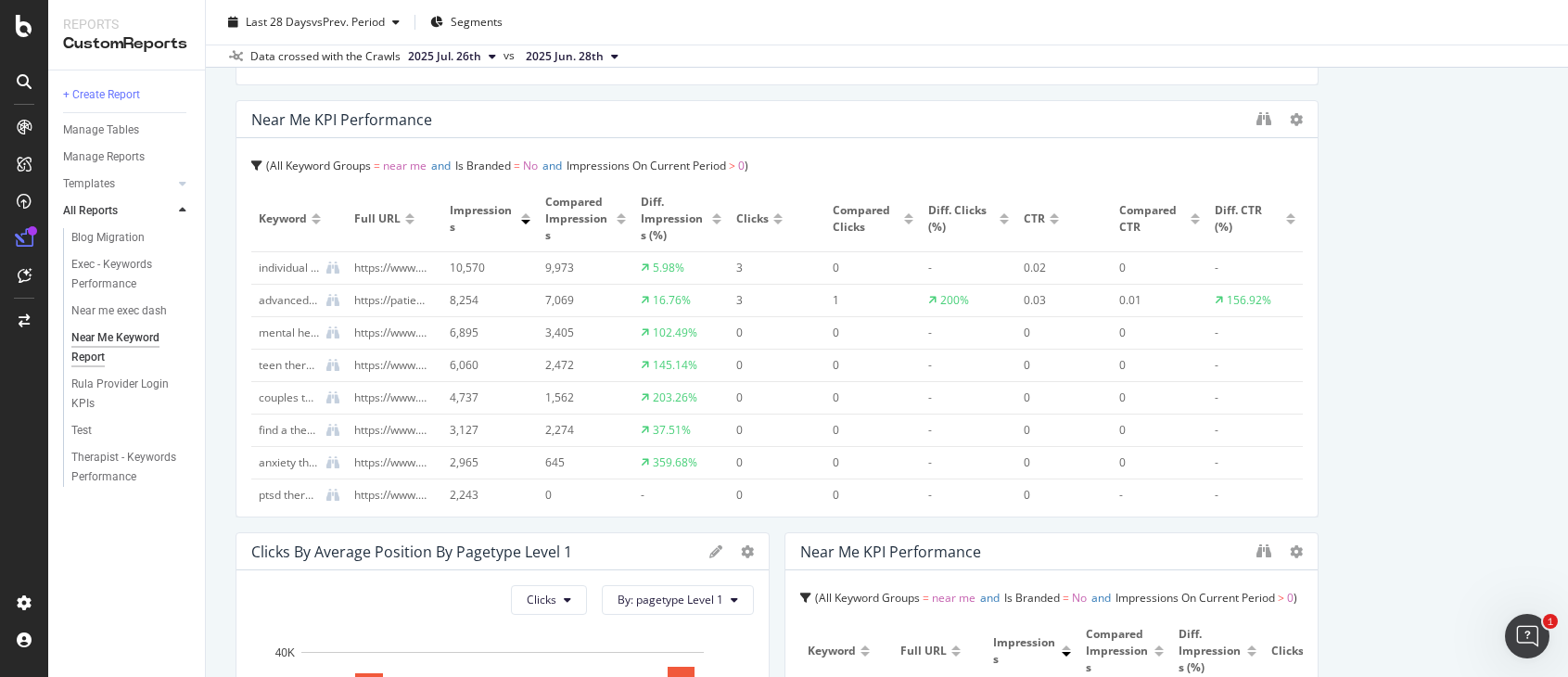 click at bounding box center (24, 338) 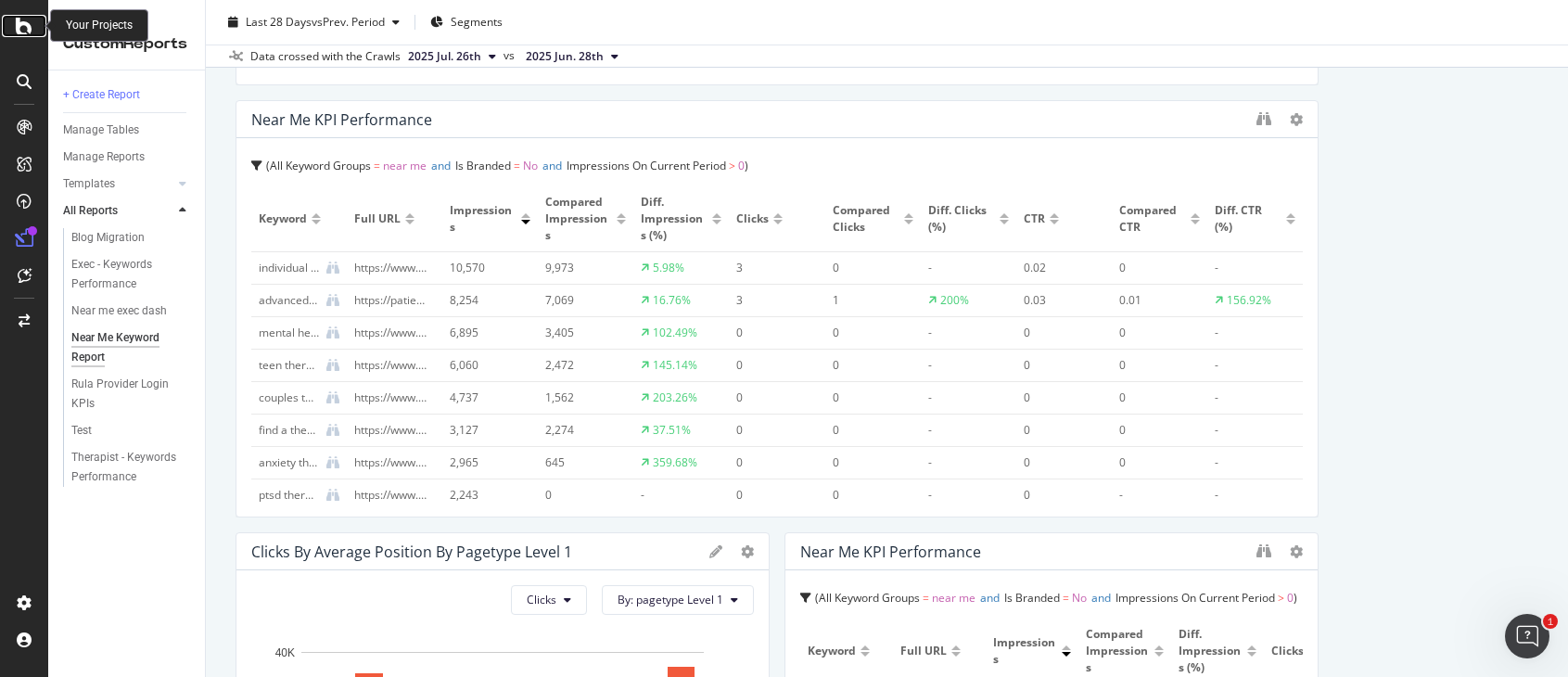 click at bounding box center (24, 26) 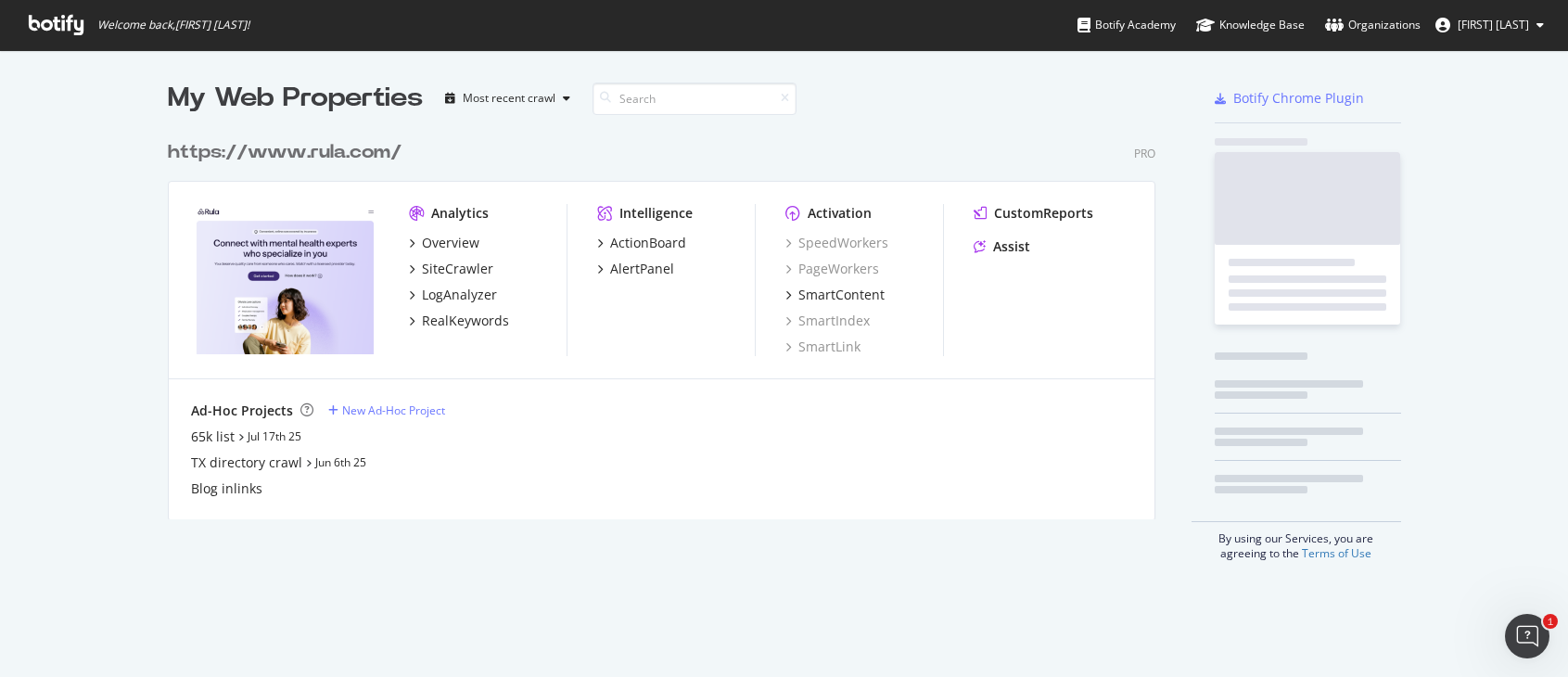 scroll, scrollTop: 1, scrollLeft: 1, axis: both 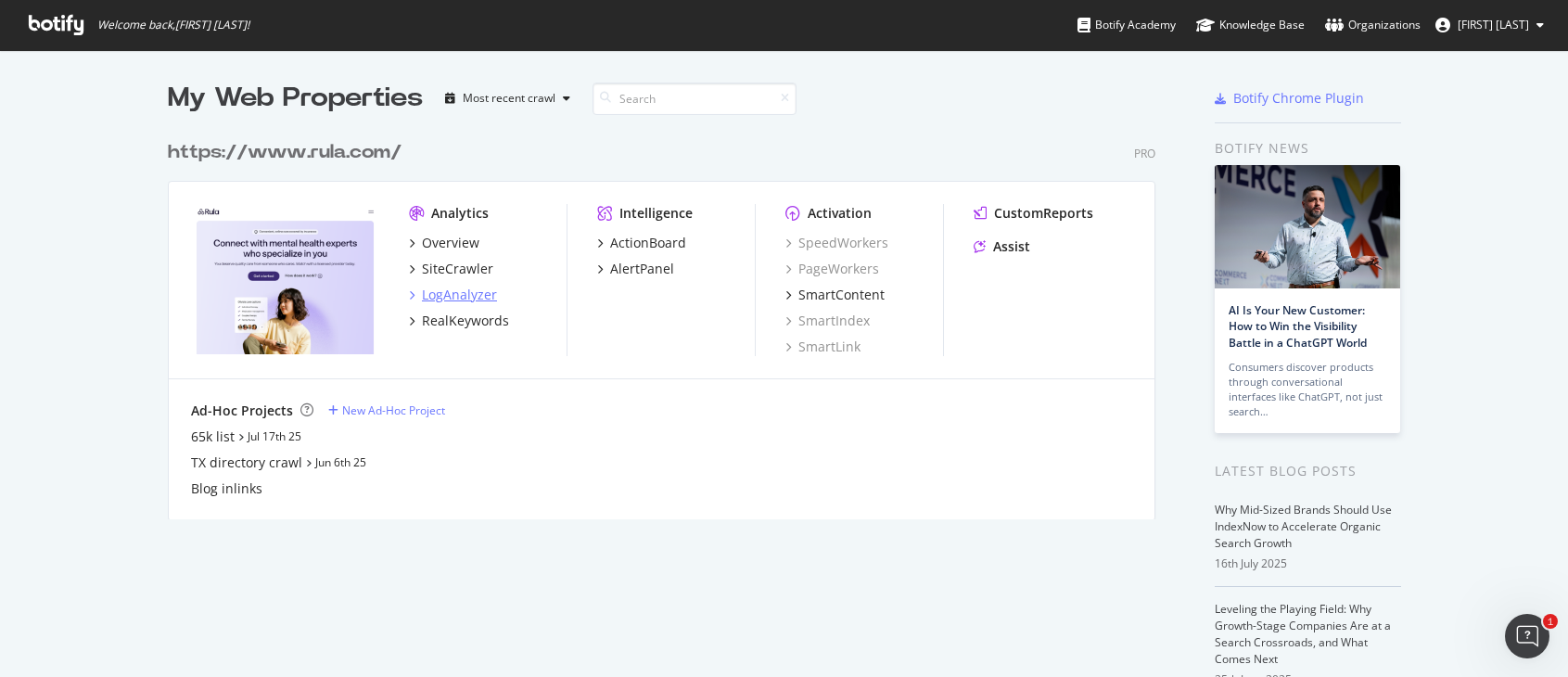 click on "LogAnalyzer" at bounding box center [459, 295] 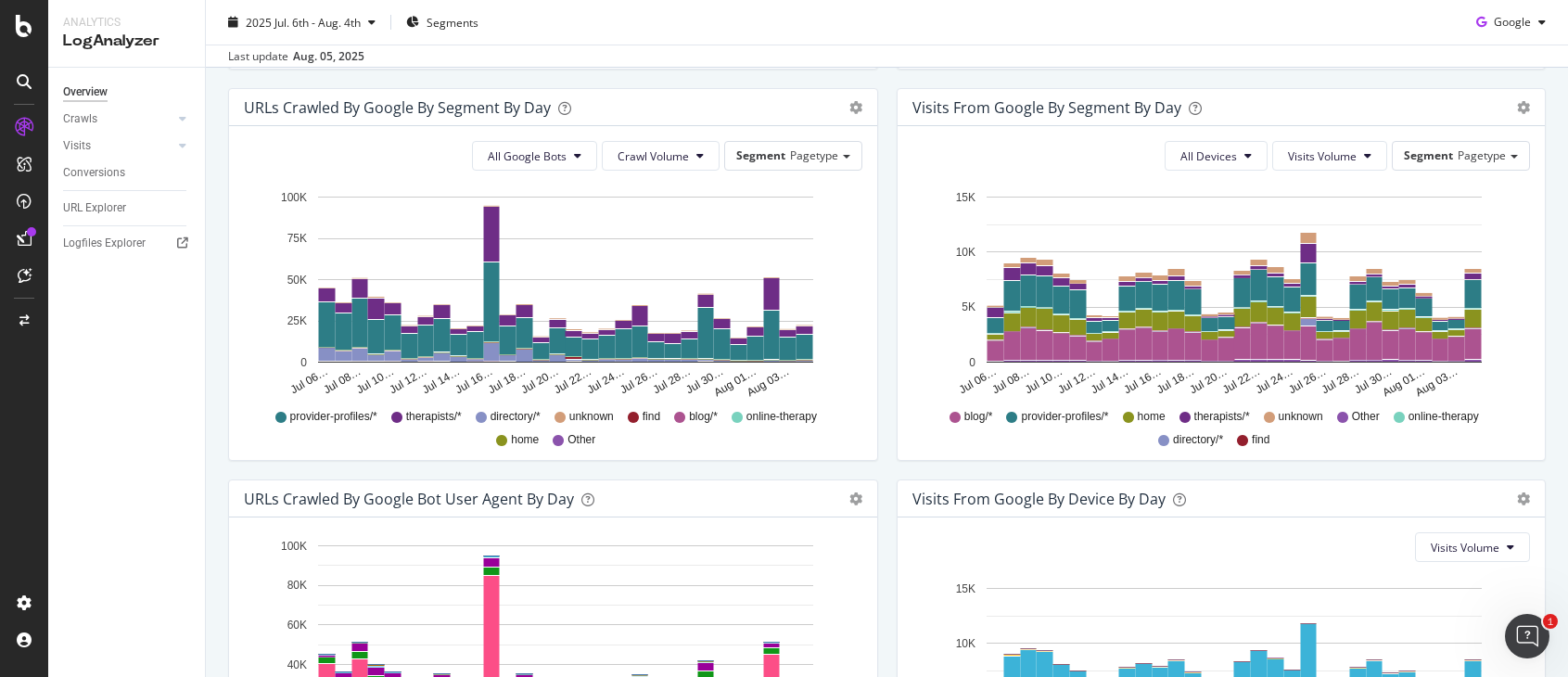 scroll, scrollTop: 562, scrollLeft: 0, axis: vertical 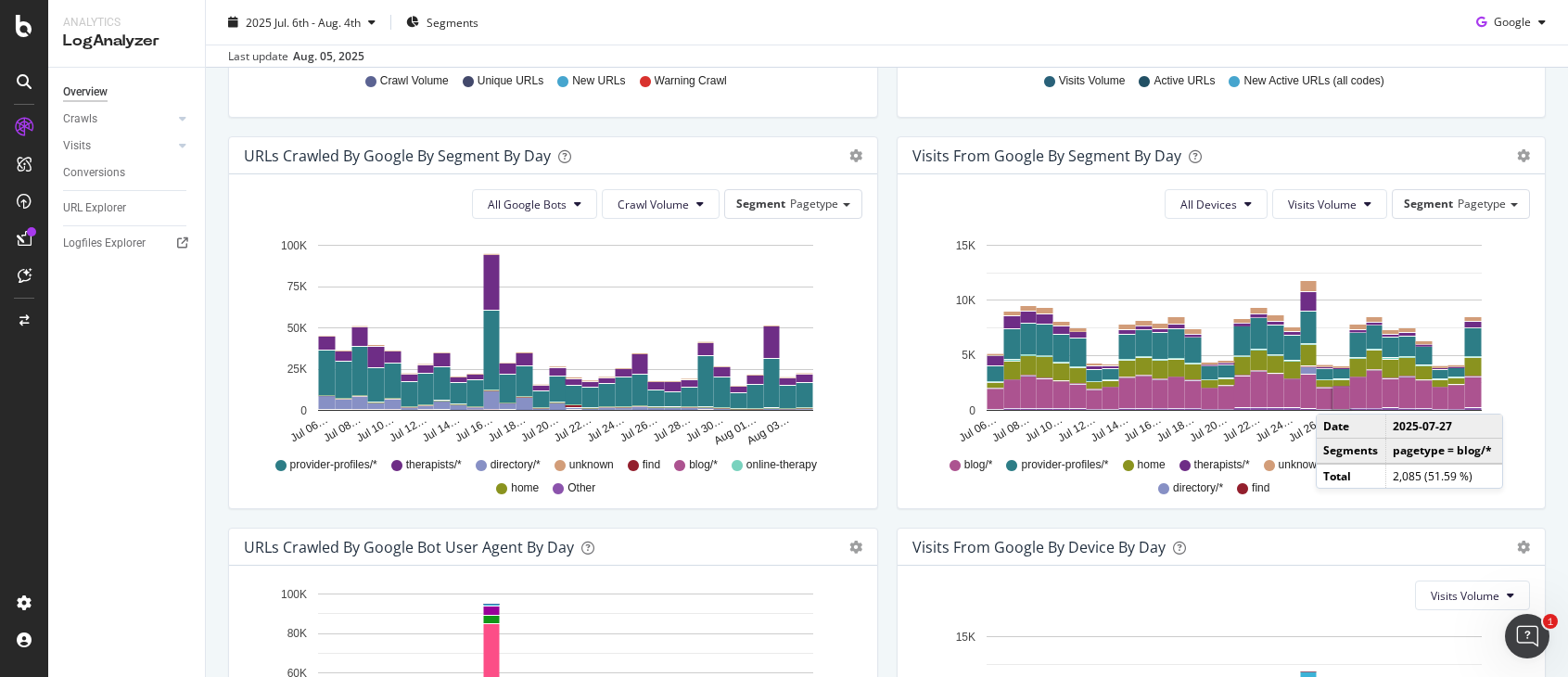 click 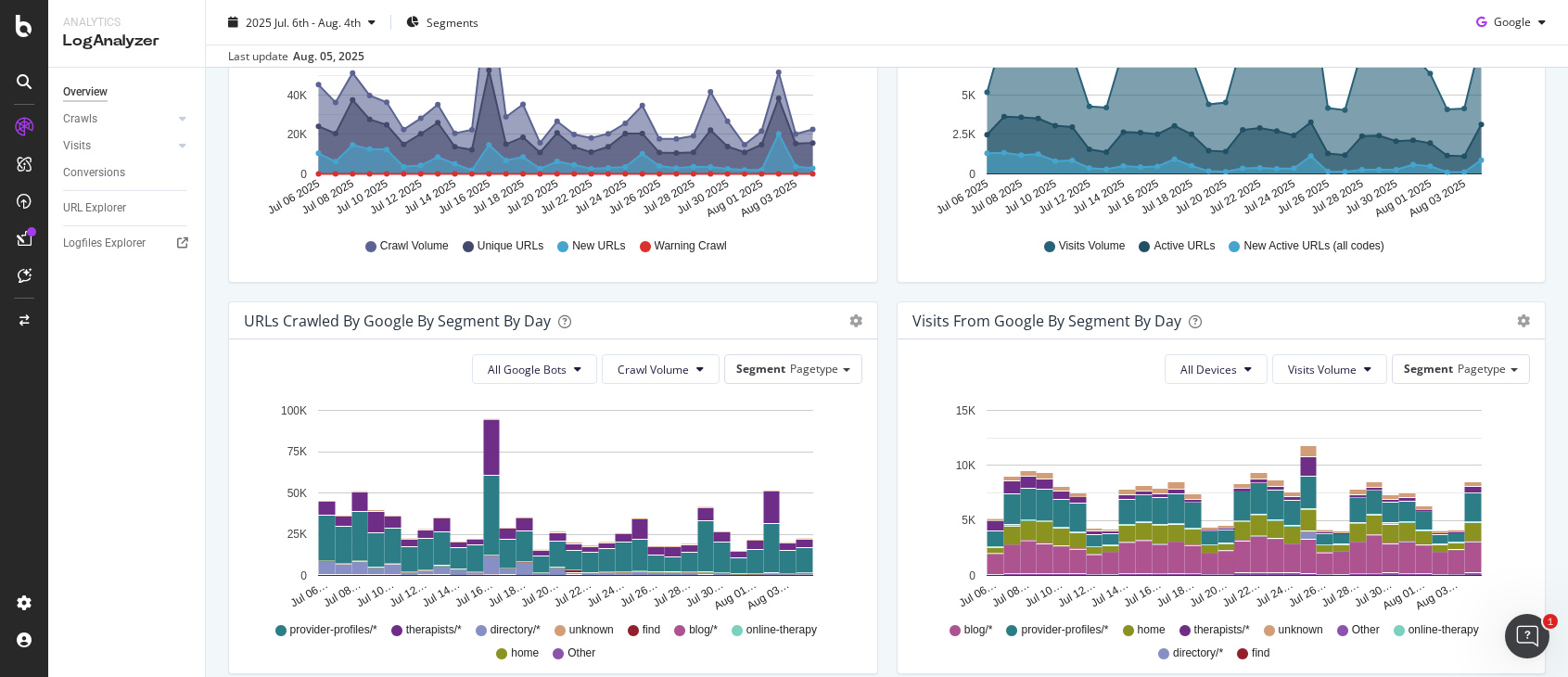 scroll, scrollTop: 558, scrollLeft: 0, axis: vertical 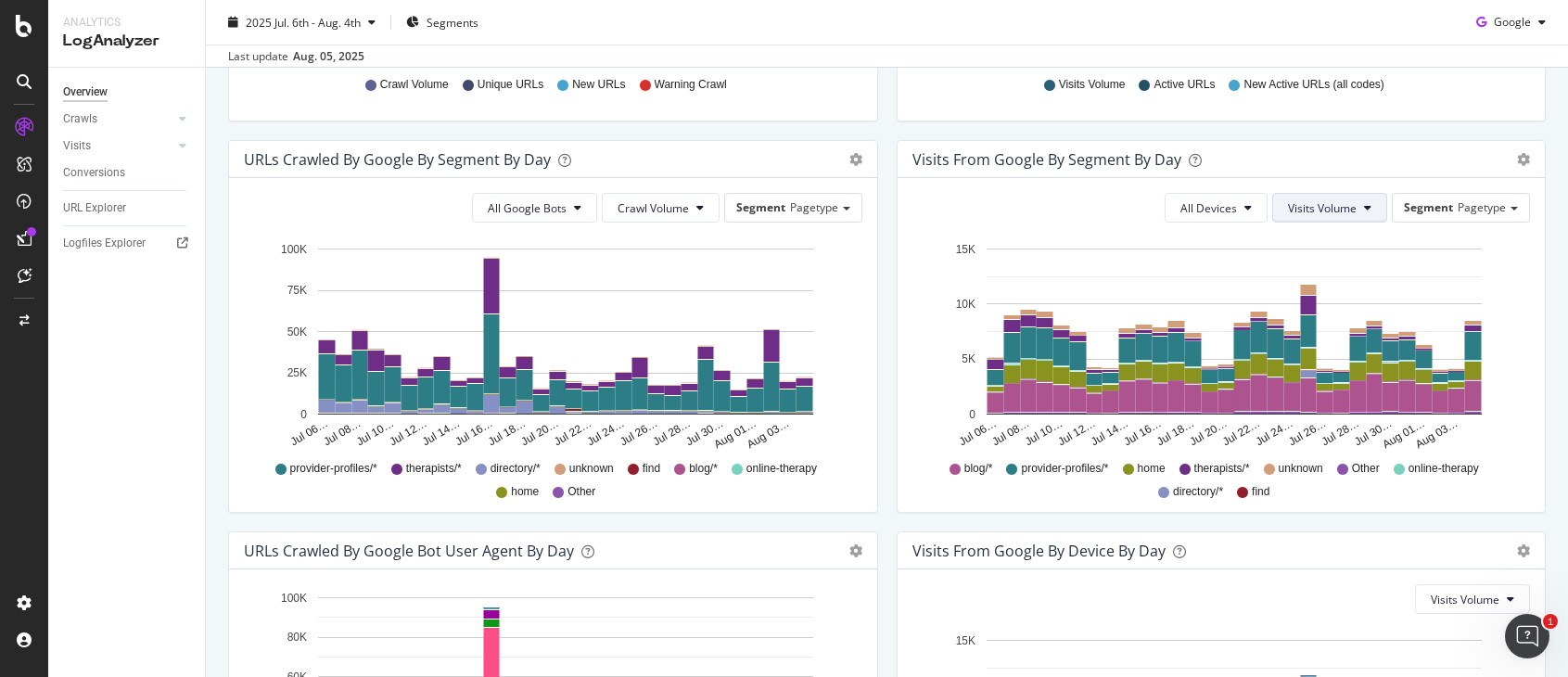 click on "Visits Volume" at bounding box center [1322, 208] 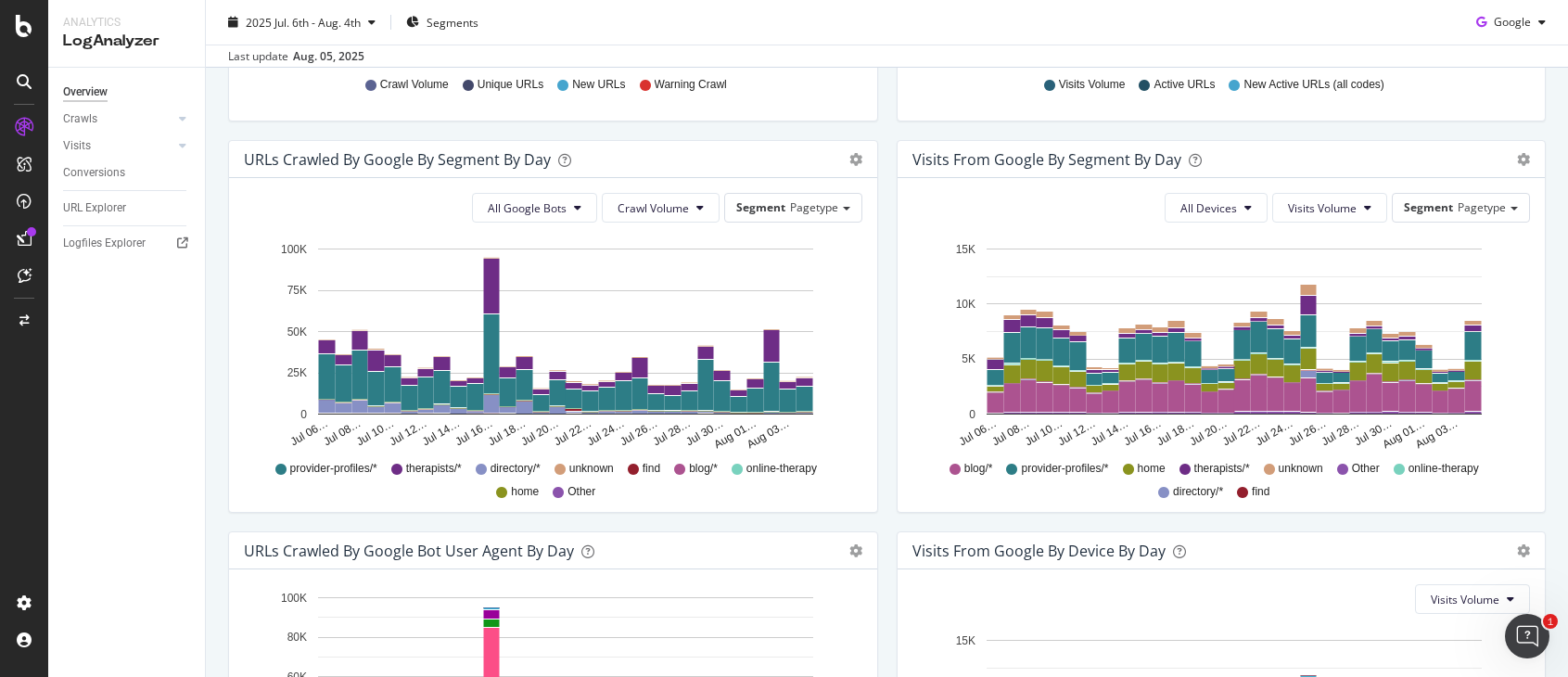 drag, startPoint x: 885, startPoint y: 170, endPoint x: 862, endPoint y: 224, distance: 58.694122 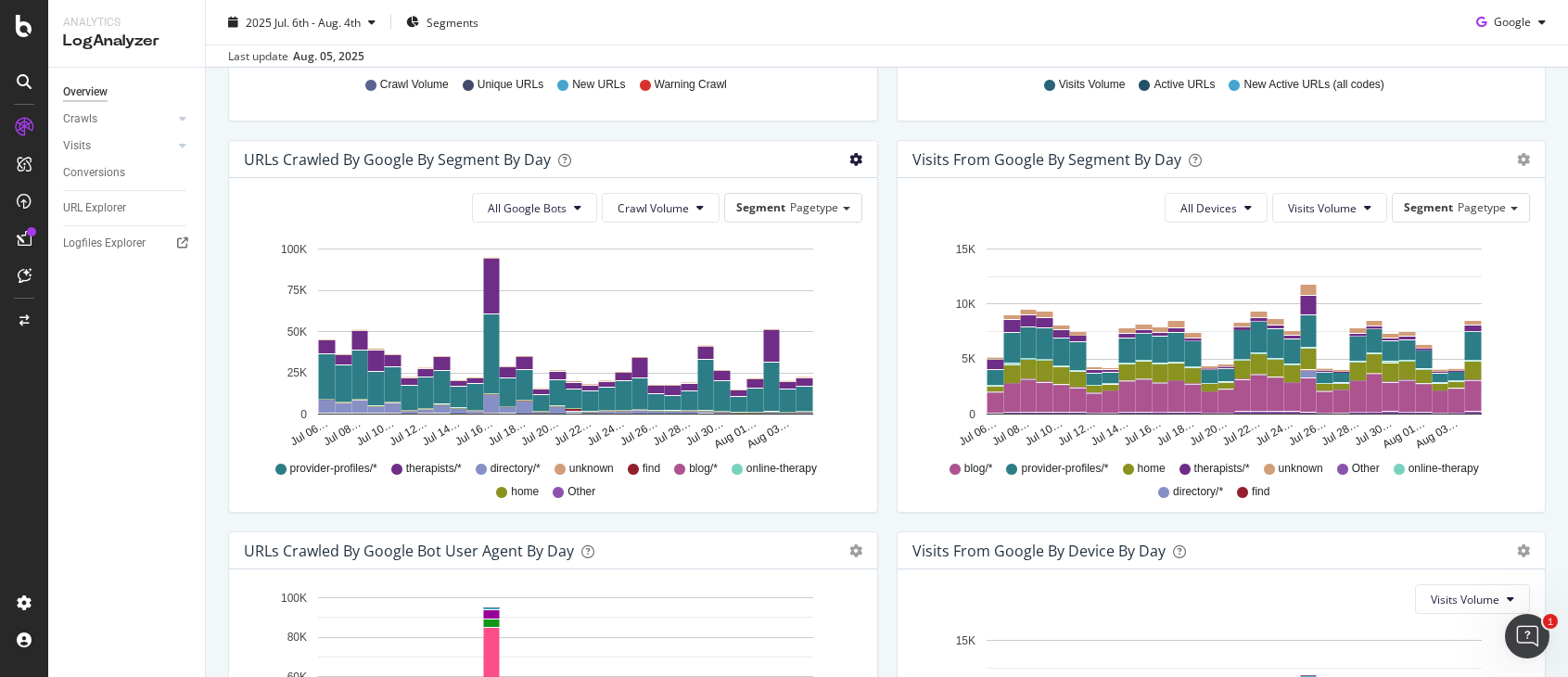 click at bounding box center (856, -232) 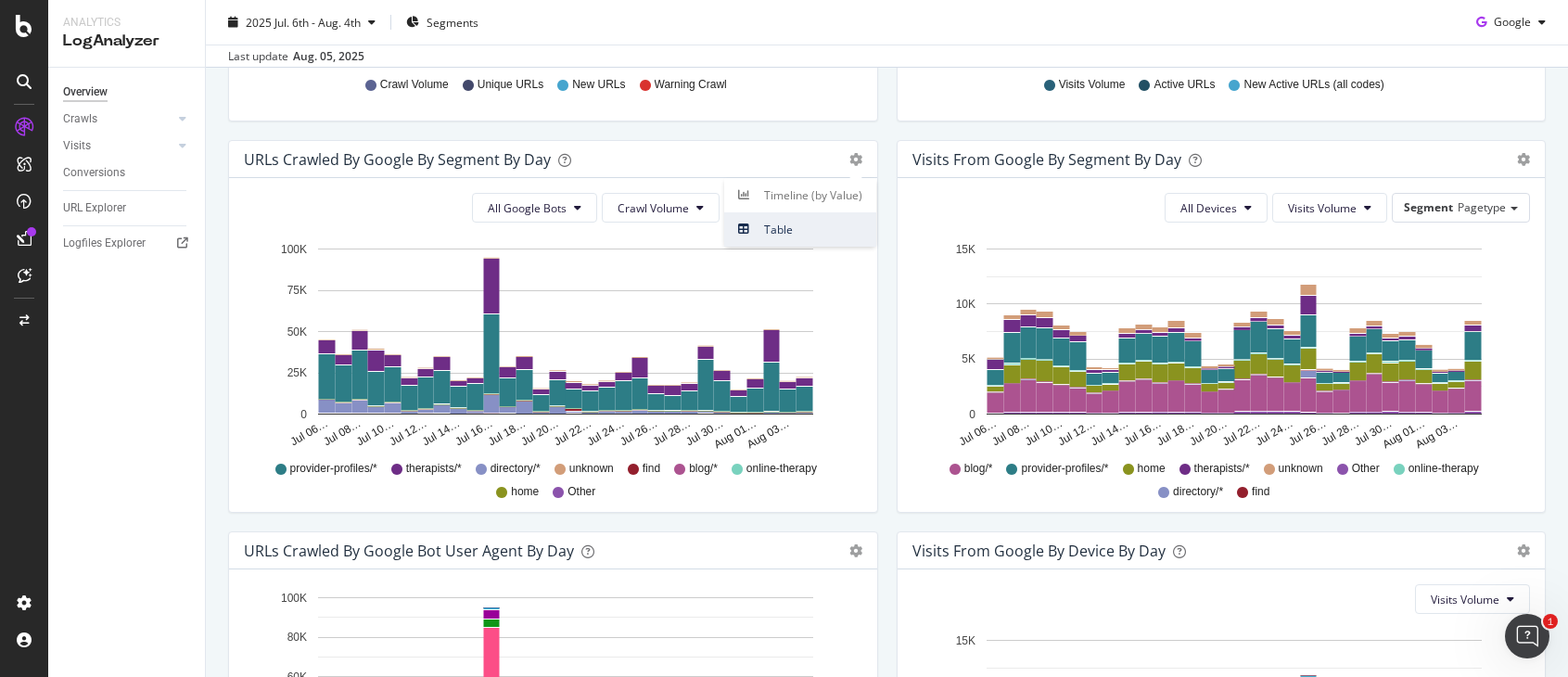 click on "Table" at bounding box center [800, 229] 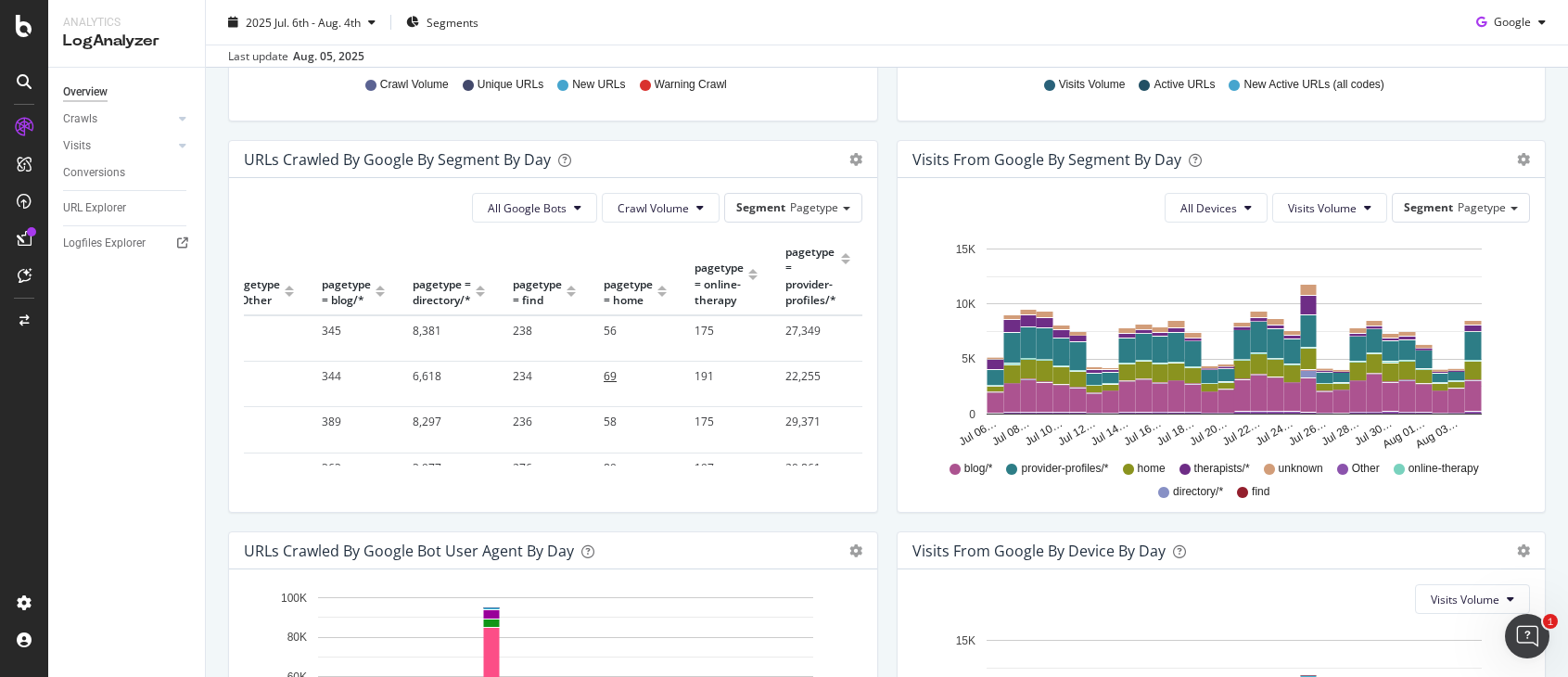 scroll, scrollTop: 0, scrollLeft: 0, axis: both 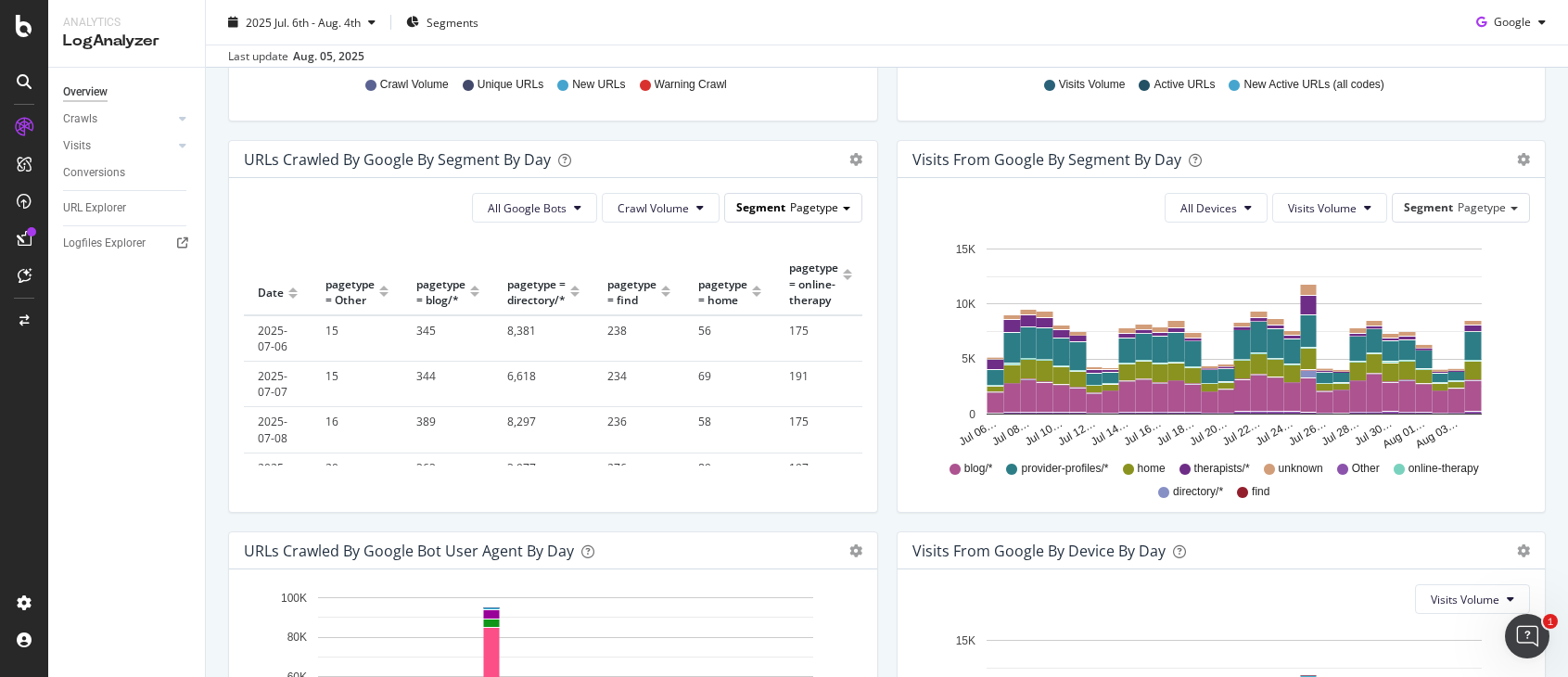 click on "Pagetype" at bounding box center (814, 207) 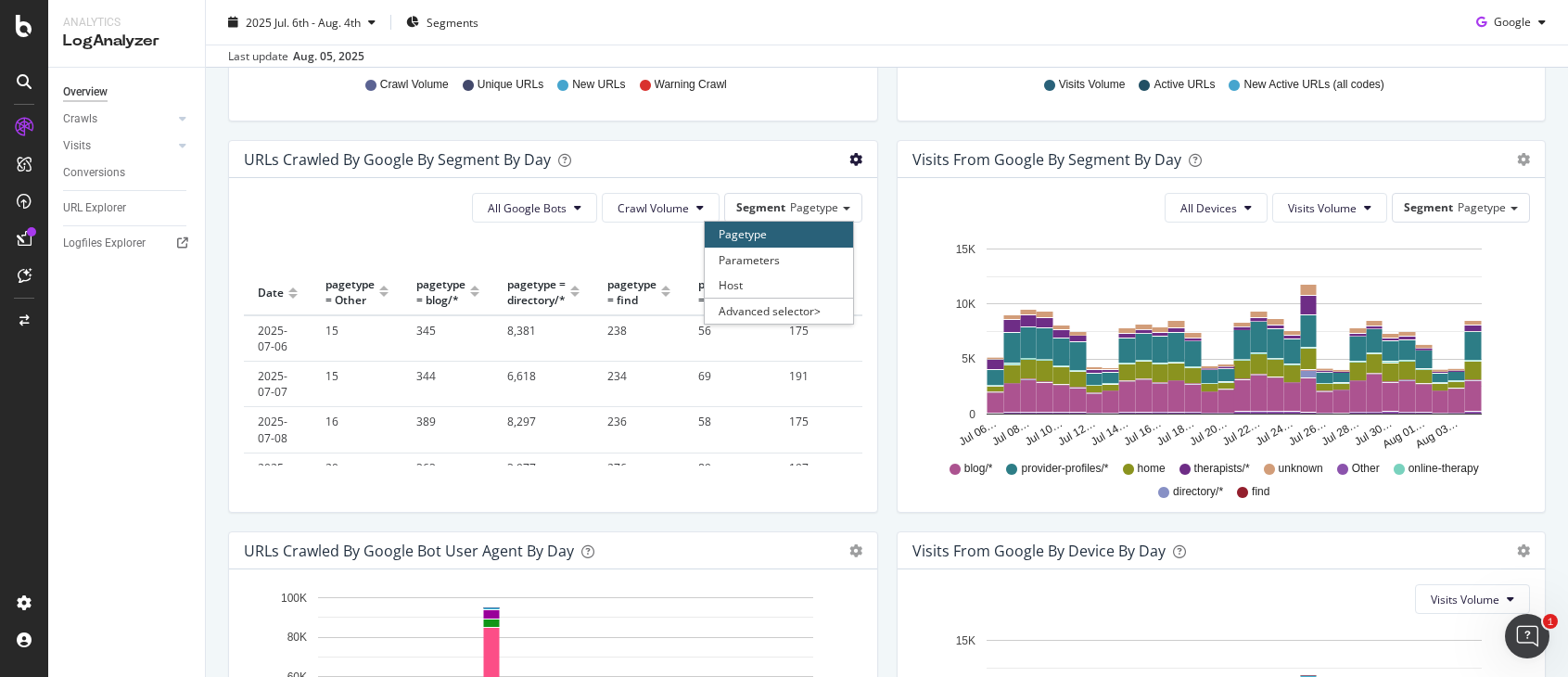 click at bounding box center [856, -232] 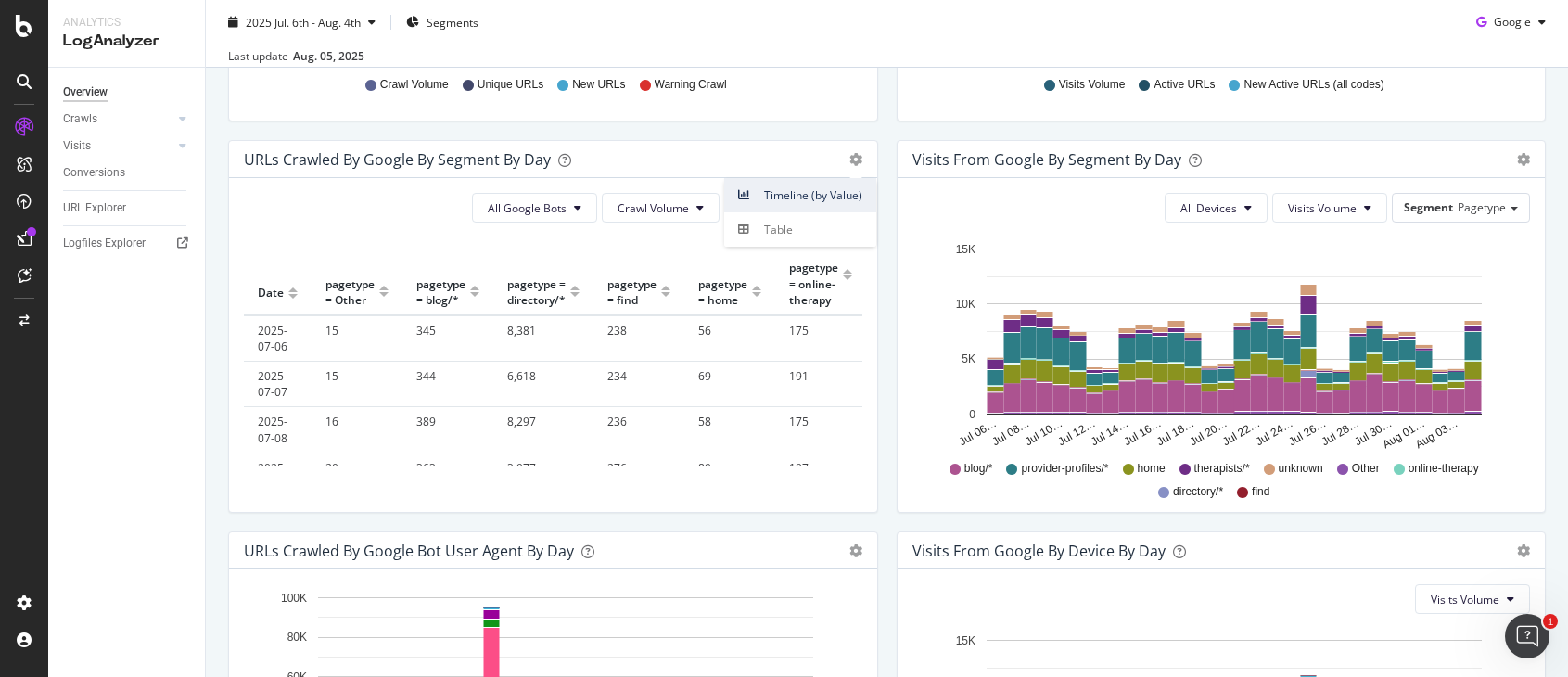 click on "Timeline (by Value)" at bounding box center (800, 195) 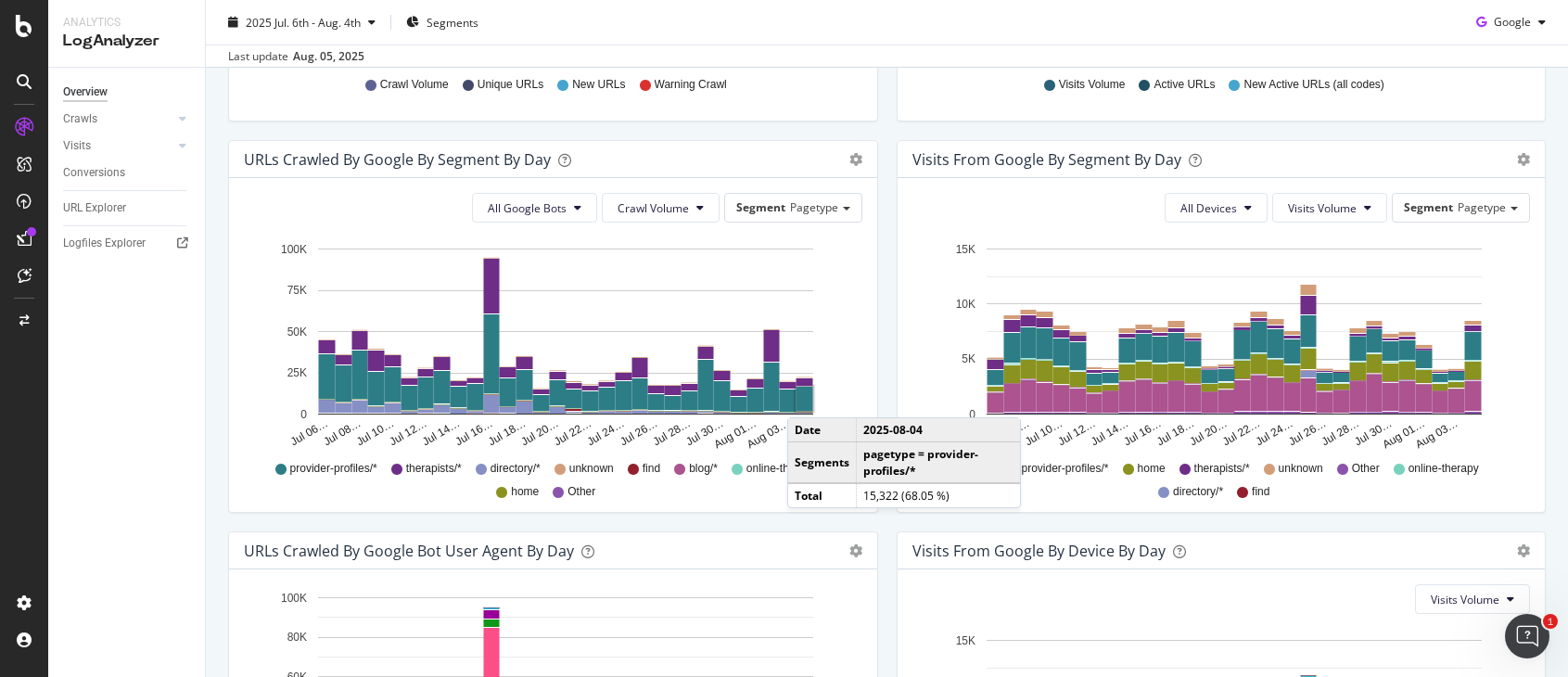 click 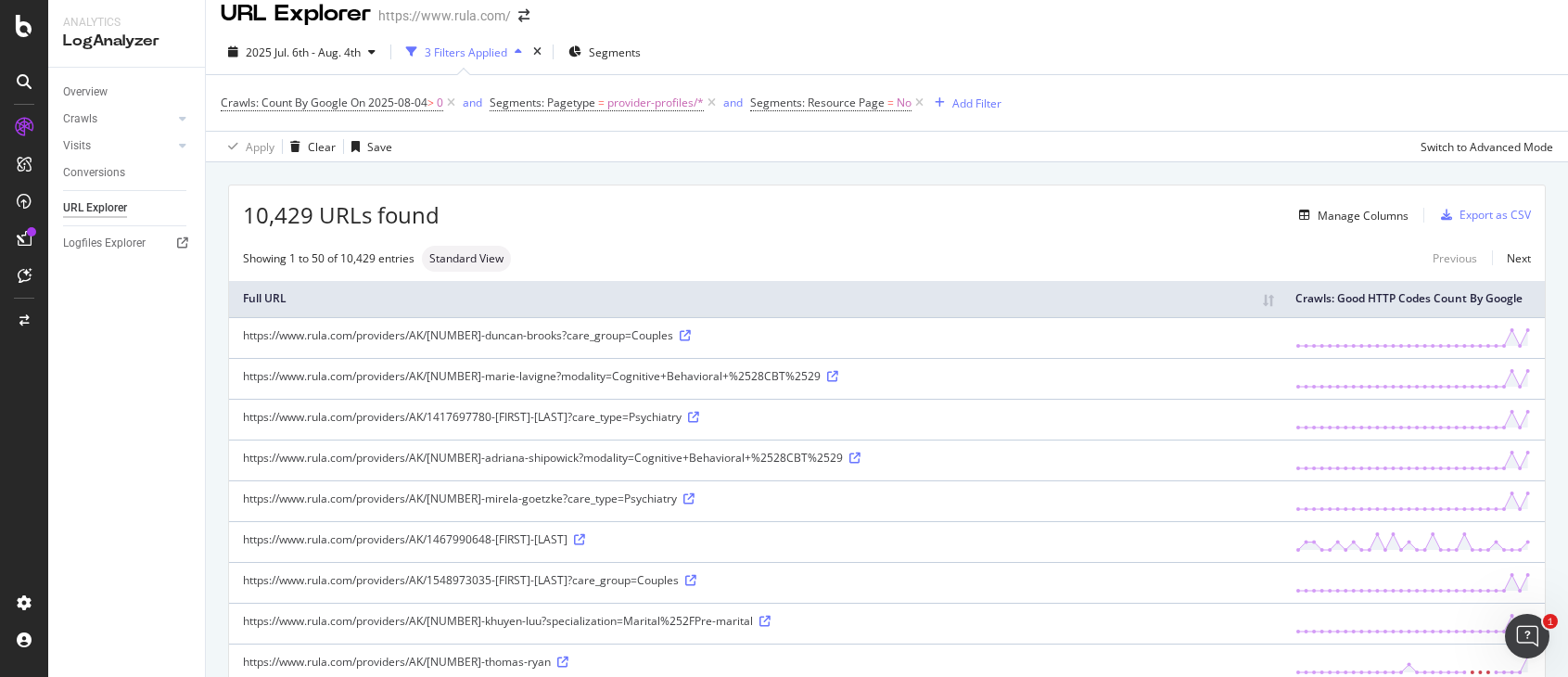 scroll, scrollTop: 20, scrollLeft: 0, axis: vertical 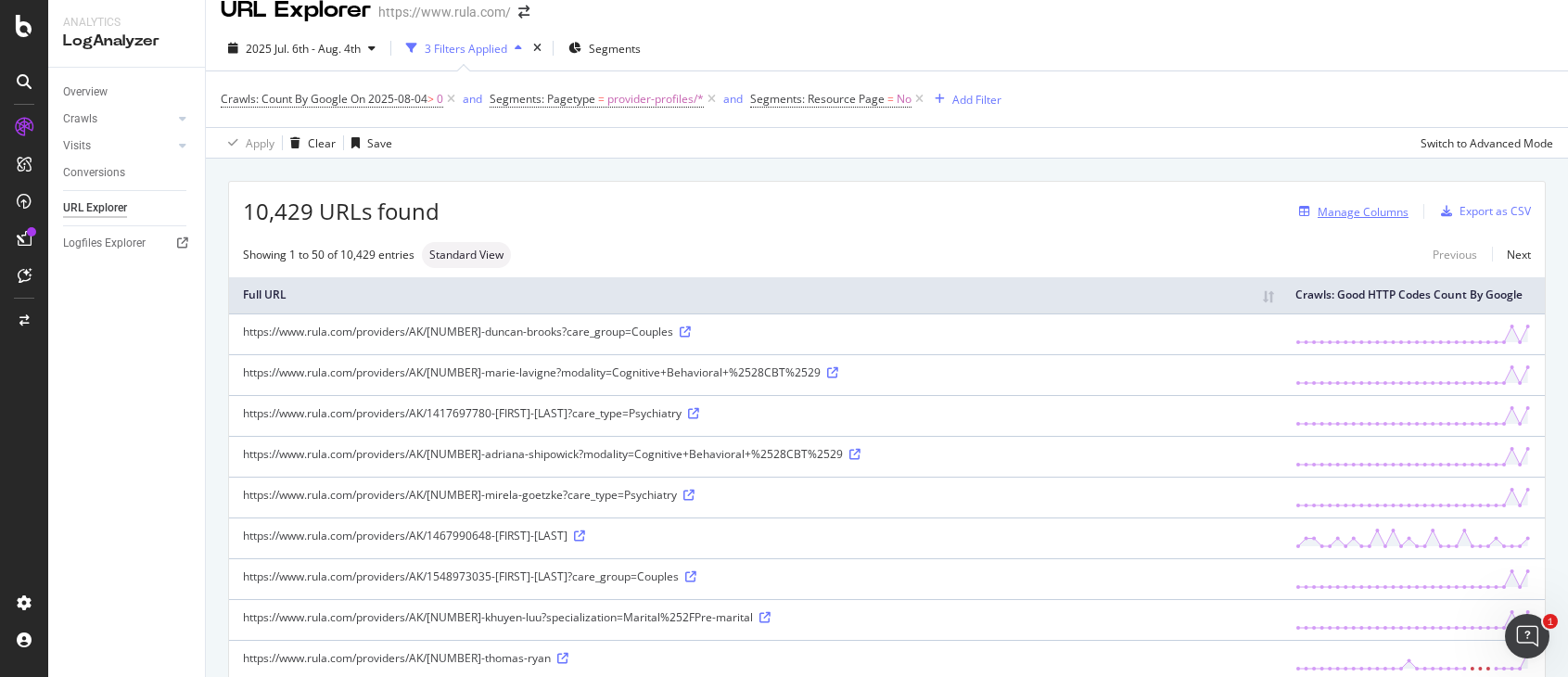 click on "Manage Columns" at bounding box center [1363, 211] 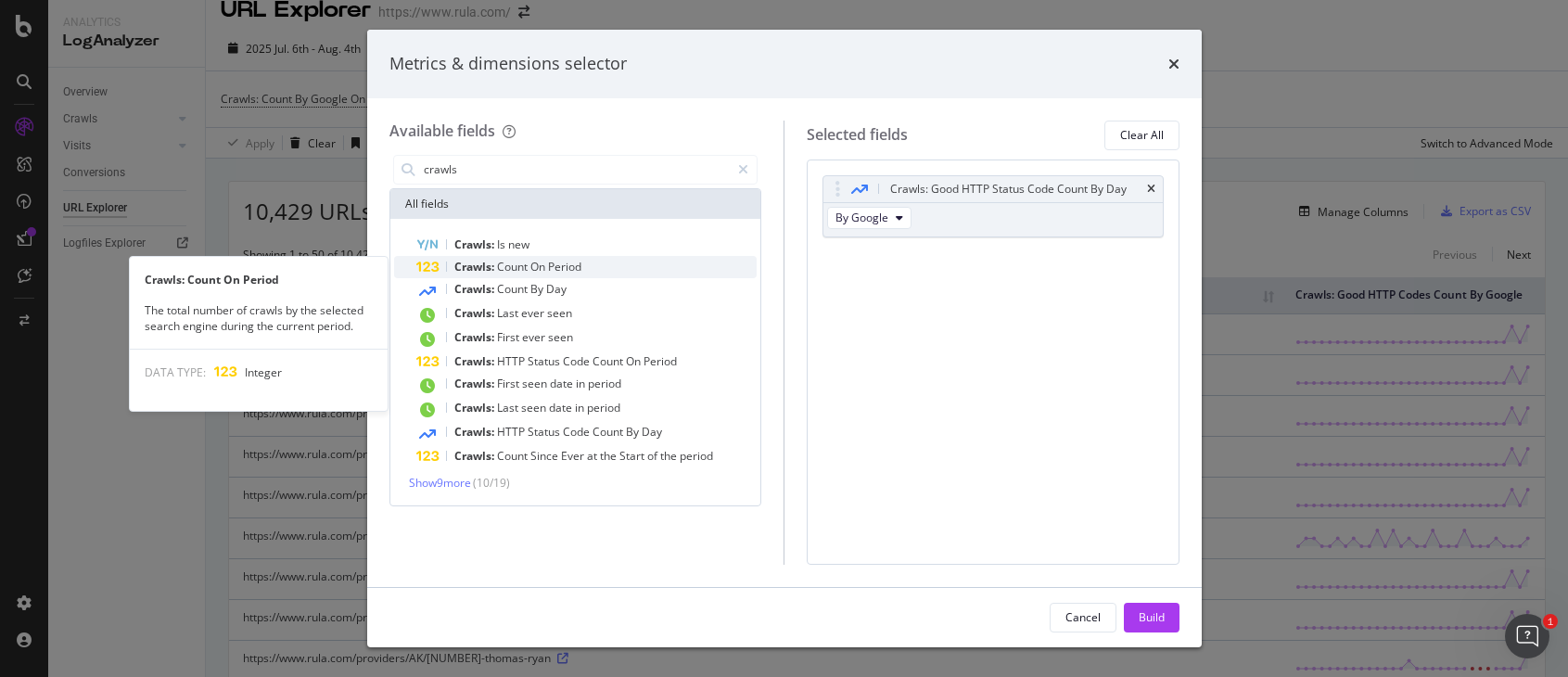 type on "crawls" 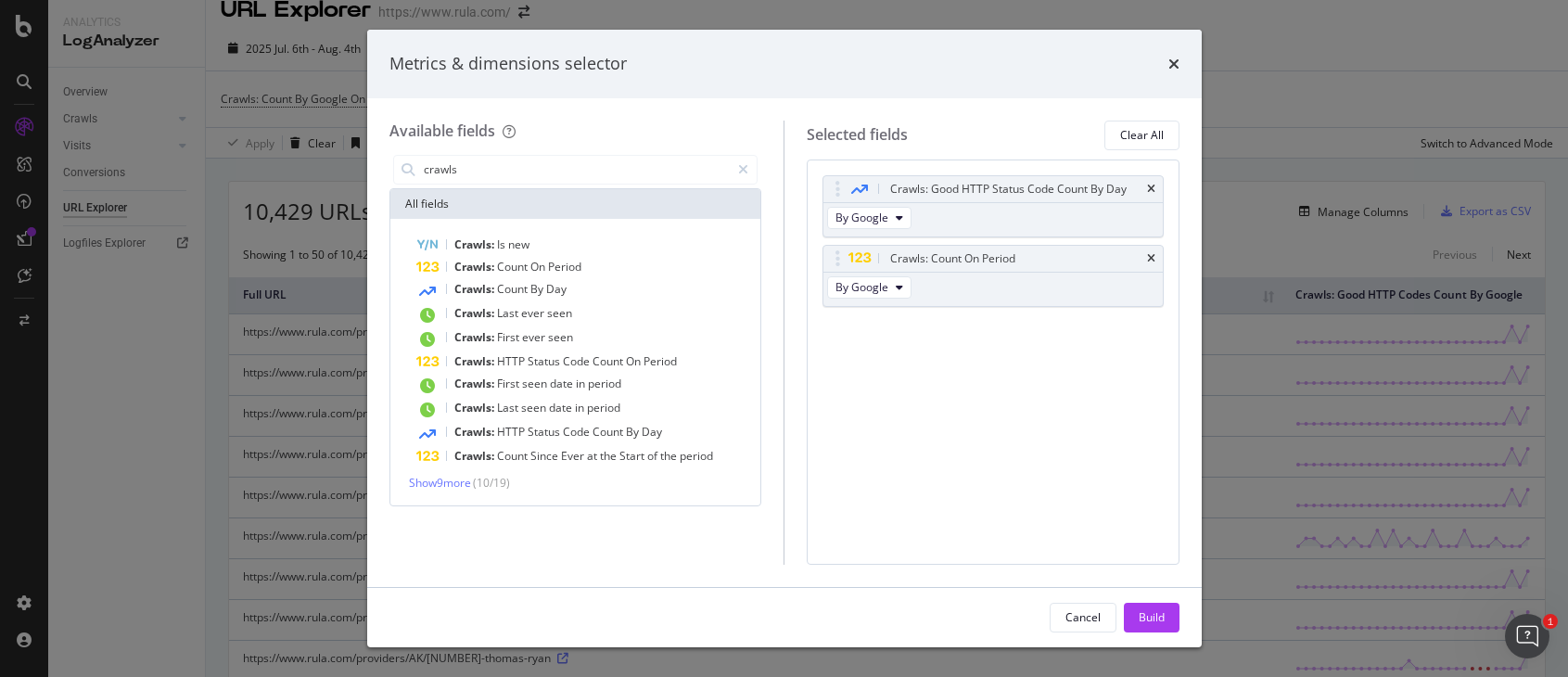 click on "Build" at bounding box center (1152, 618) 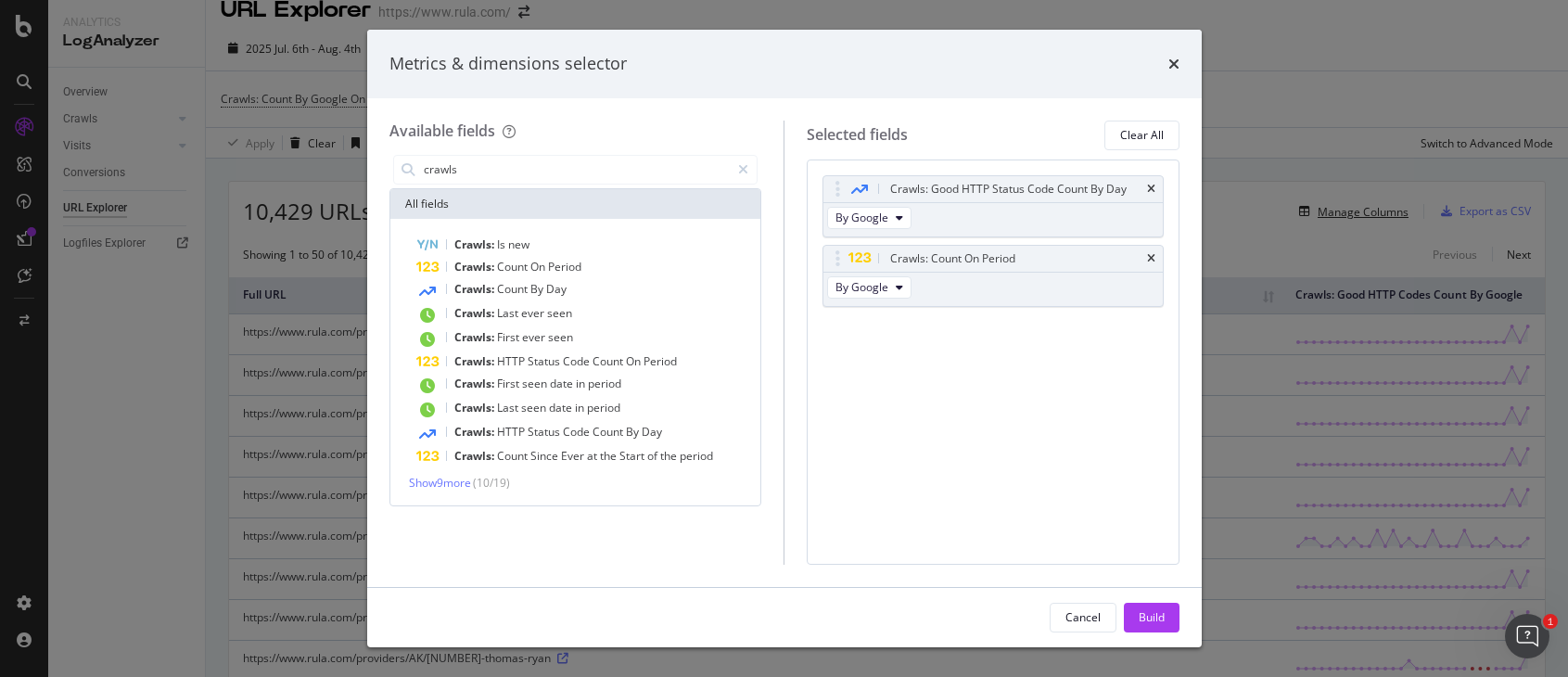 scroll, scrollTop: 0, scrollLeft: 0, axis: both 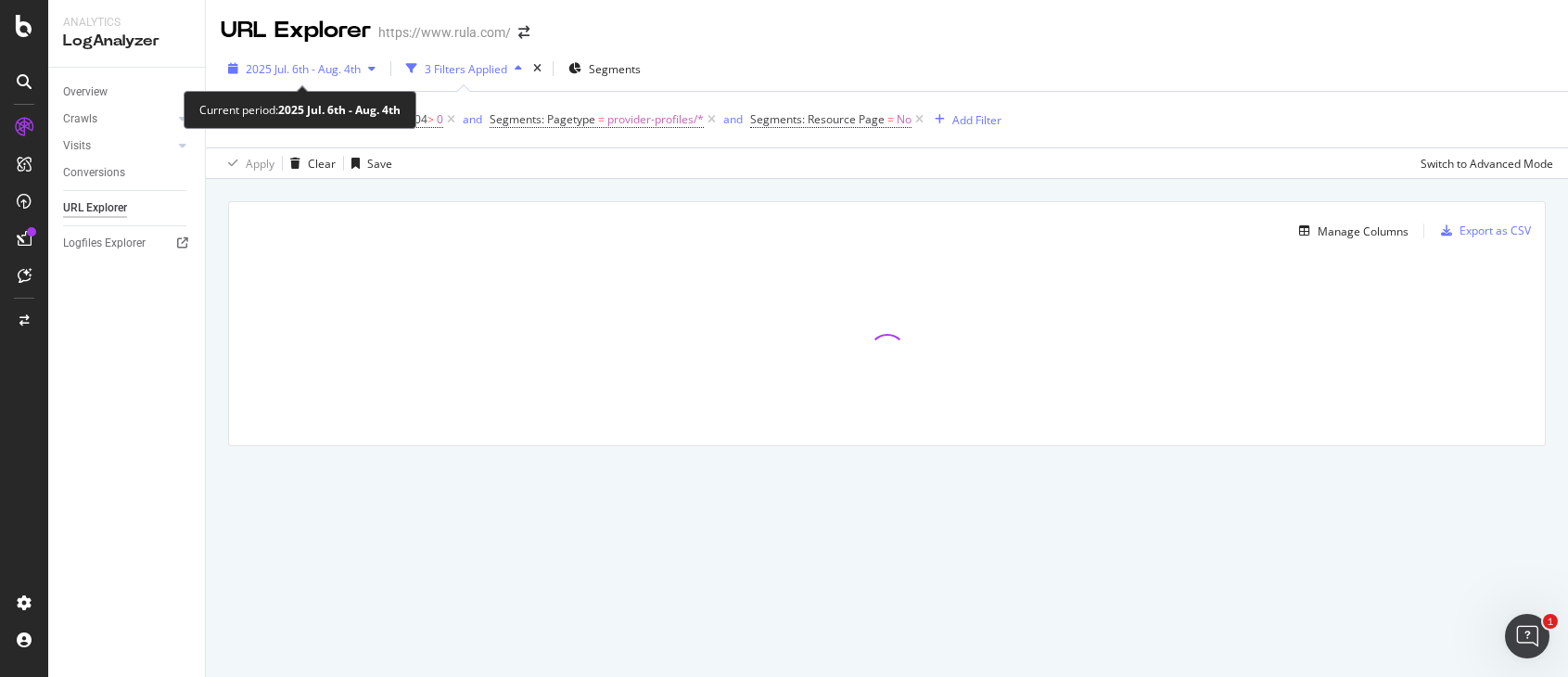 click on "2025 Jul. 6th - Aug. 4th" at bounding box center [301, 69] 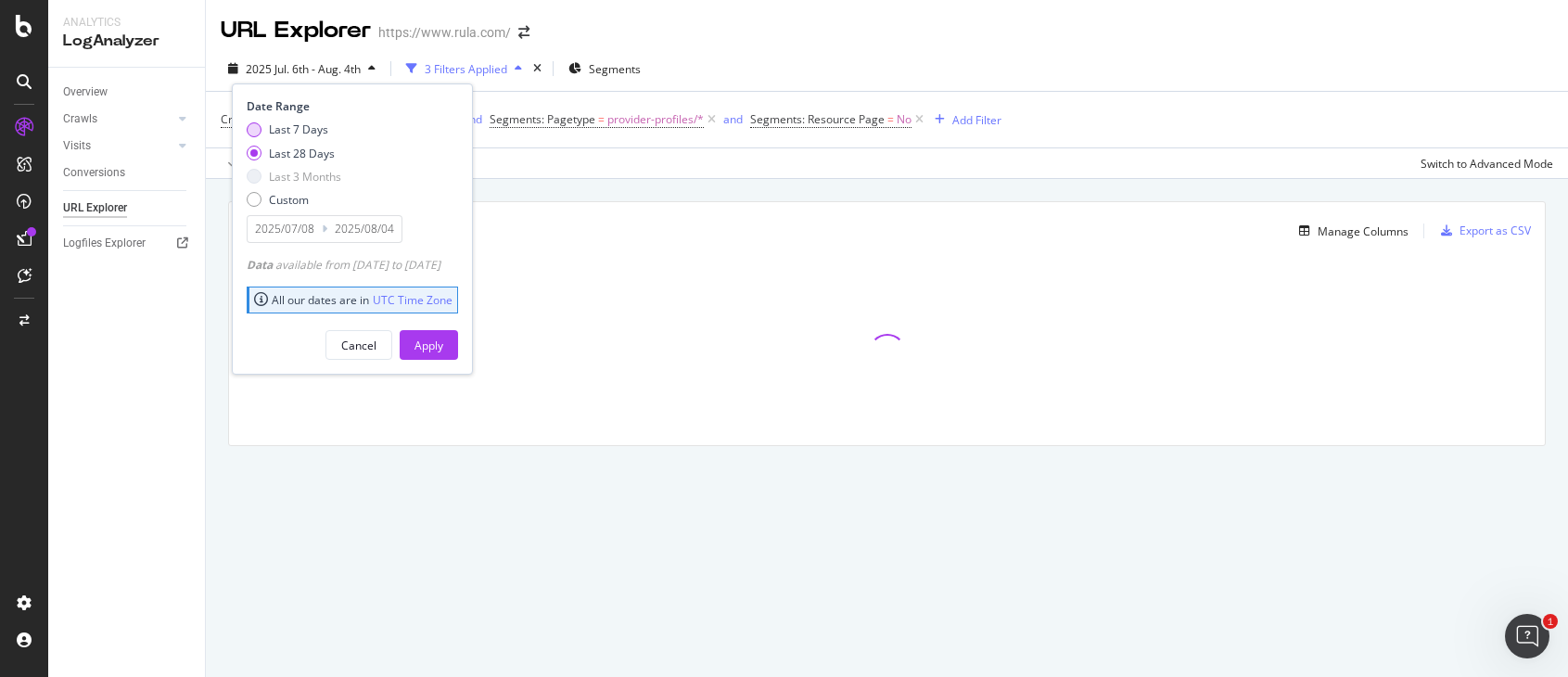 click on "Last 7 Days" at bounding box center (299, 129) 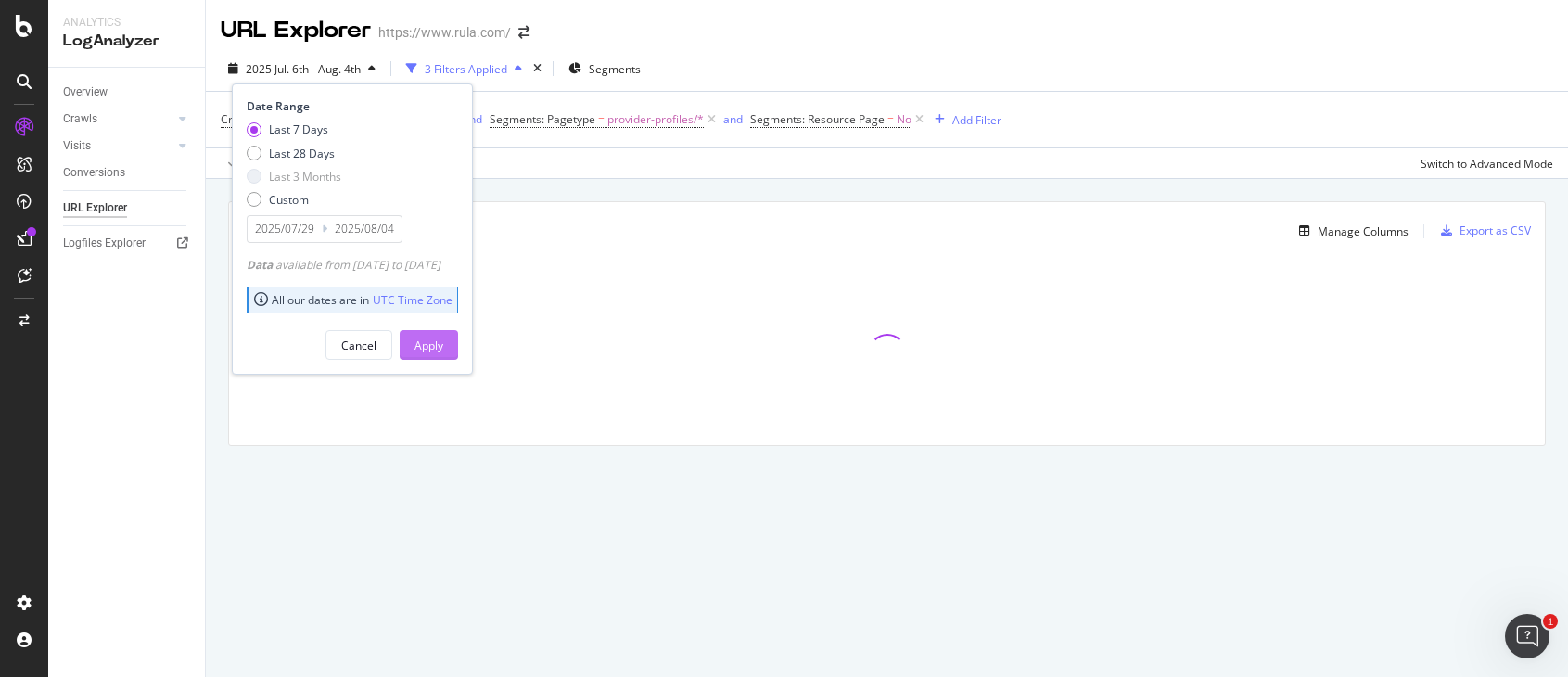 click on "Apply" at bounding box center [428, 345] 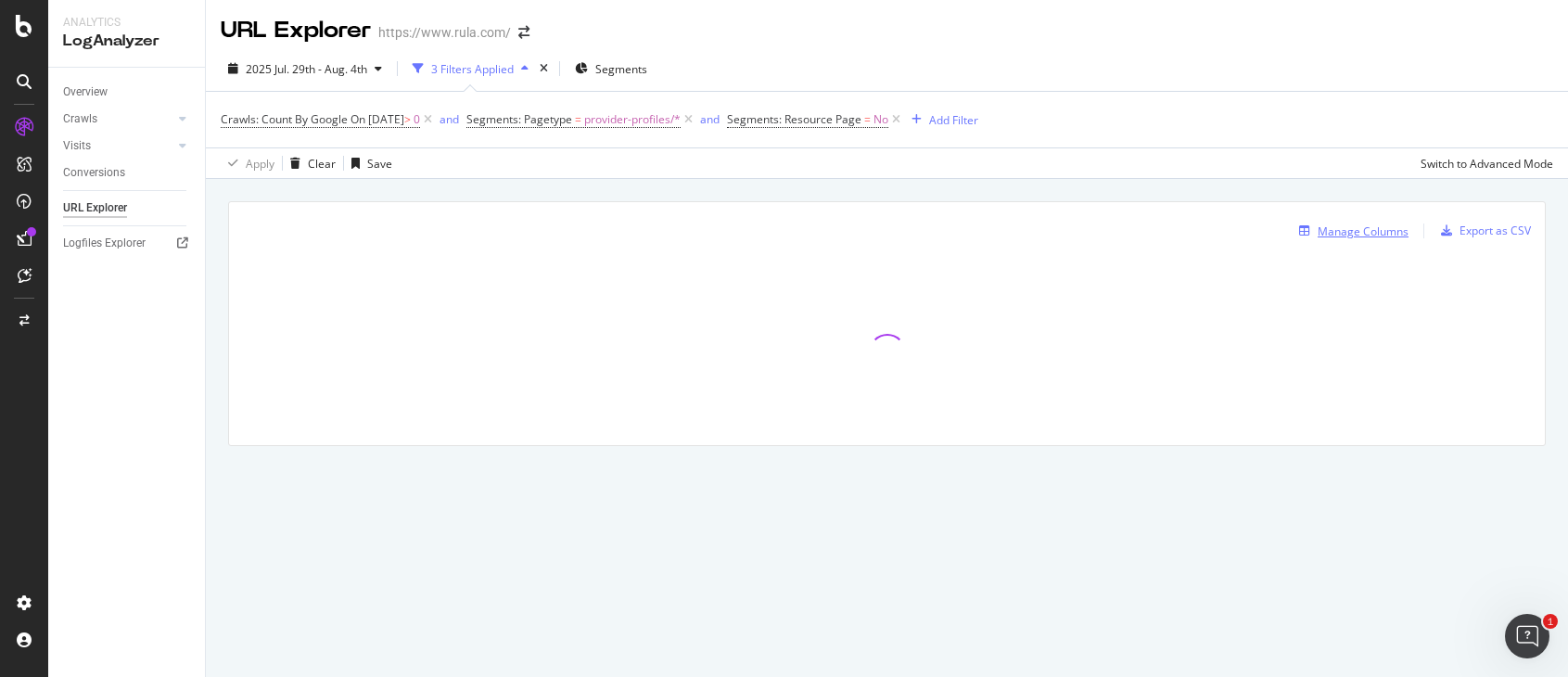 click on "Manage Columns" at bounding box center [1363, 231] 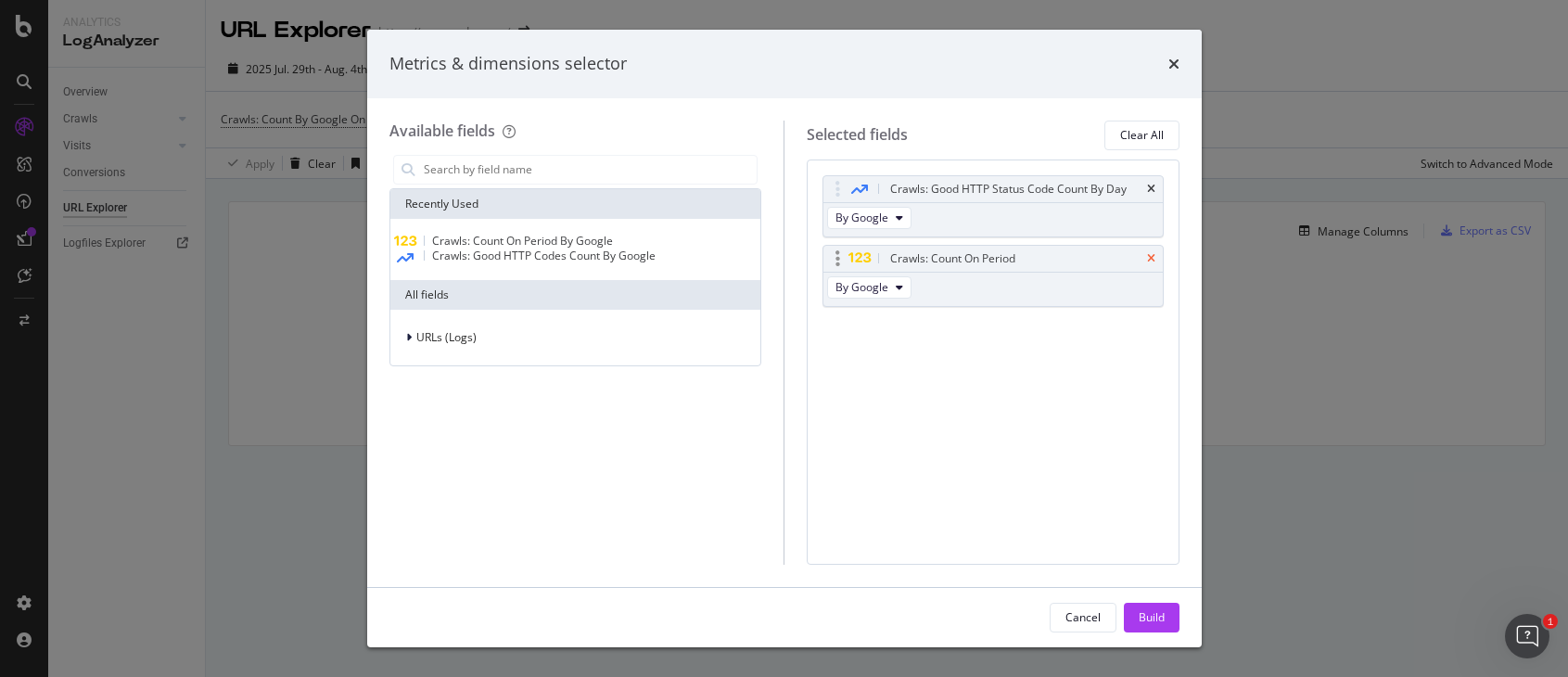 click at bounding box center [1151, 189] 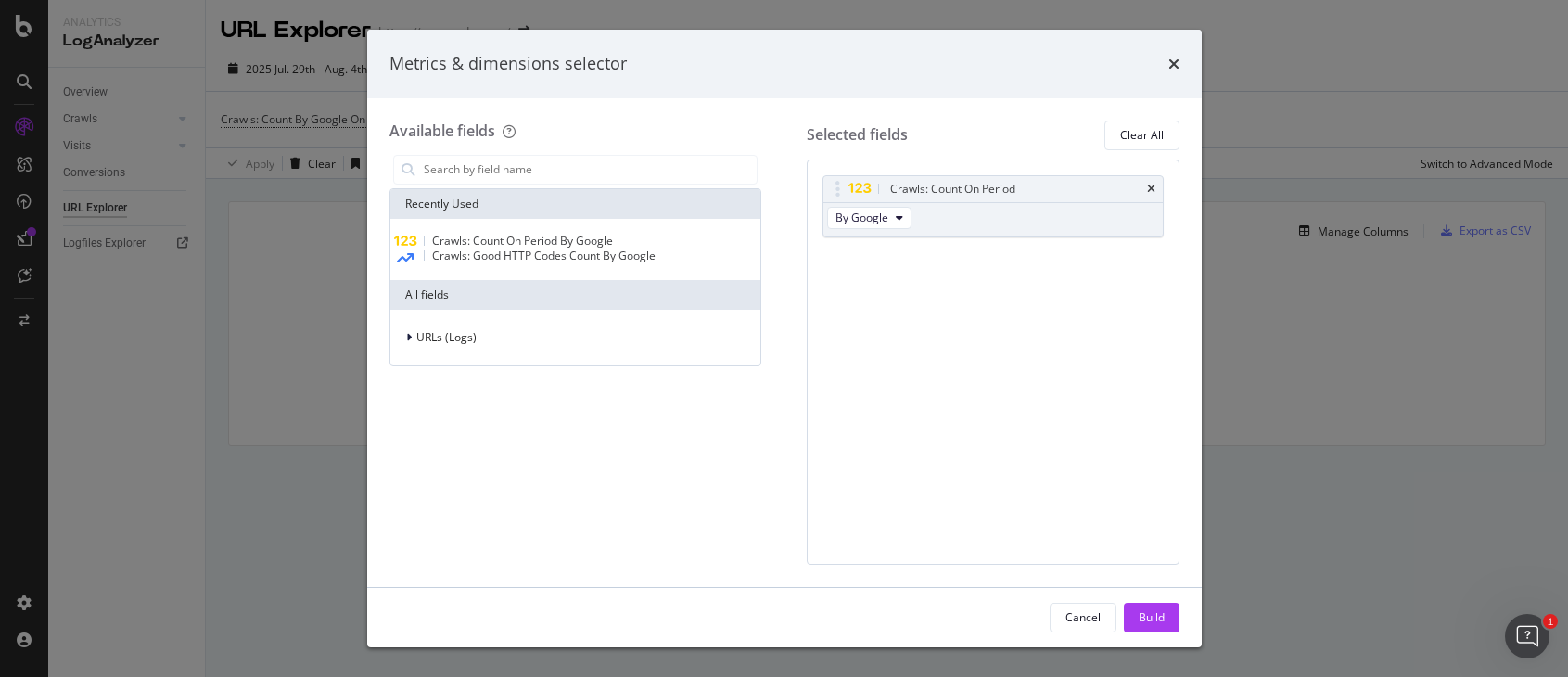 click on "Build" at bounding box center (1152, 618) 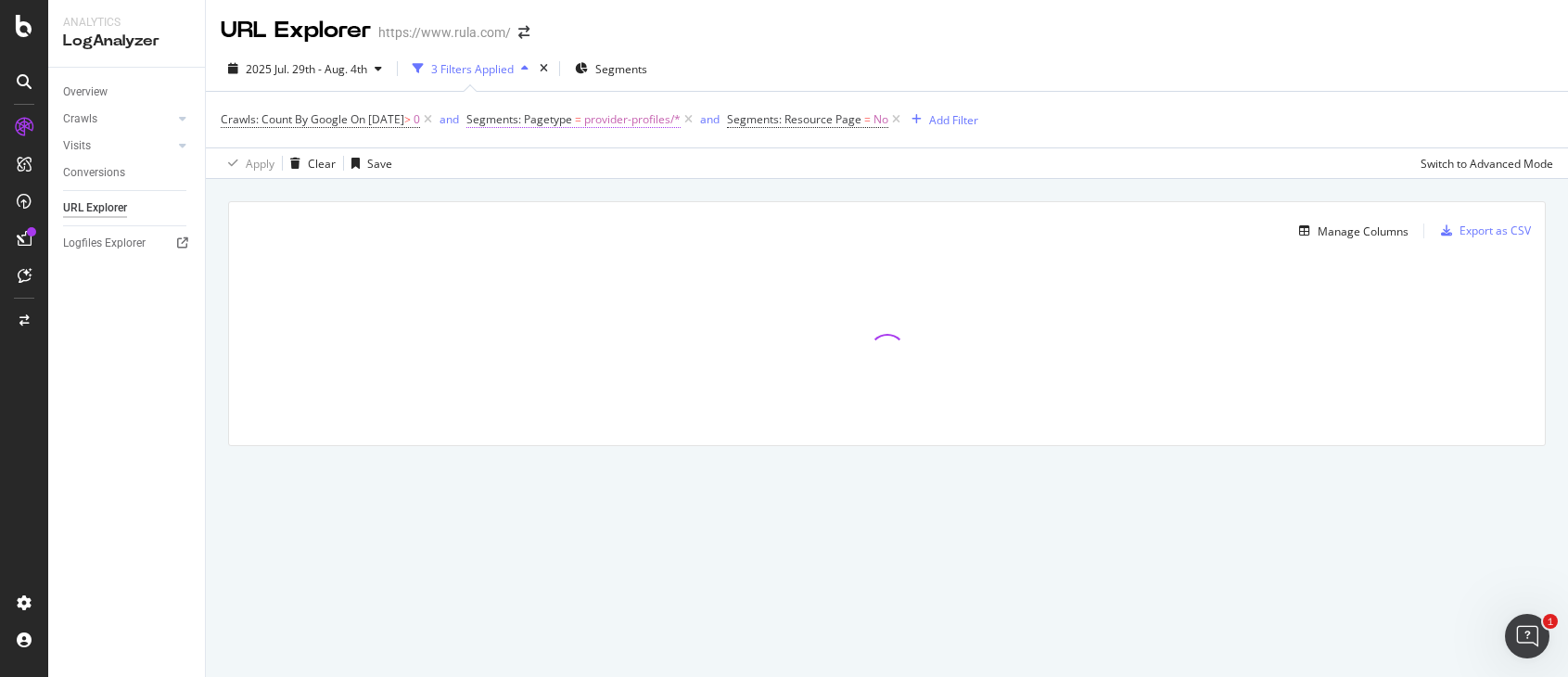click on "Segments: Pagetype" at bounding box center (519, 119) 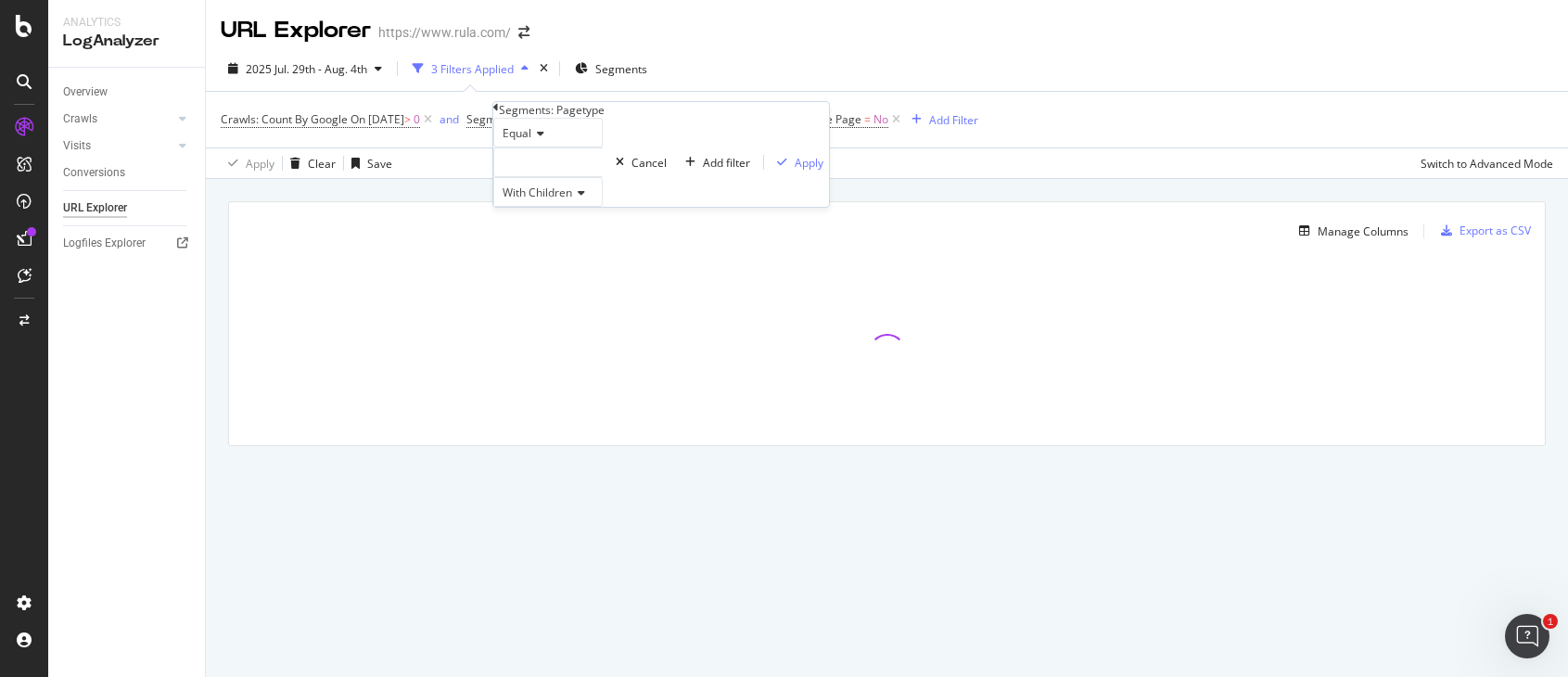 click on "Apply Clear Save Switch to Advanced Mode" at bounding box center (886, 162) 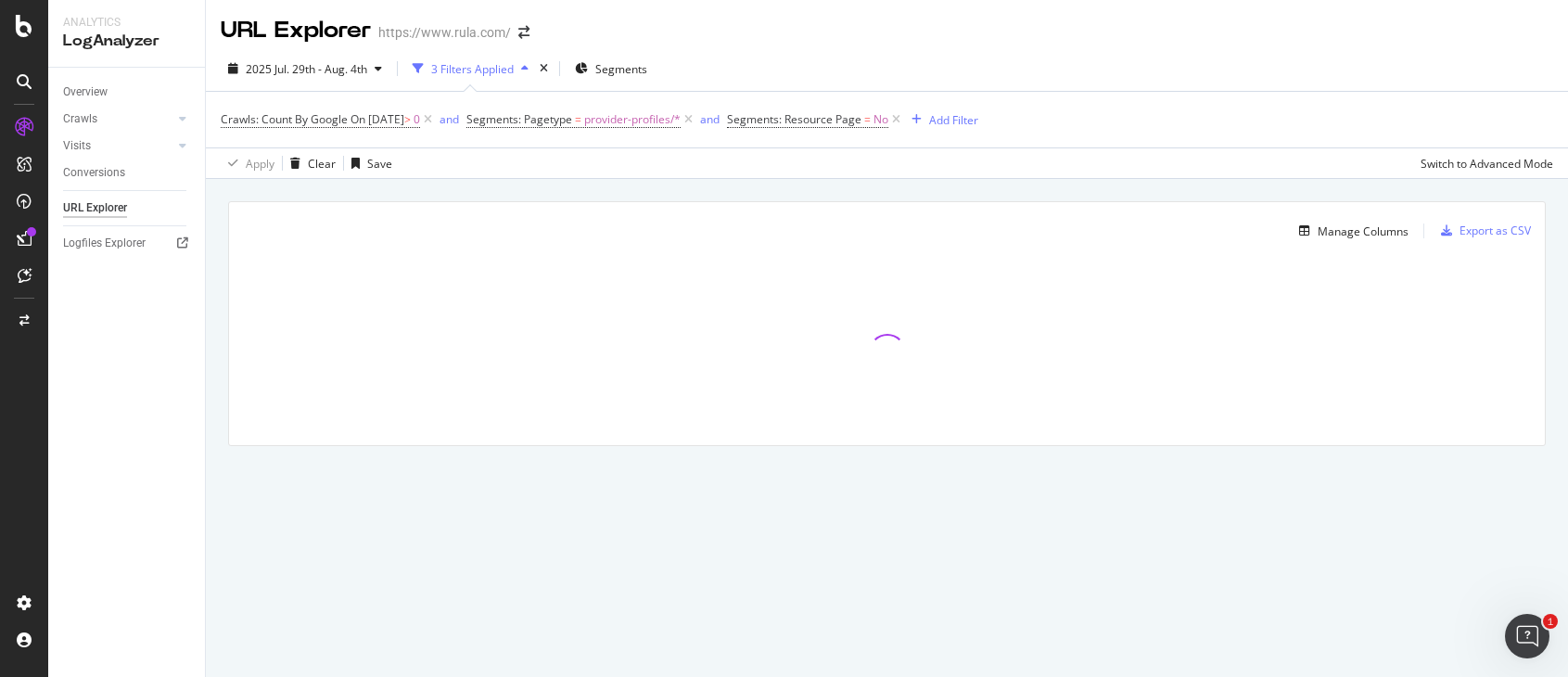 click on "URL Explorer https://www.rula.com/ 2025 Jul. 29th - Aug. 4th 3 Filters Applied Segments Crawls: Count By Google   On 2025-08-27  >     0 and Segments: Pagetype   =     provider-profiles/* and Segments: Resource Page   =     No Add Filter Apply Clear Save Switch to Advanced Mode Manage Columns Export as CSV Full URL Crawls: Count On Period By Google" at bounding box center [886, 338] 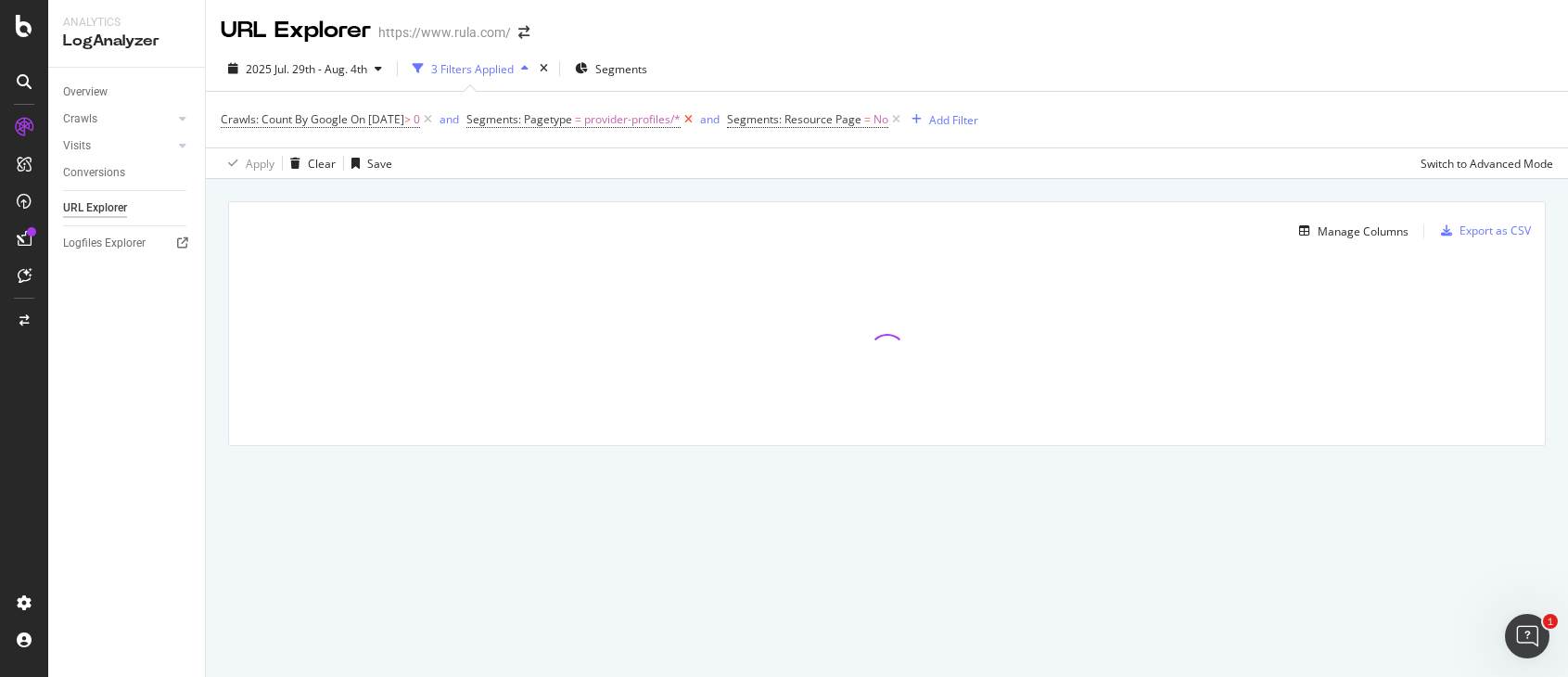 click at bounding box center (688, 120) 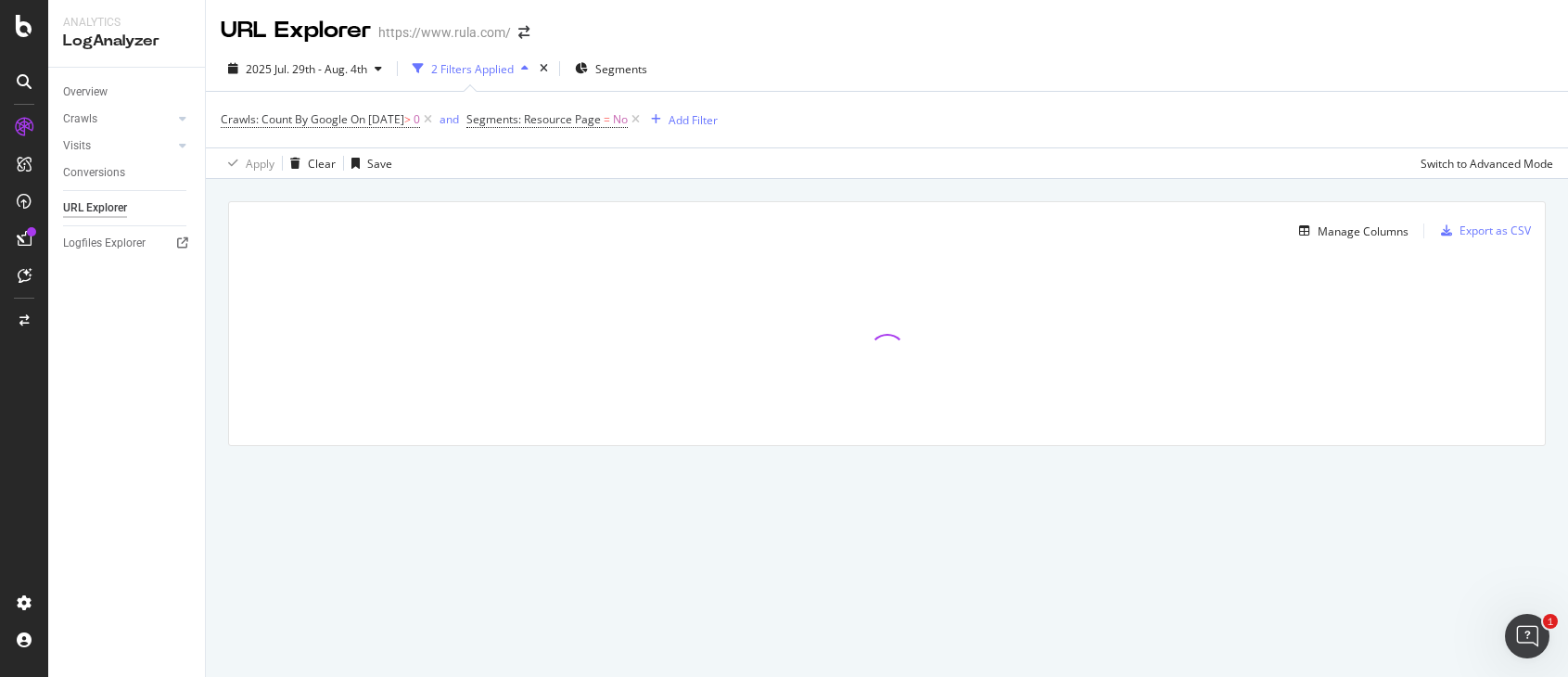 click on "2 Filters Applied" at bounding box center (472, 69) 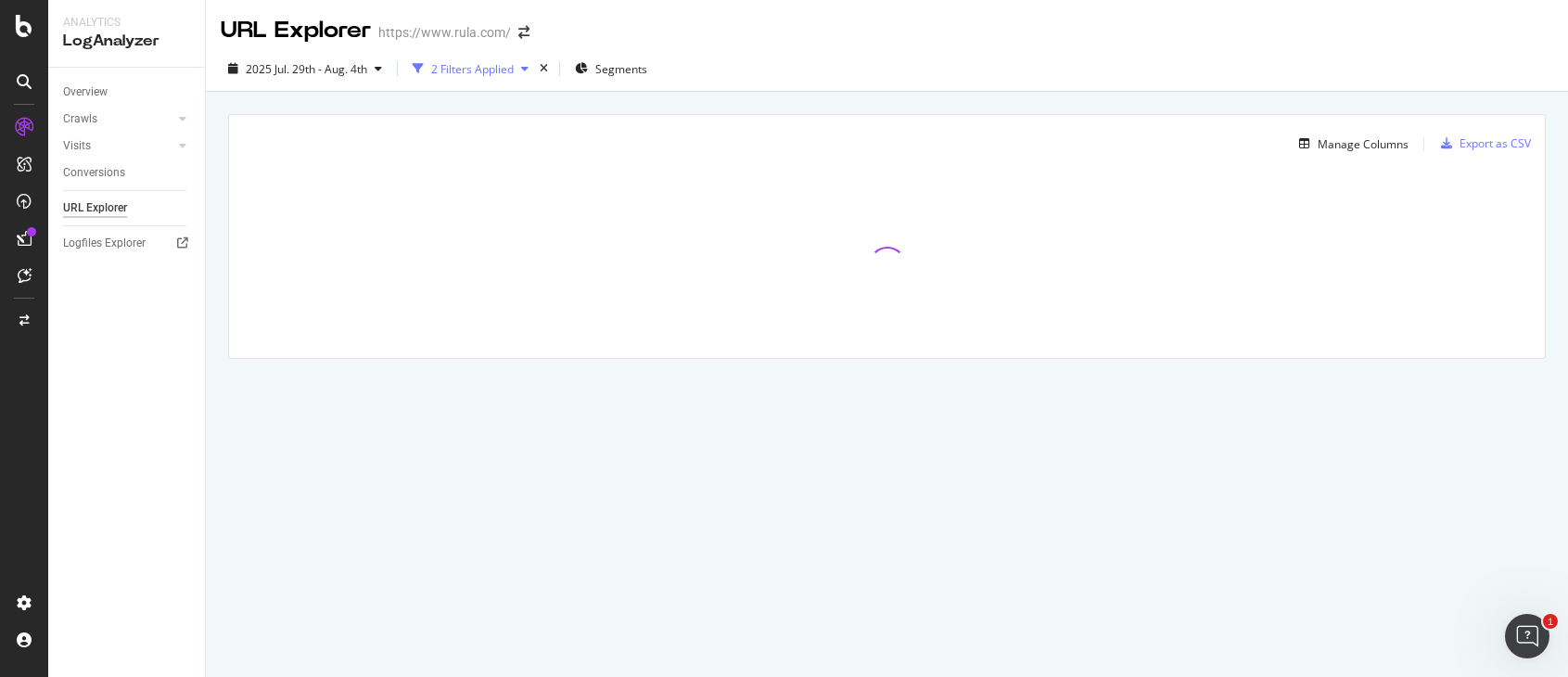 click on "2 Filters Applied" at bounding box center (472, 69) 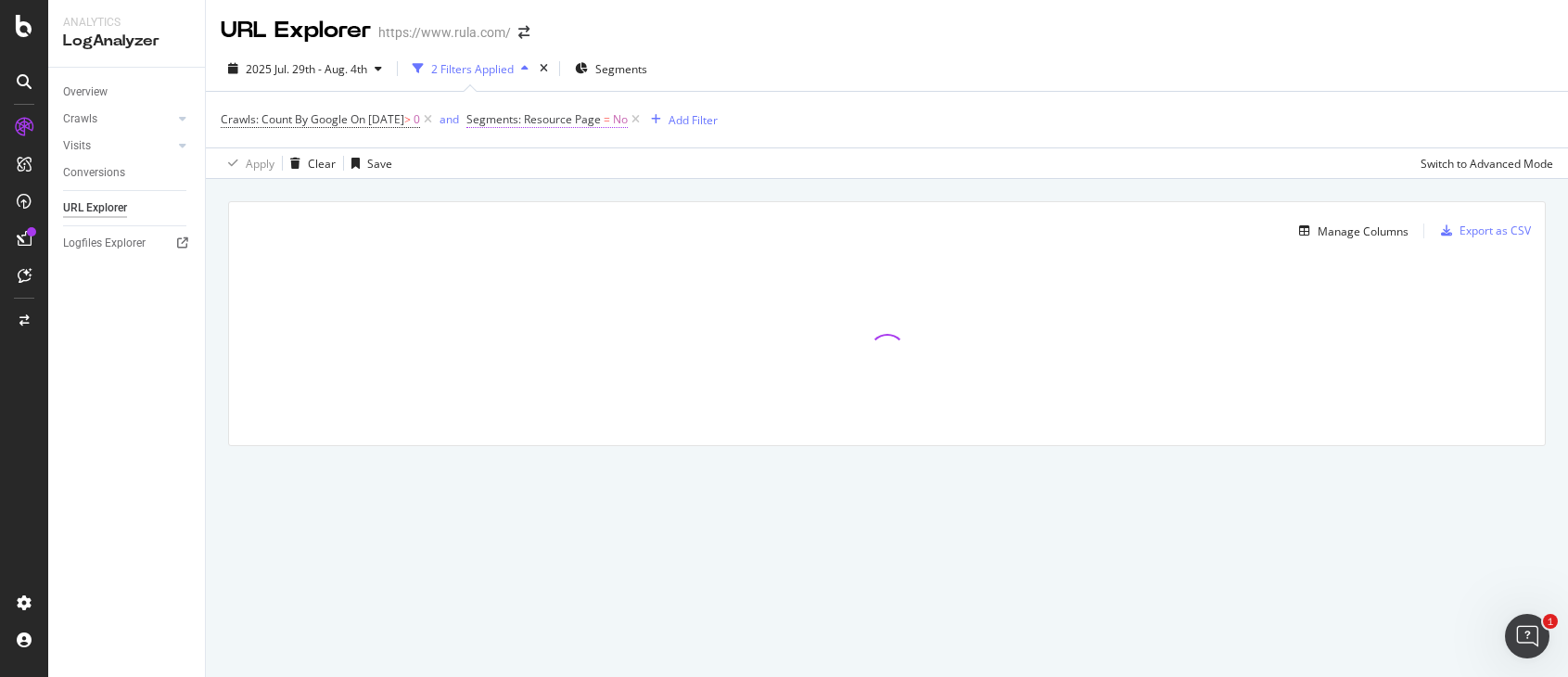 click on "Segments: Resource Page" at bounding box center (533, 119) 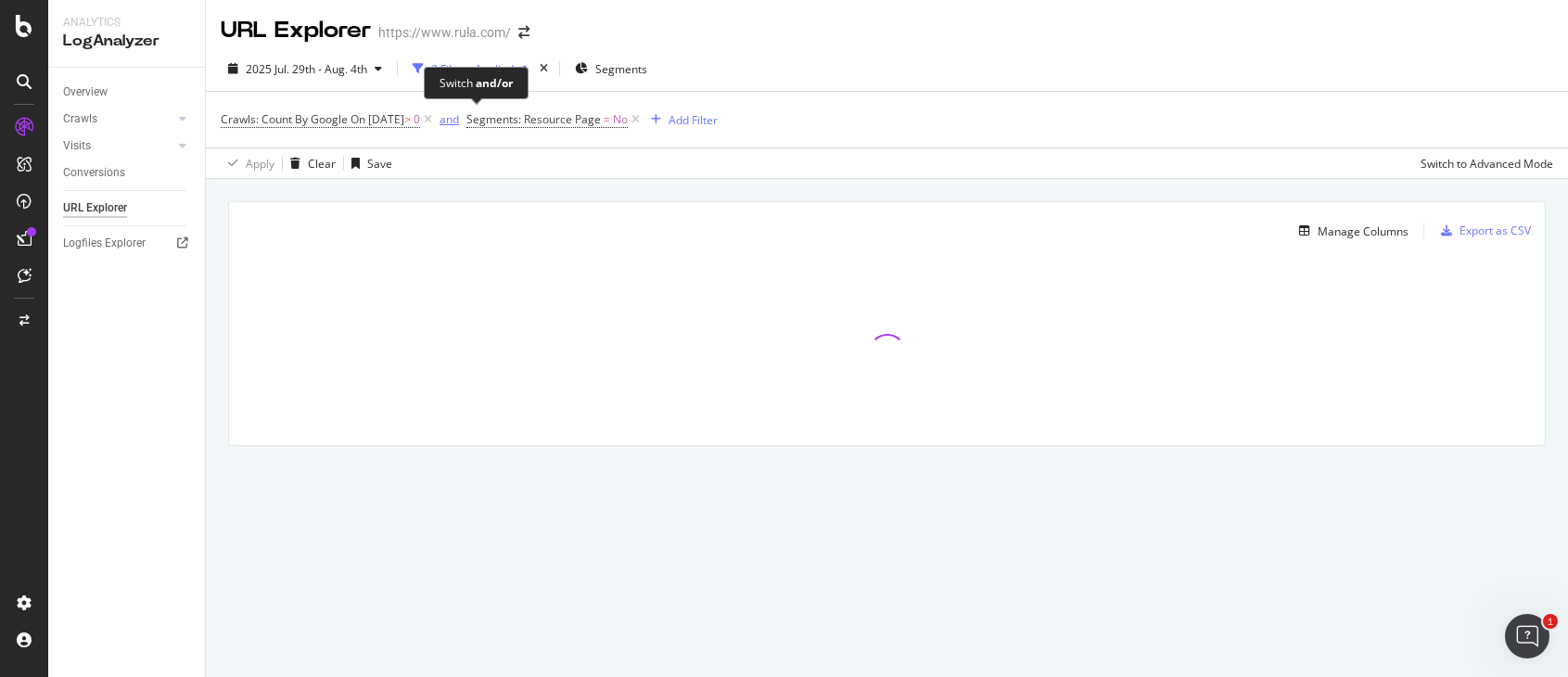 click on "and" at bounding box center (449, 119) 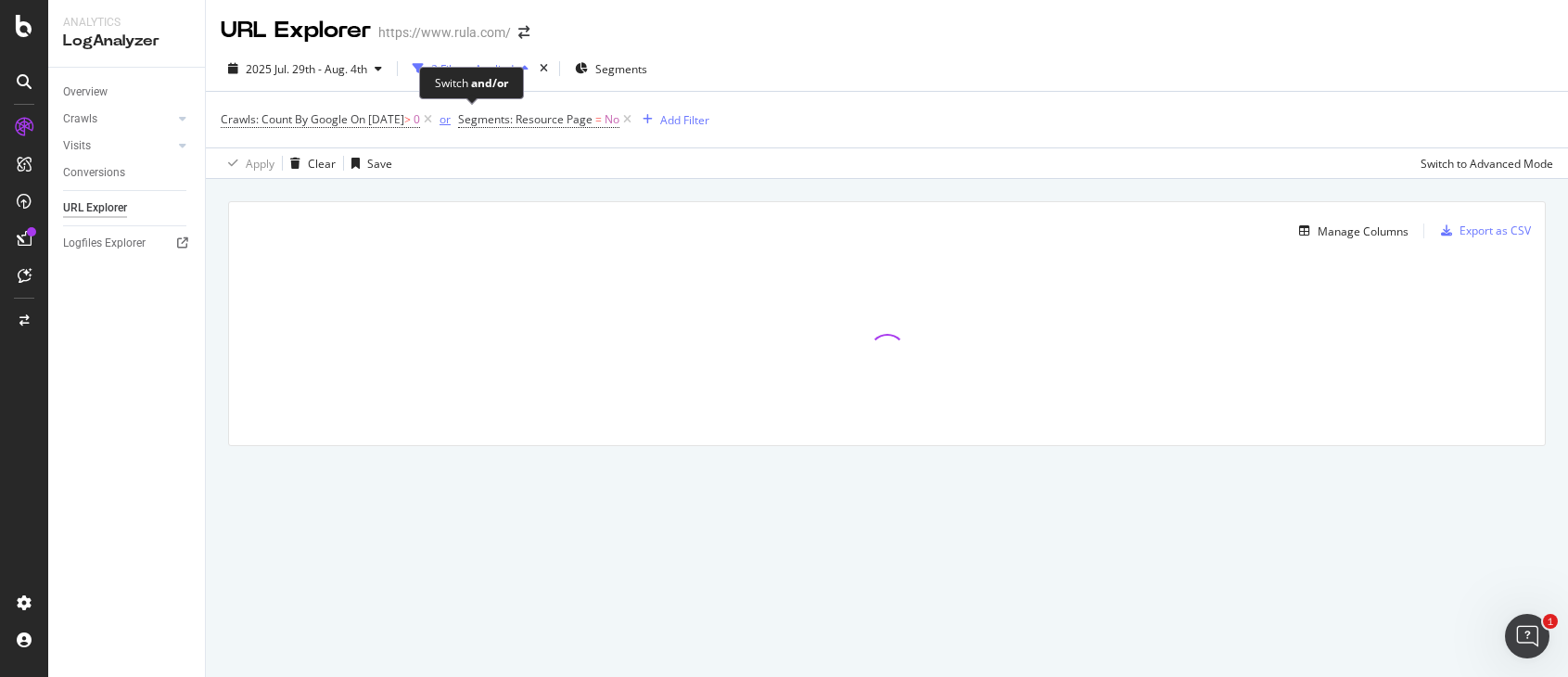 click on "or" at bounding box center [445, 119] 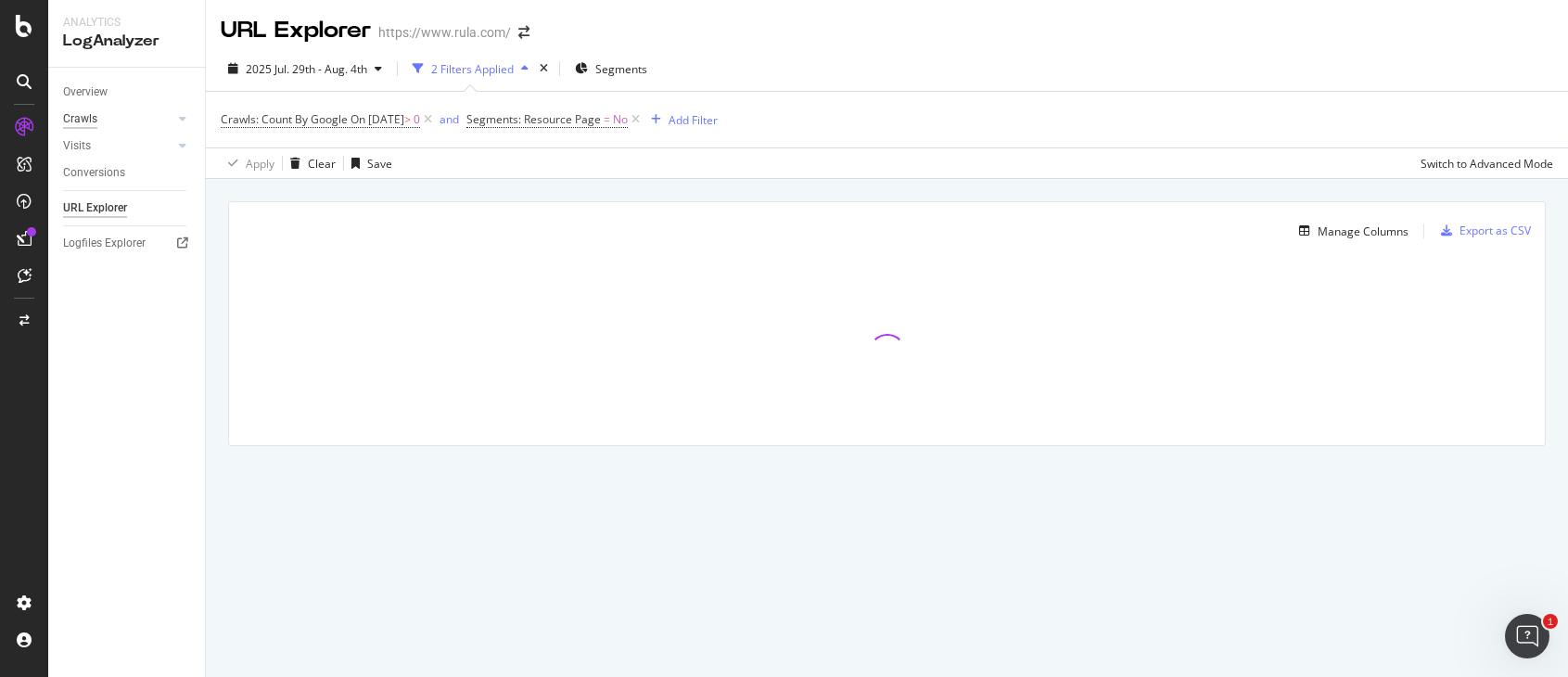 click on "Crawls" at bounding box center [80, 119] 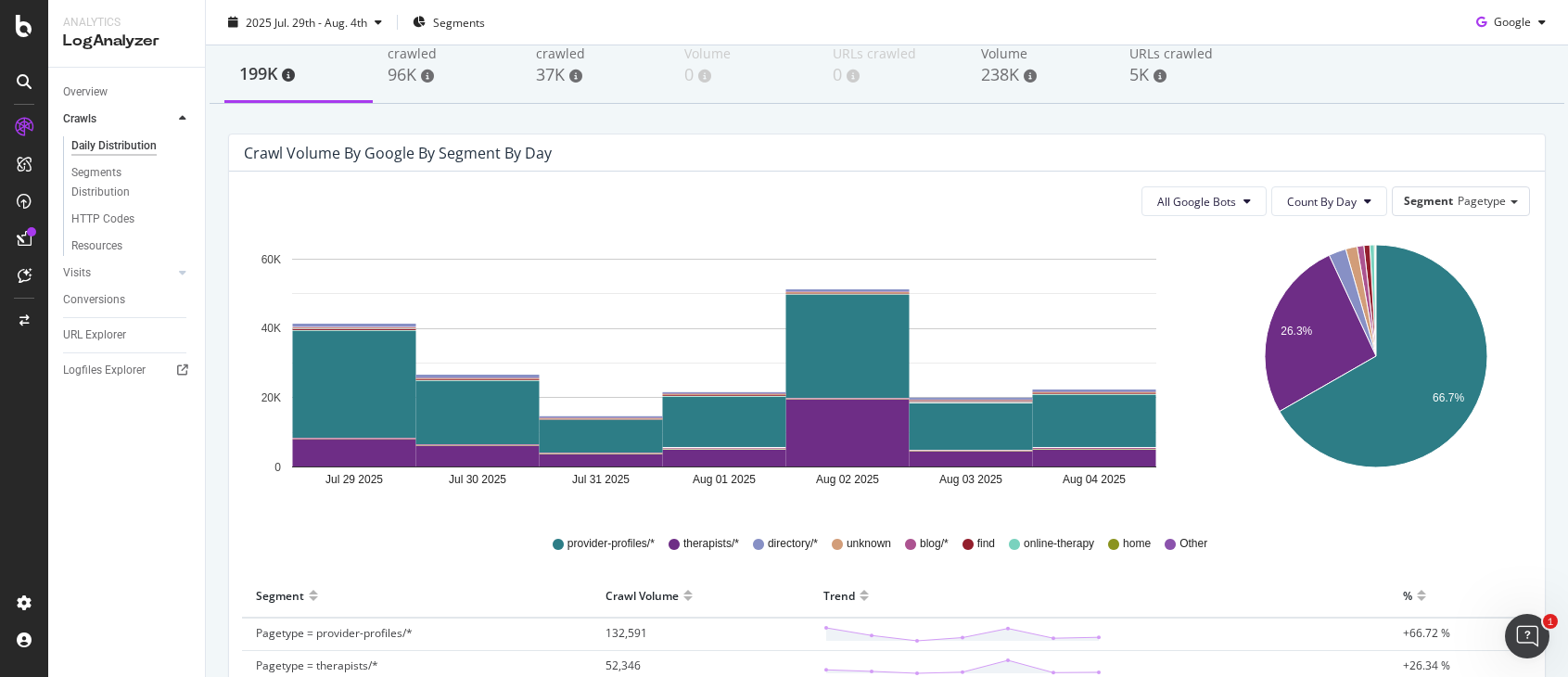 scroll, scrollTop: 0, scrollLeft: 0, axis: both 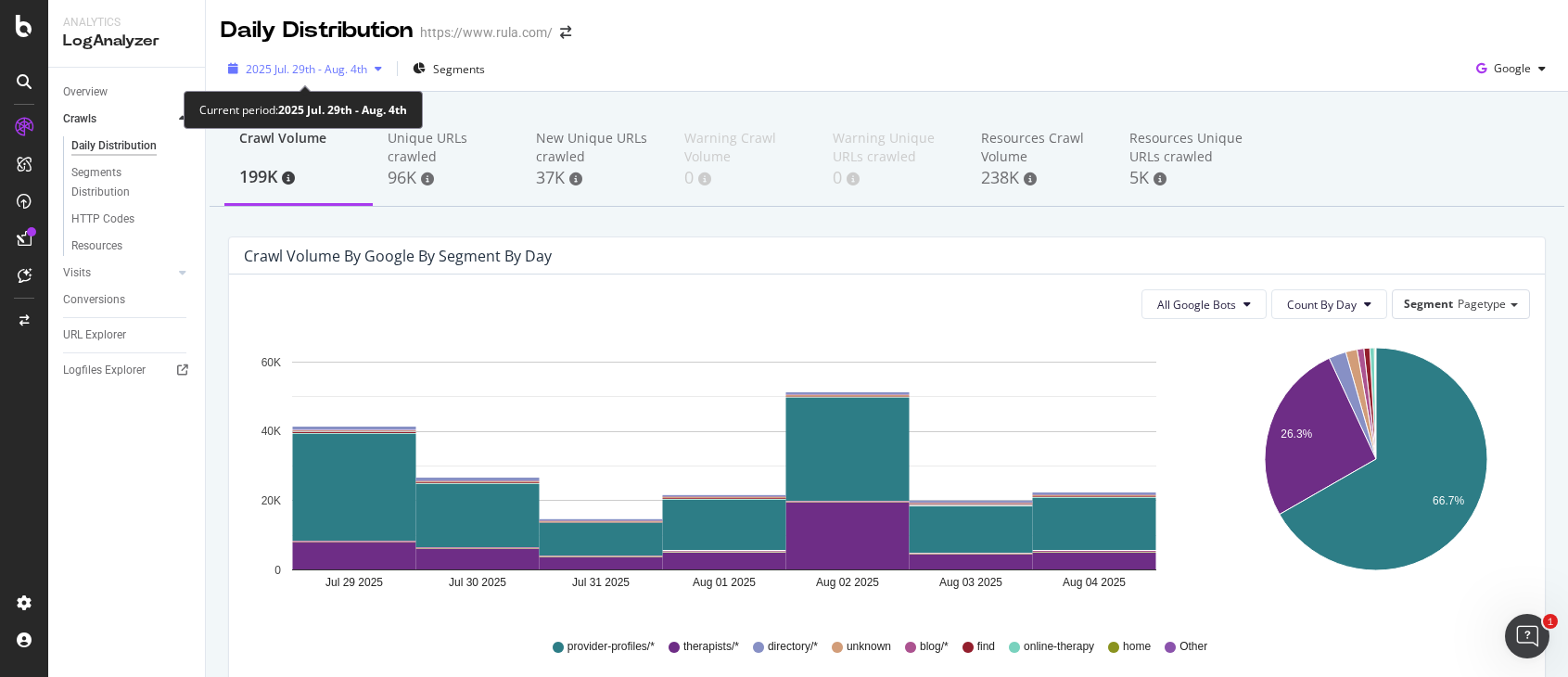 click on "2025 Jul. 29th - Aug. 4th" at bounding box center [306, 69] 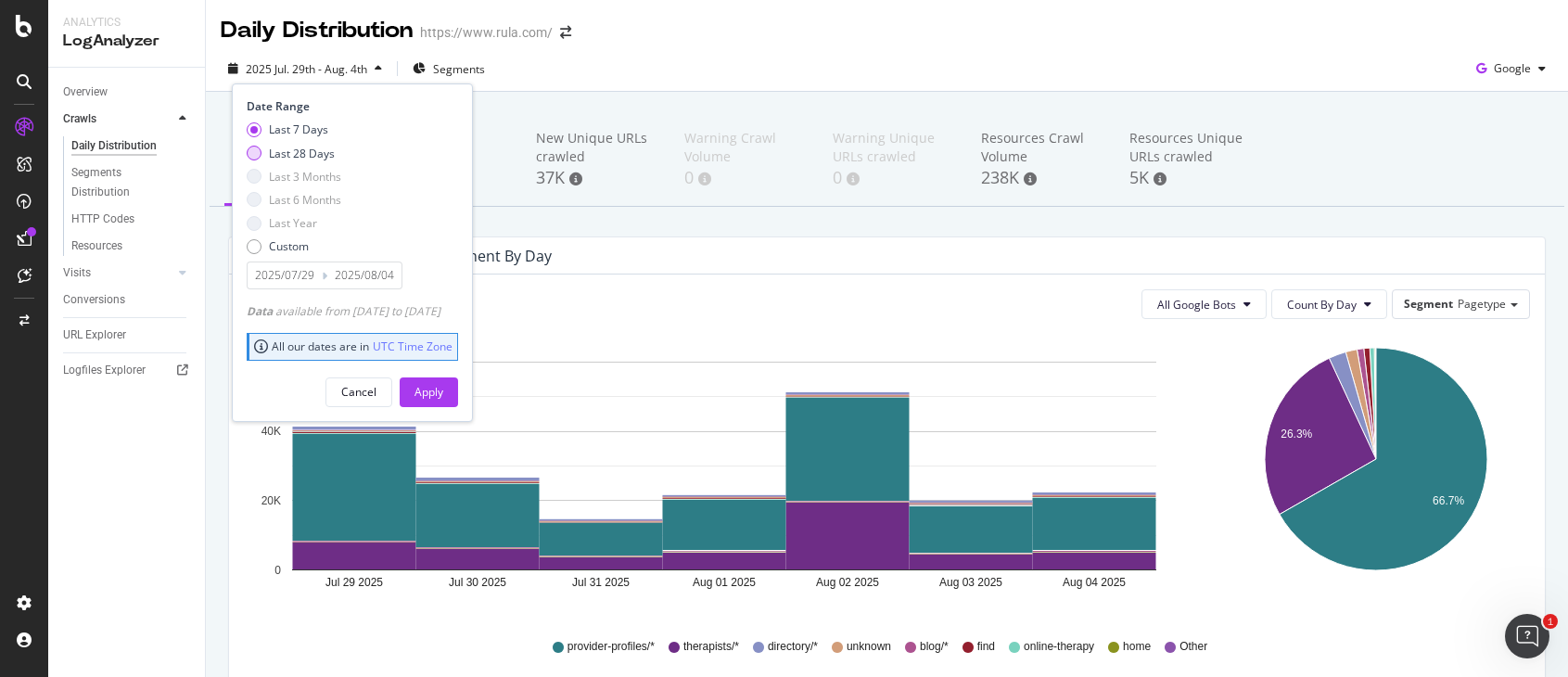 drag, startPoint x: 317, startPoint y: 148, endPoint x: 321, endPoint y: 158, distance: 10.77033 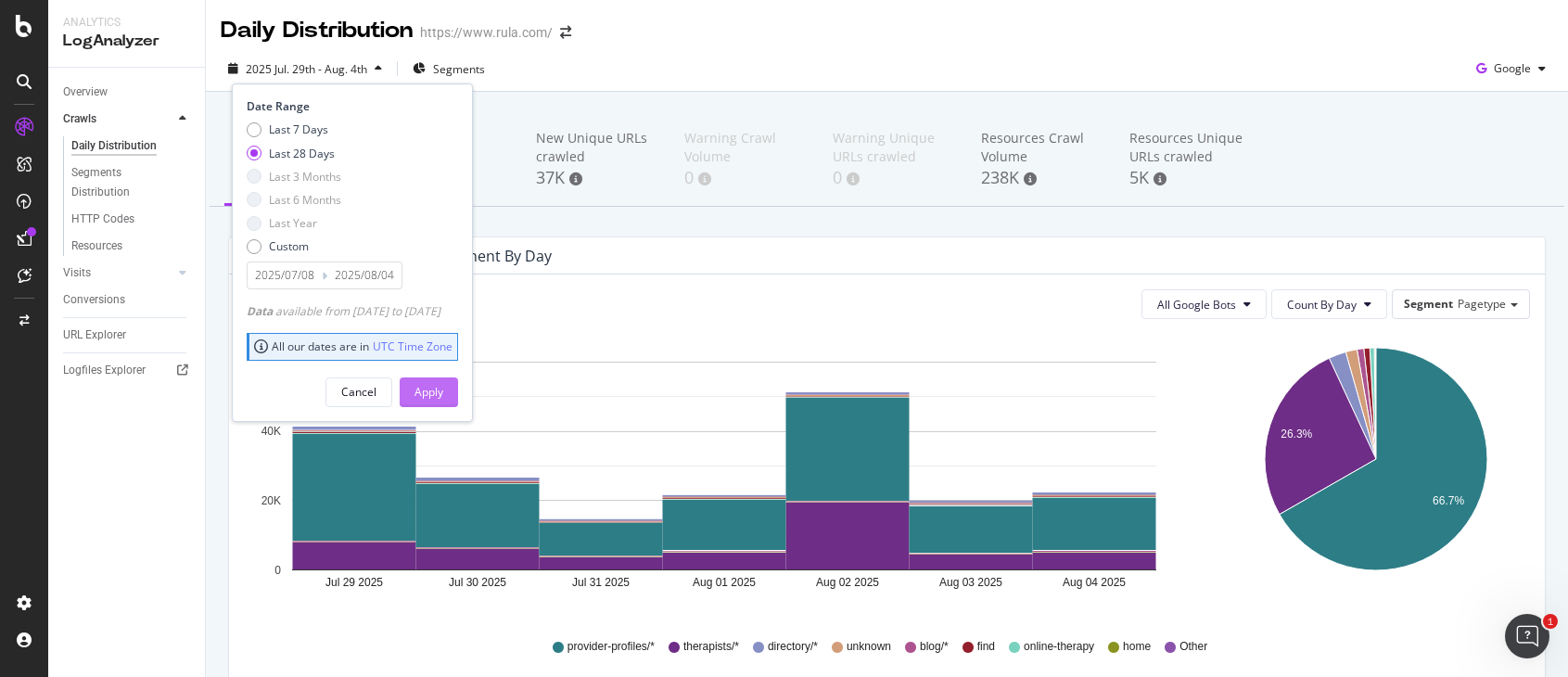 click on "Apply" at bounding box center [428, 391] 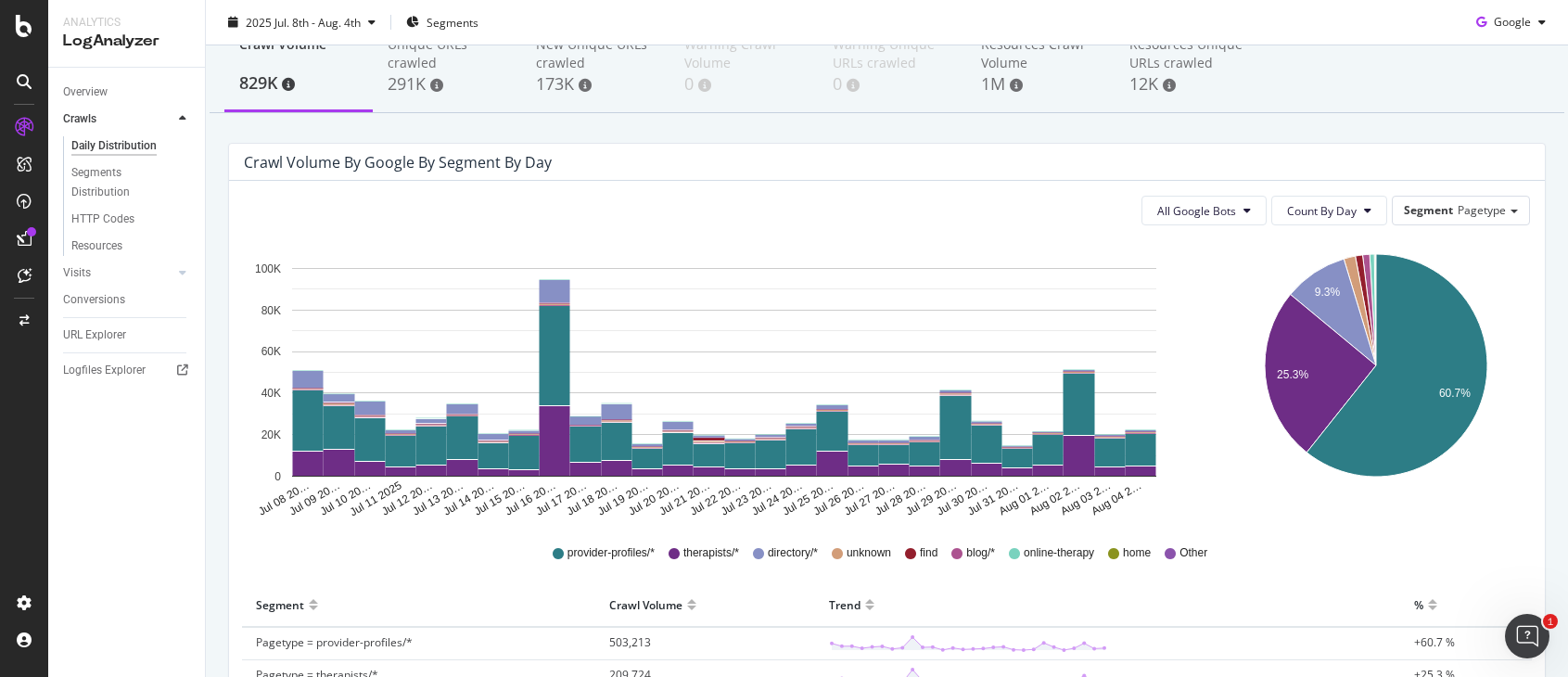 scroll, scrollTop: 97, scrollLeft: 0, axis: vertical 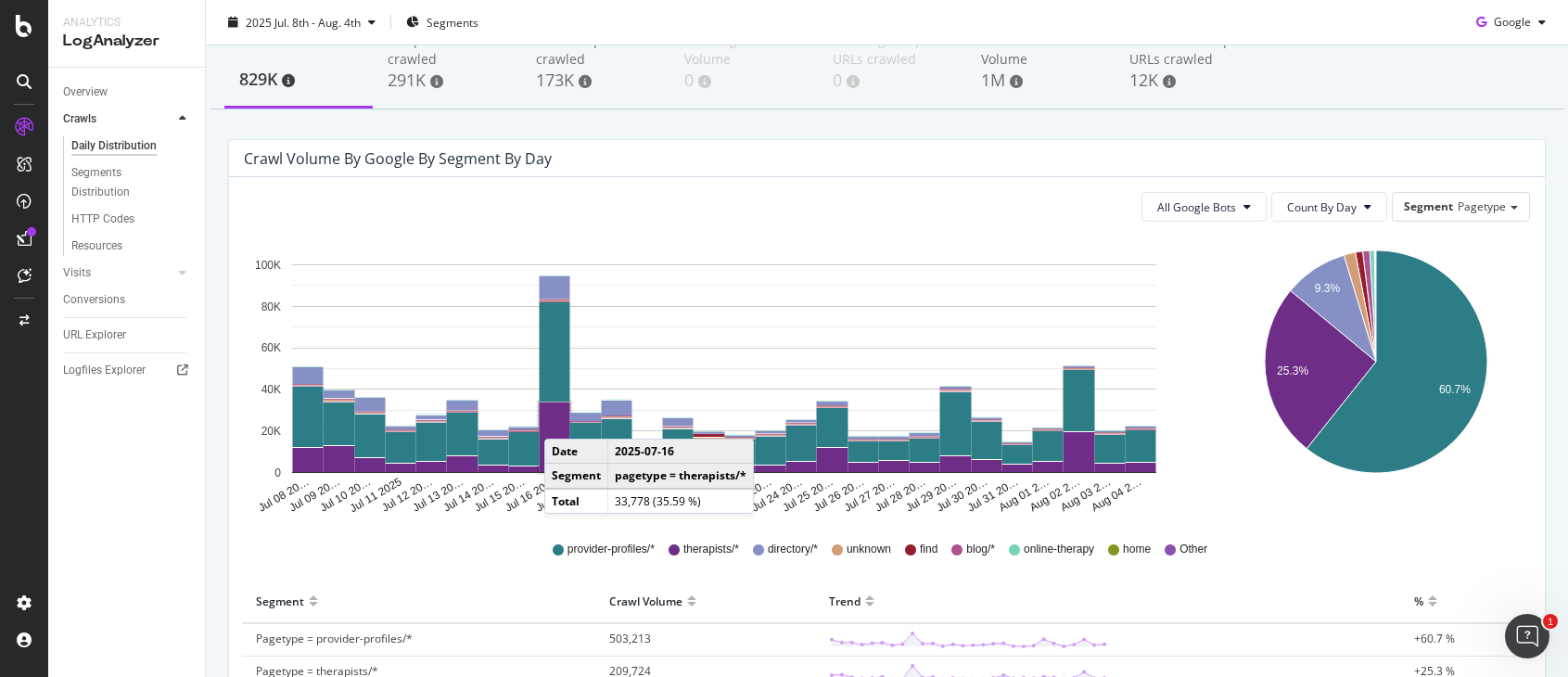 click 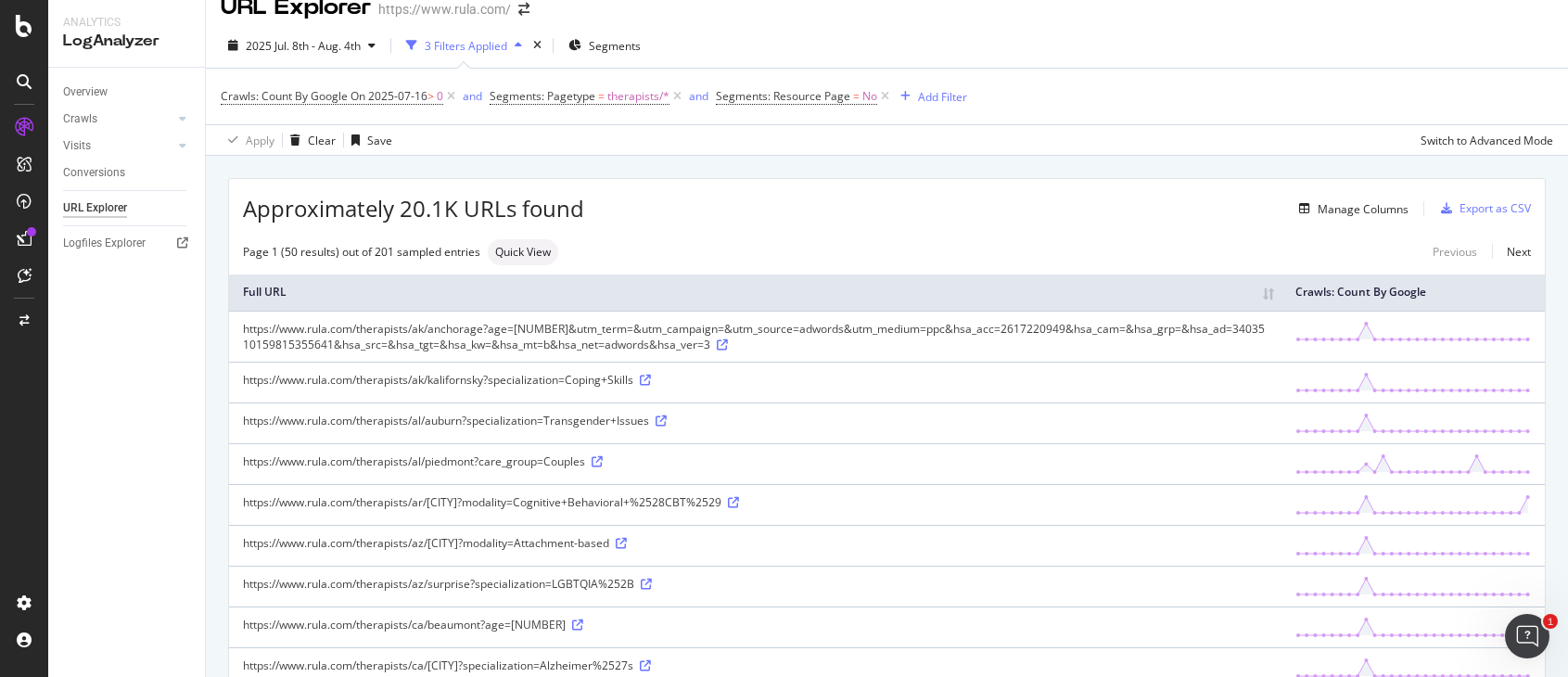 scroll, scrollTop: 22, scrollLeft: 0, axis: vertical 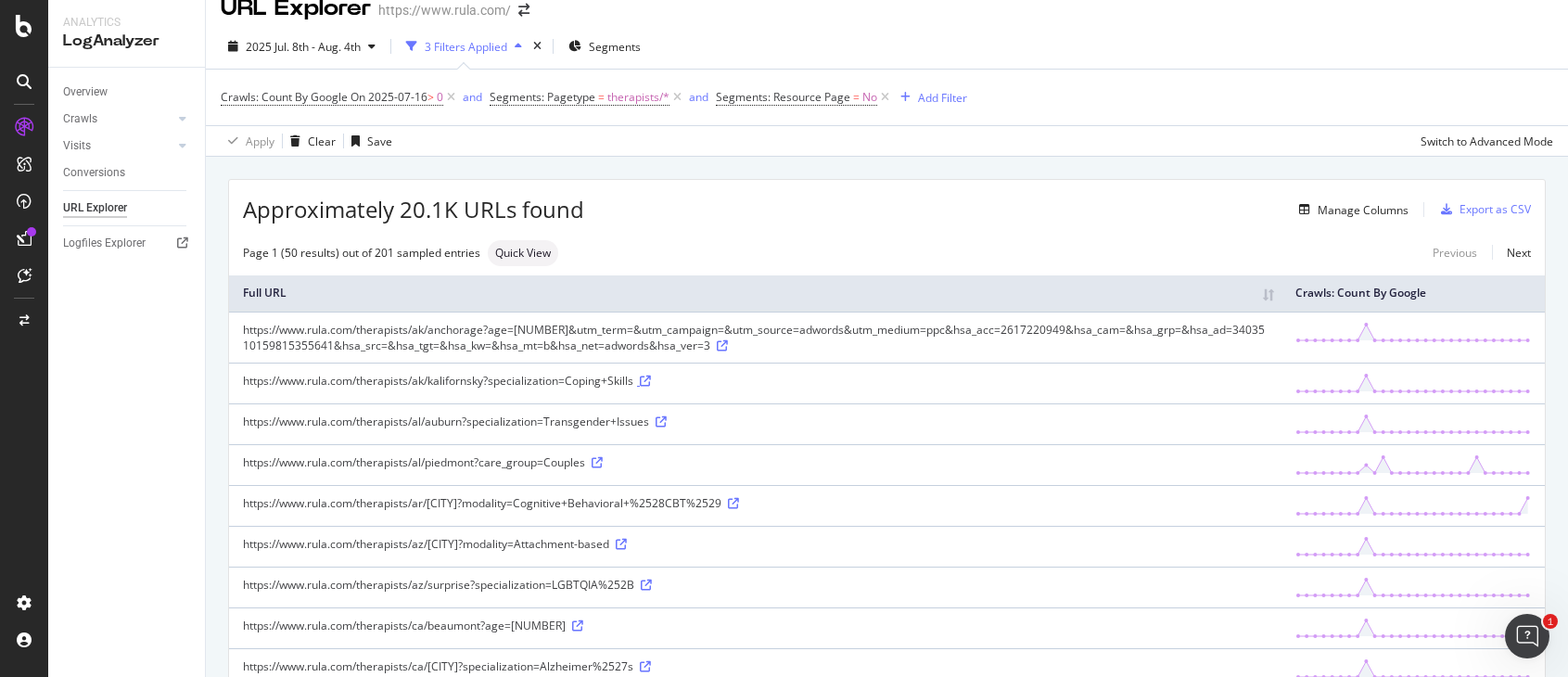 click at bounding box center [645, 381] 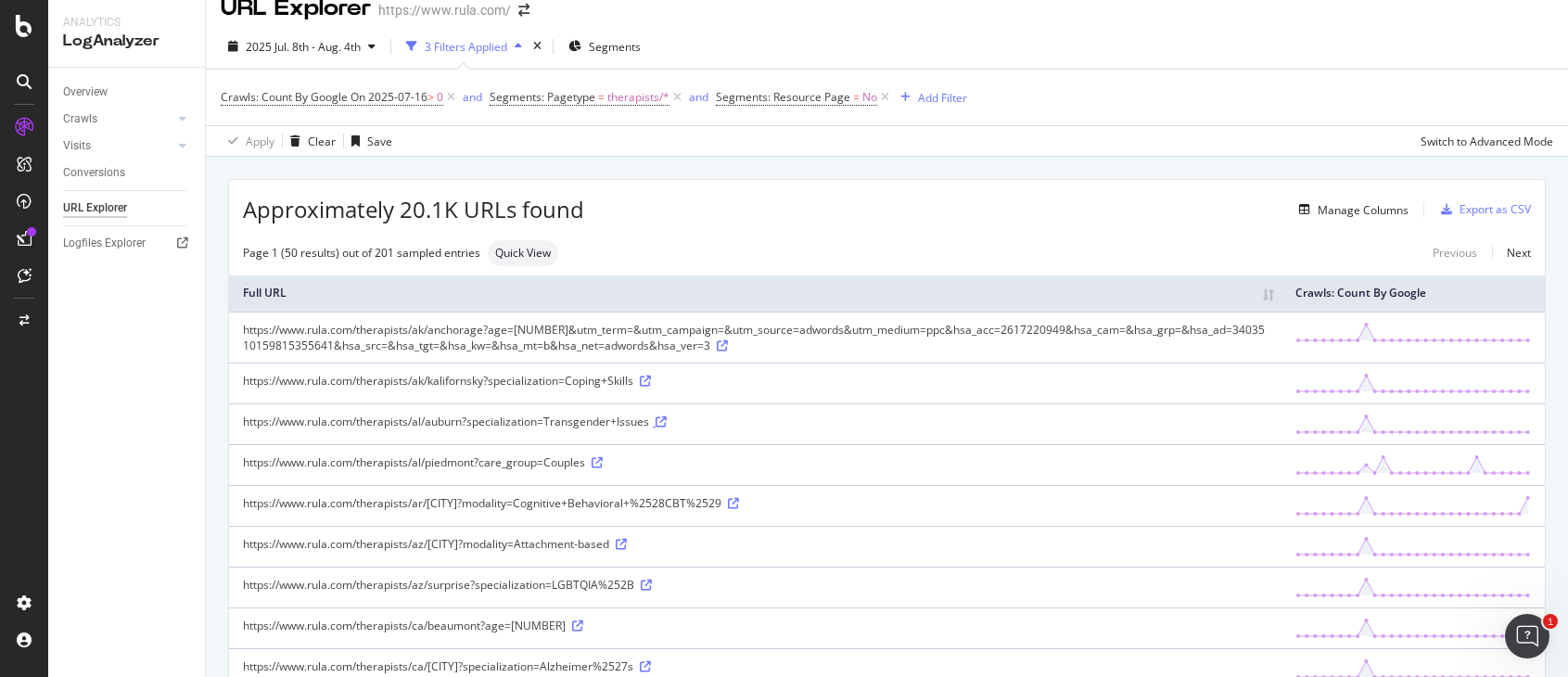 click at bounding box center (661, 422) 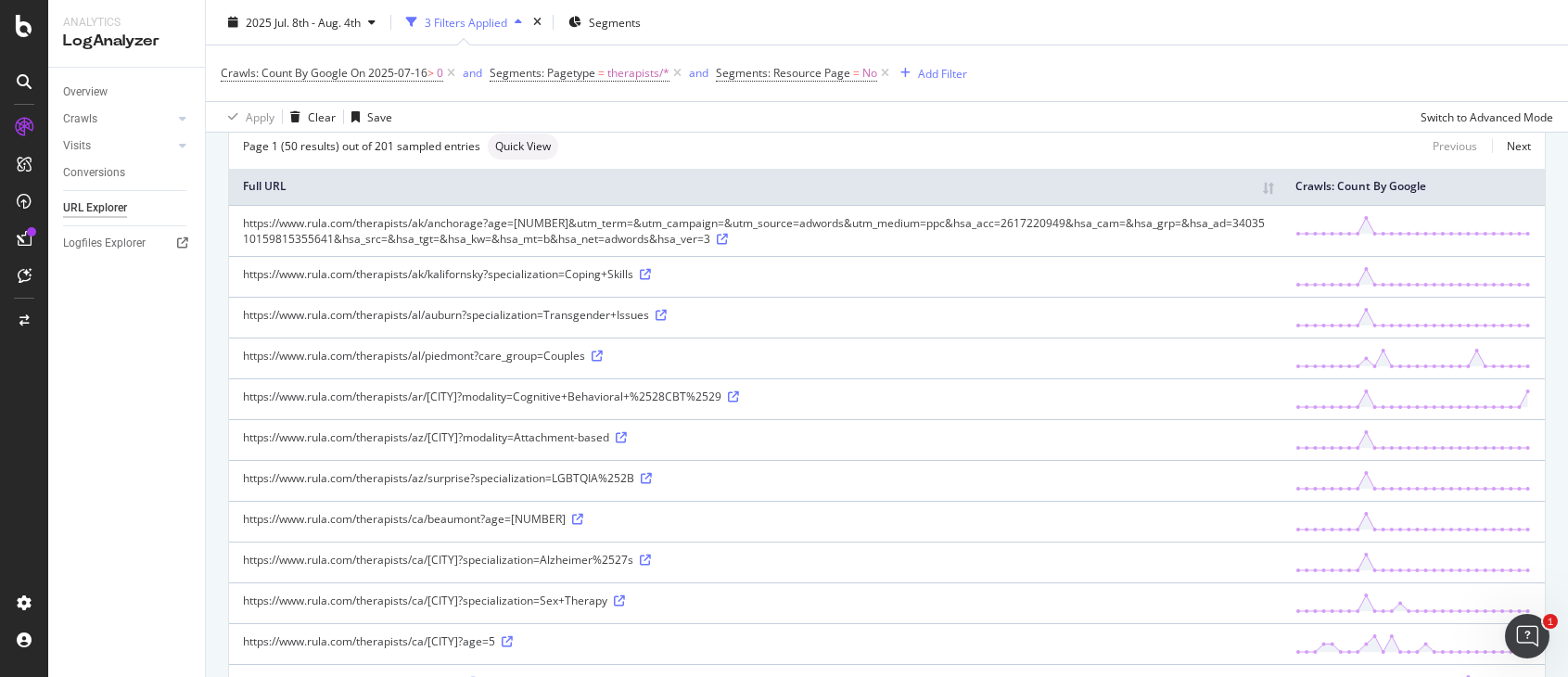 scroll, scrollTop: 138, scrollLeft: 0, axis: vertical 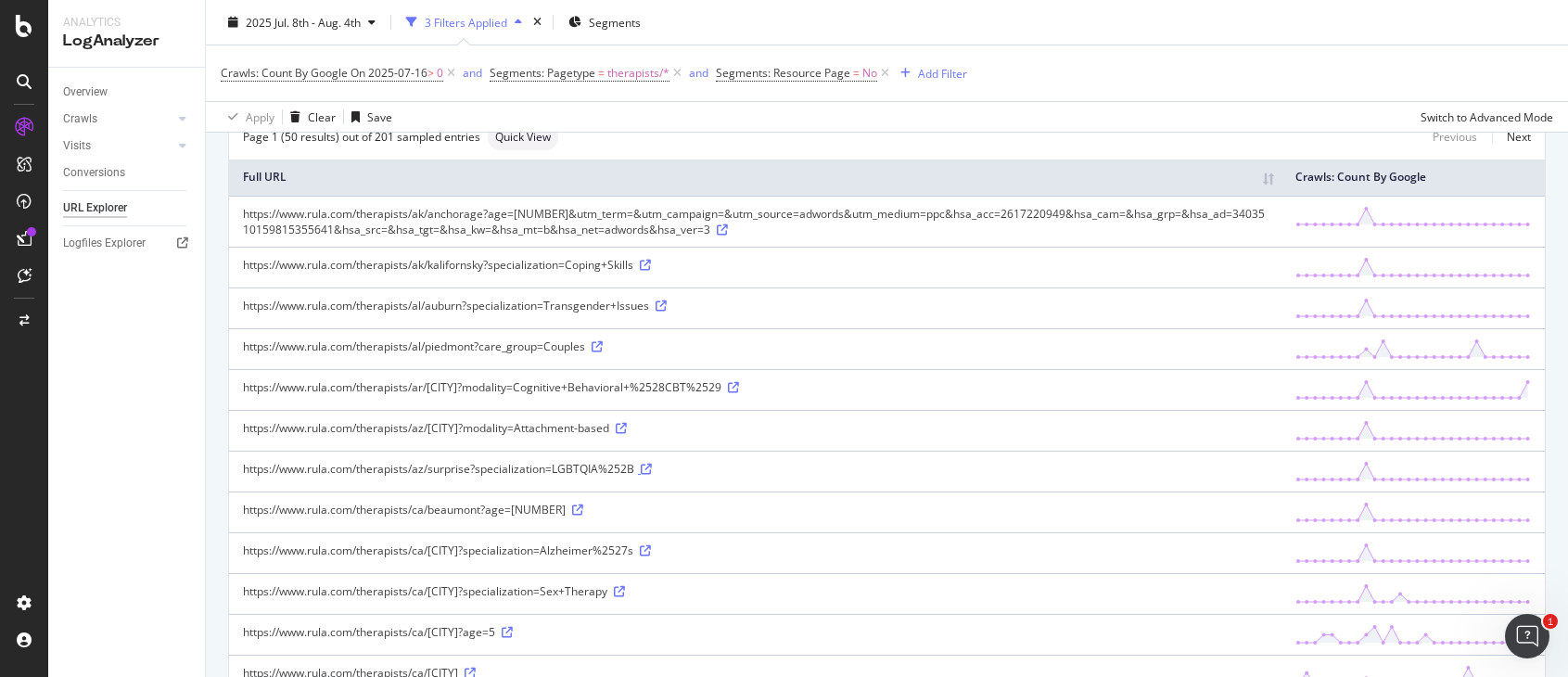 click at bounding box center (646, 469) 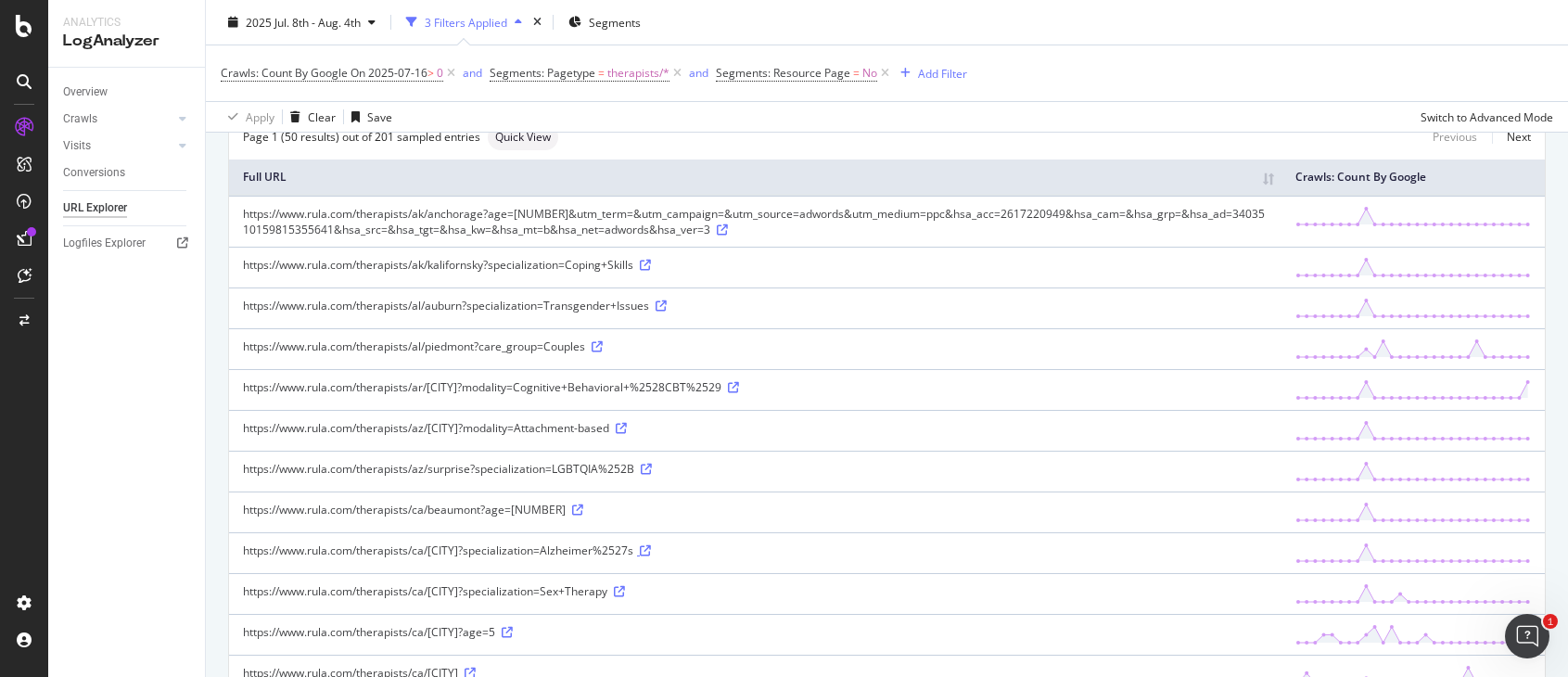 click at bounding box center [645, 551] 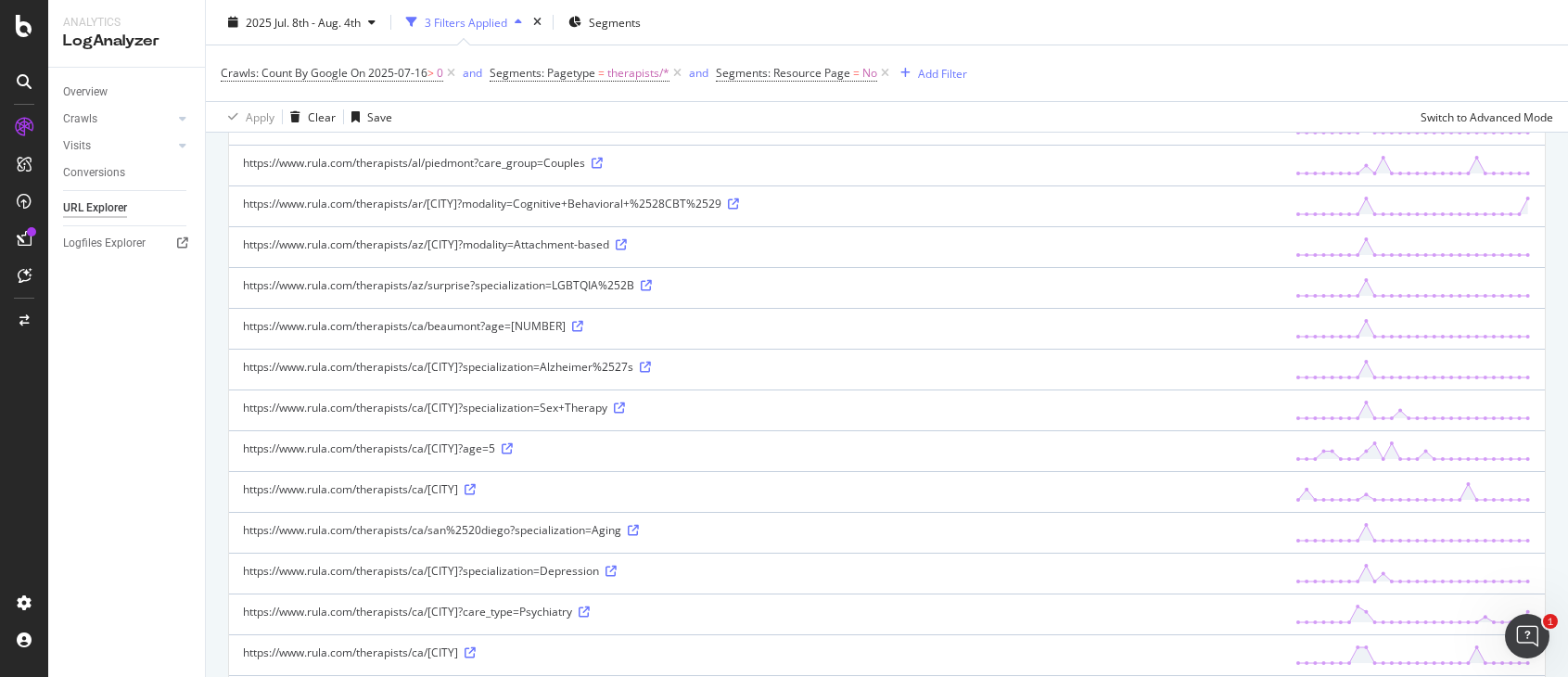 scroll, scrollTop: 320, scrollLeft: 0, axis: vertical 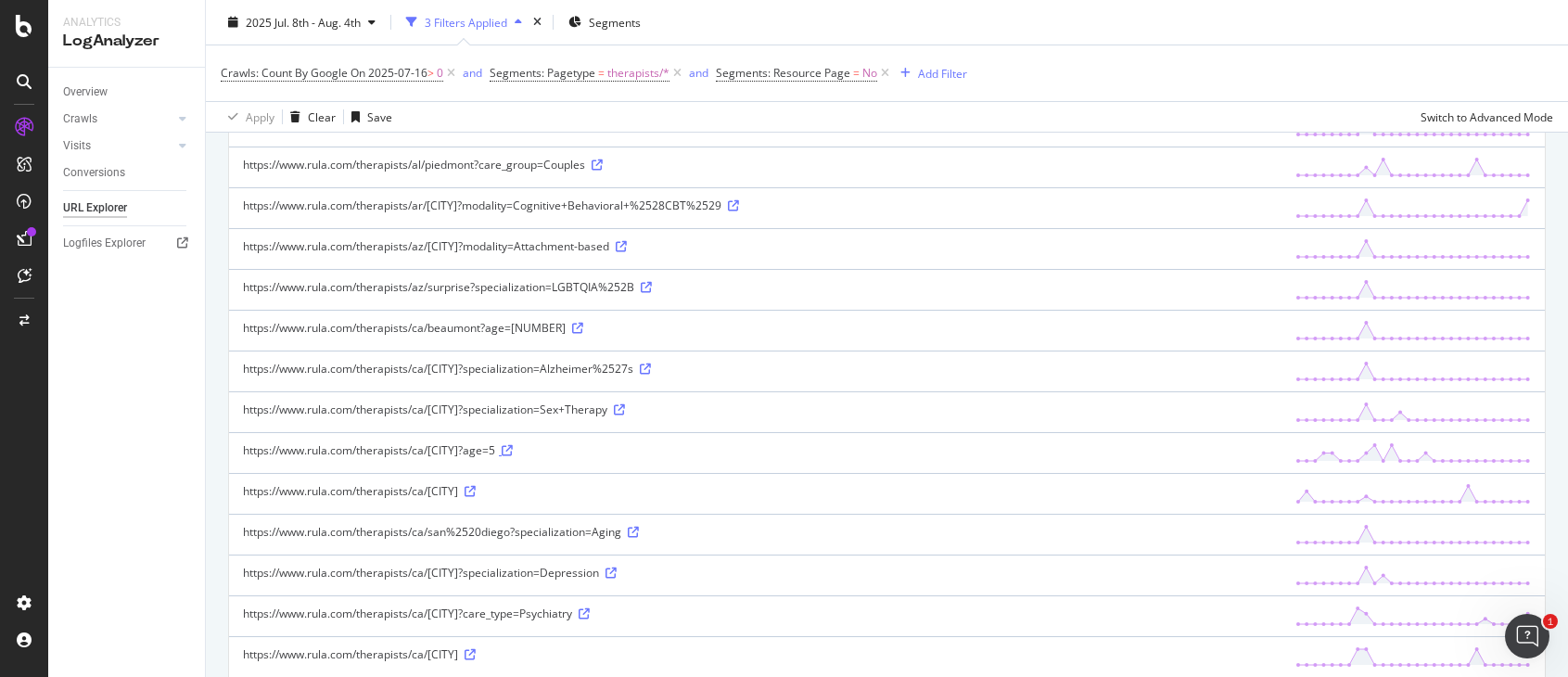 click at bounding box center (507, 451) 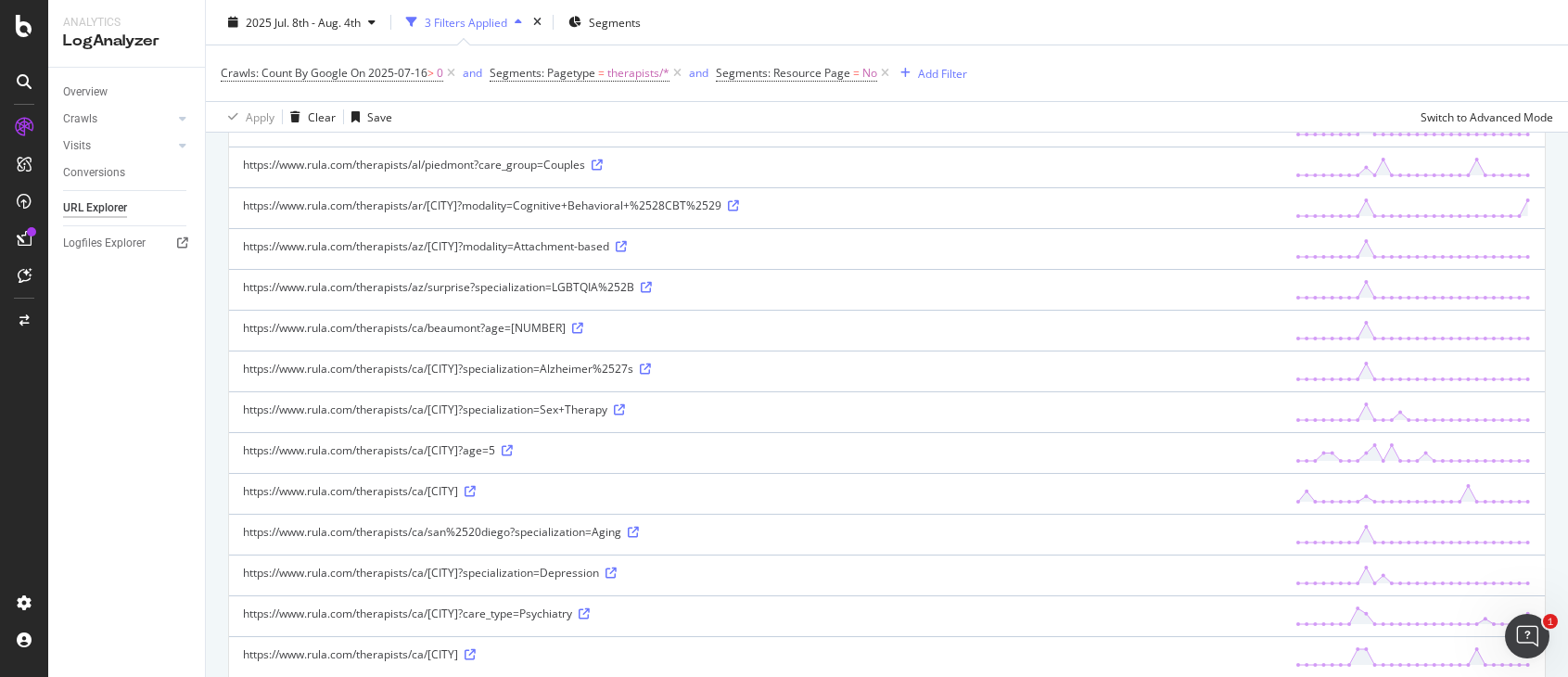 scroll, scrollTop: 0, scrollLeft: 0, axis: both 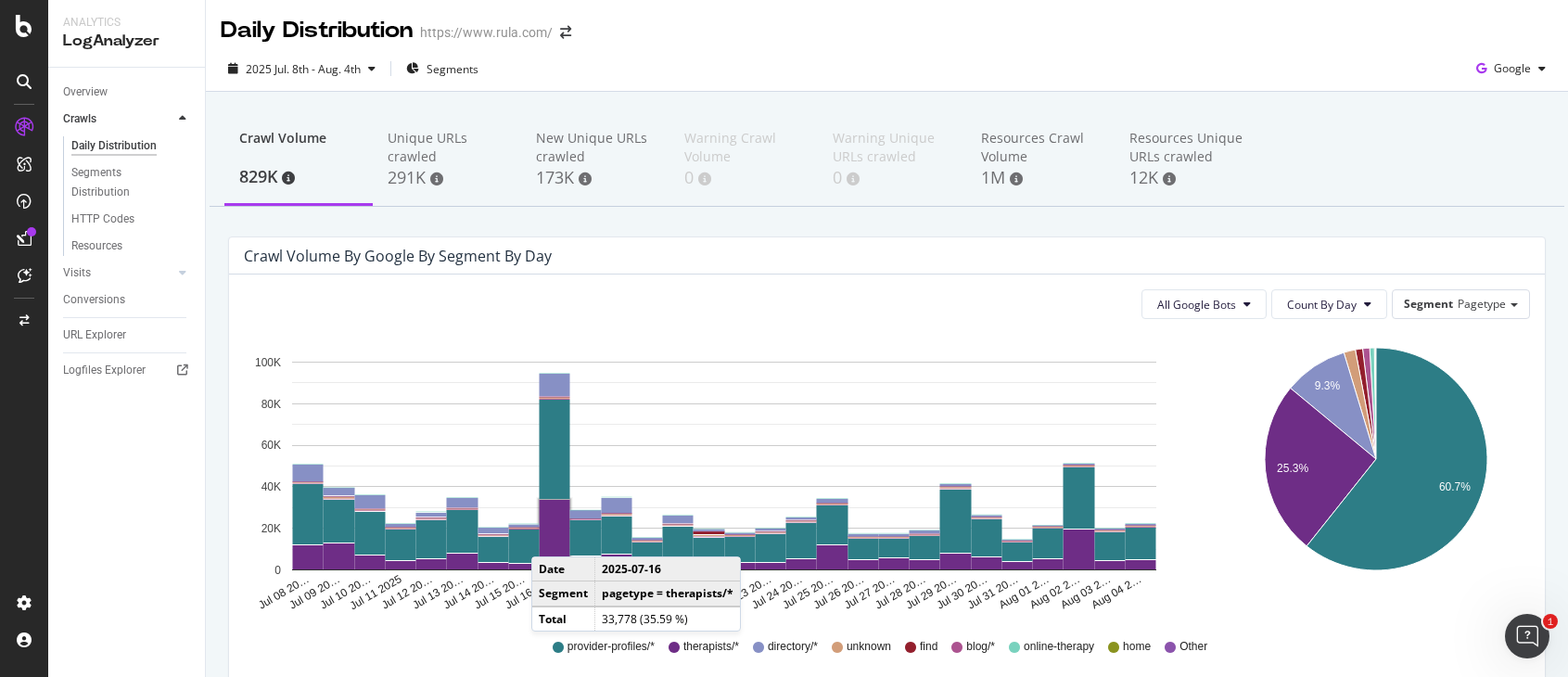 drag, startPoint x: 562, startPoint y: 537, endPoint x: 550, endPoint y: 538, distance: 12.041595 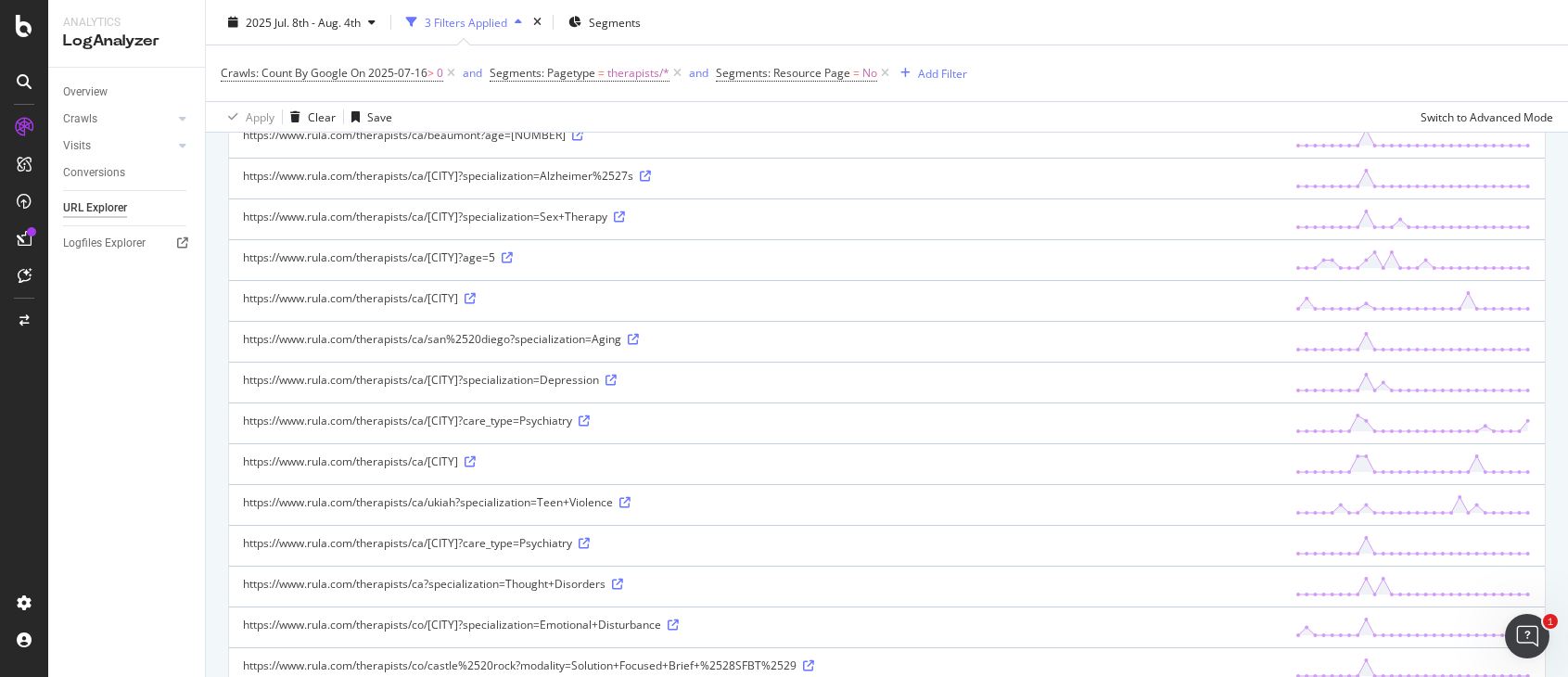 scroll, scrollTop: 680, scrollLeft: 0, axis: vertical 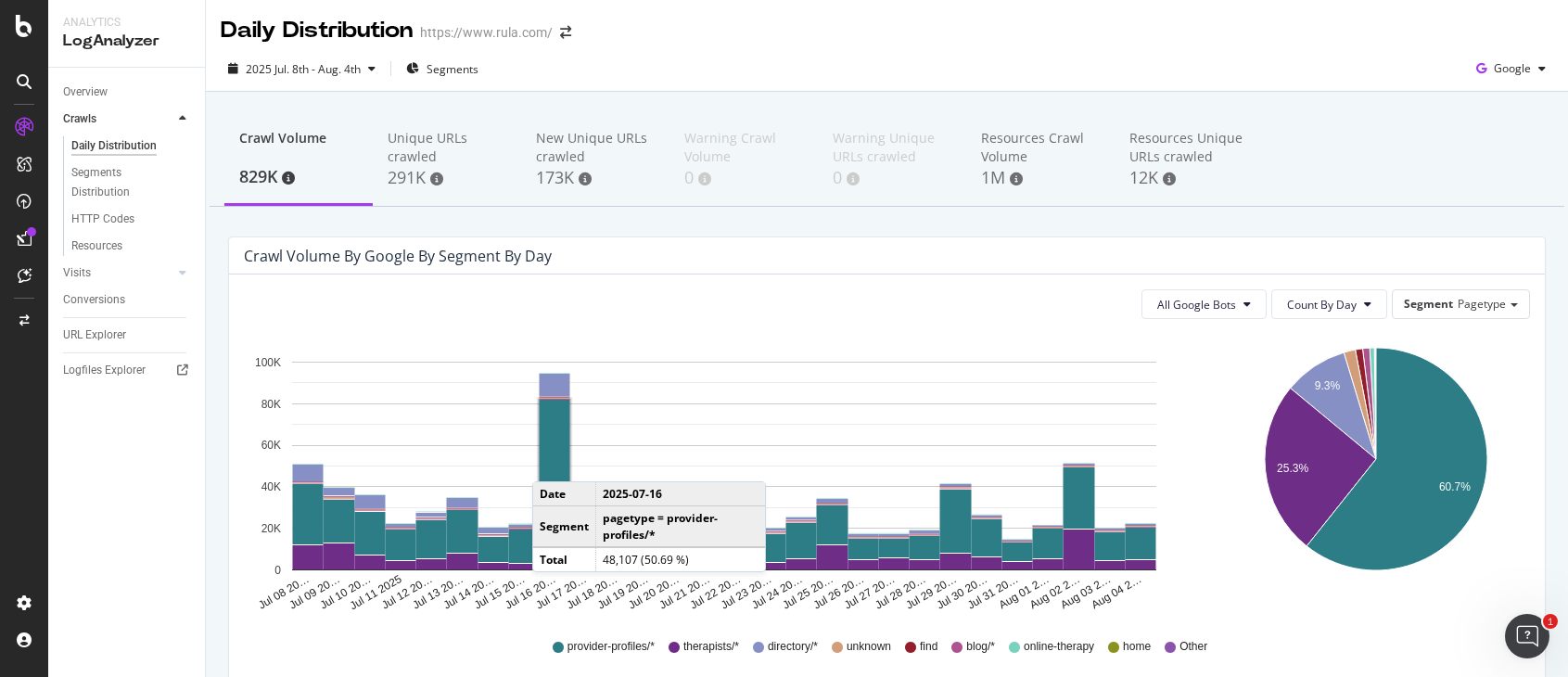 click 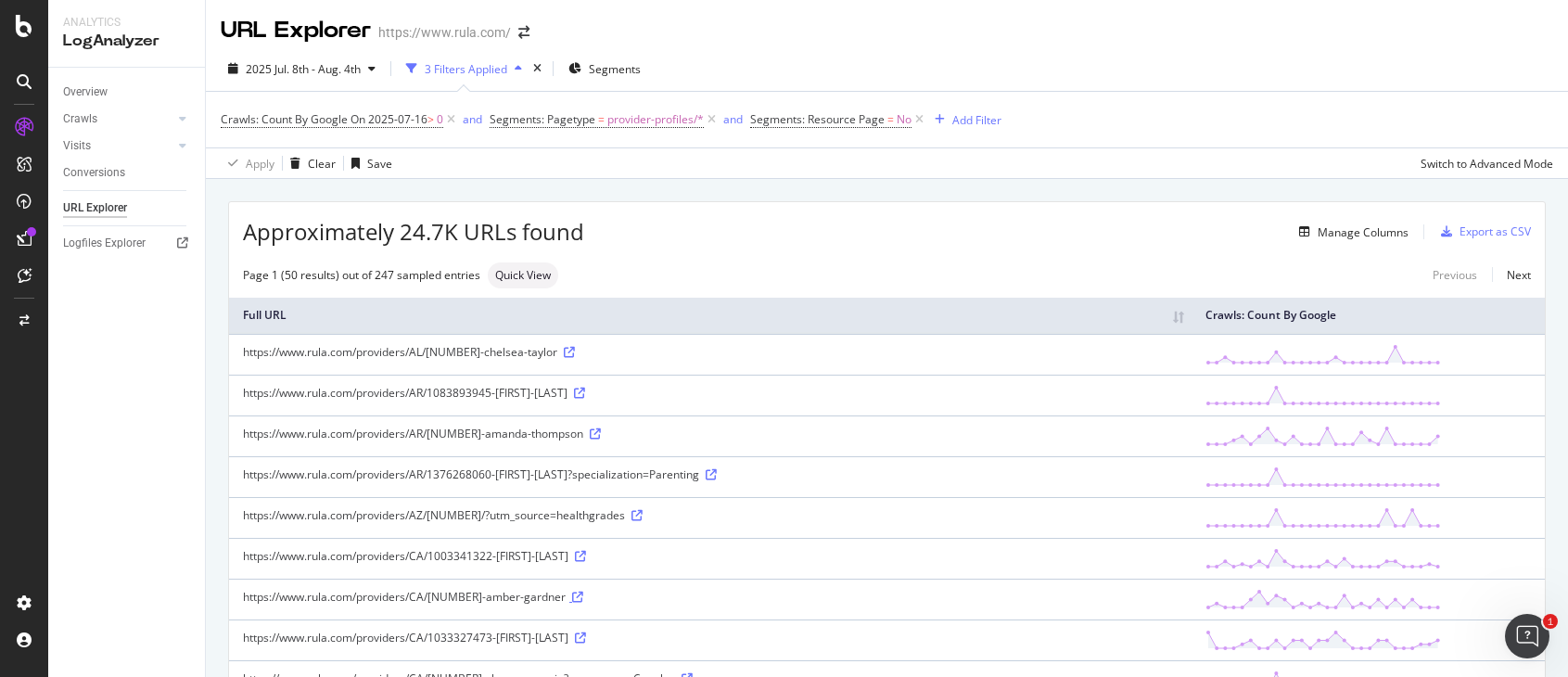 click at bounding box center [578, 597] 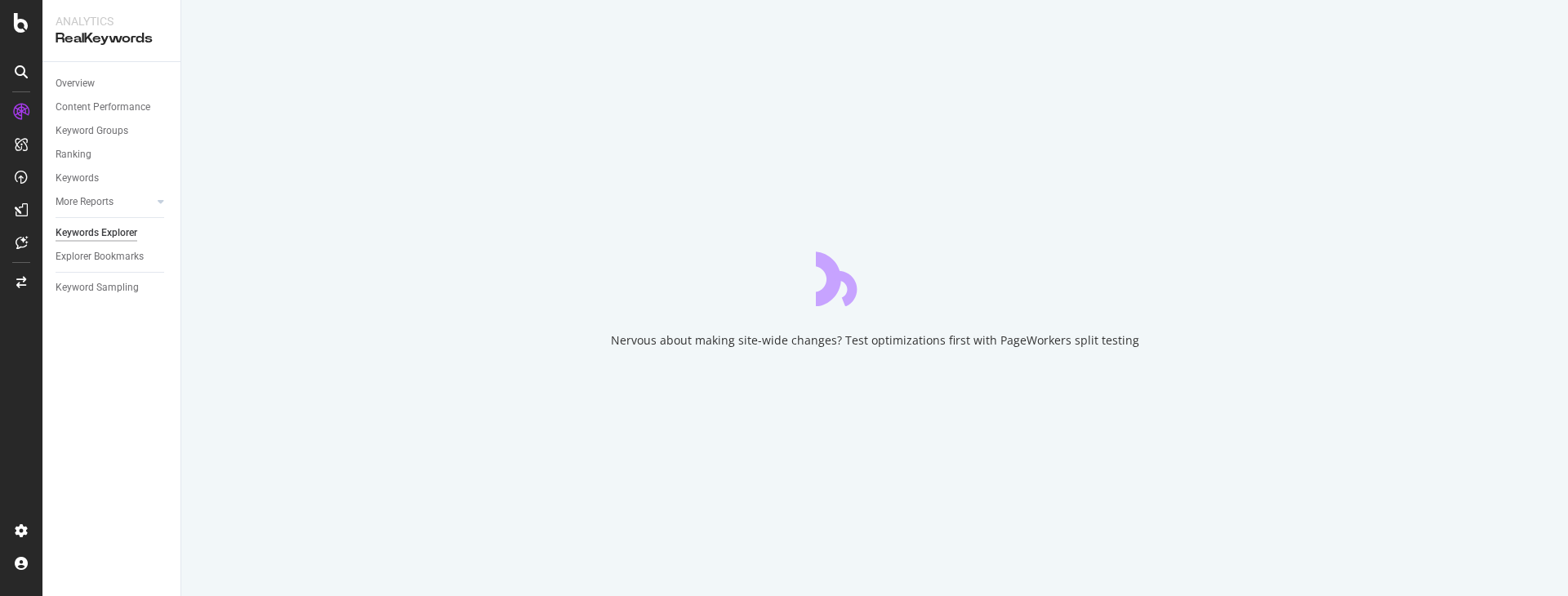 scroll, scrollTop: 0, scrollLeft: 0, axis: both 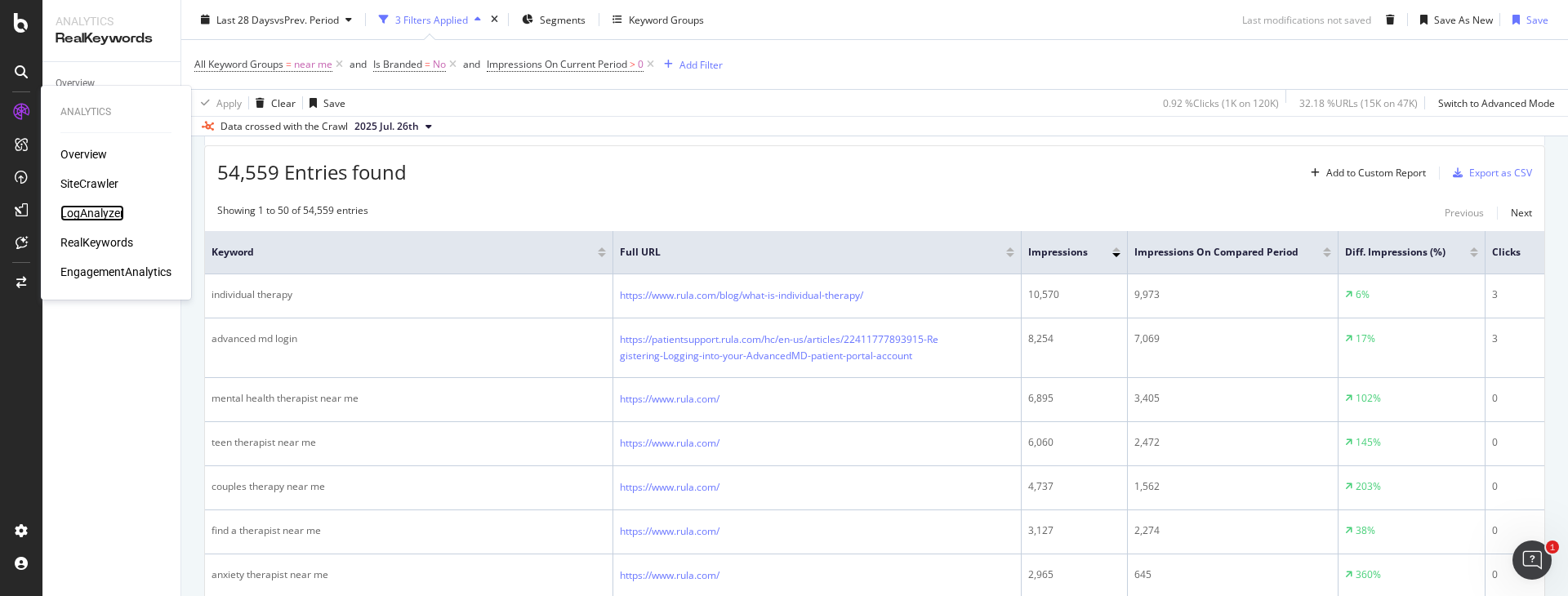 click on "LogAnalyzer" at bounding box center [92, 213] 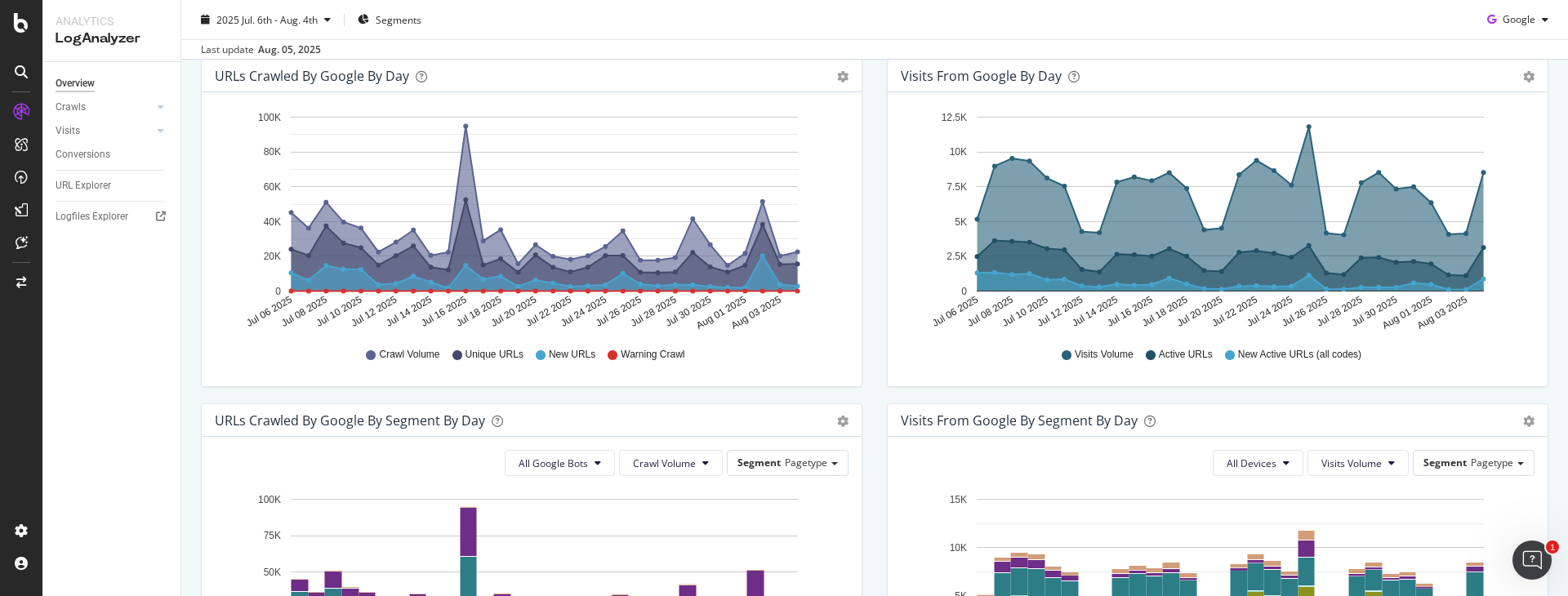 scroll, scrollTop: 0, scrollLeft: 0, axis: both 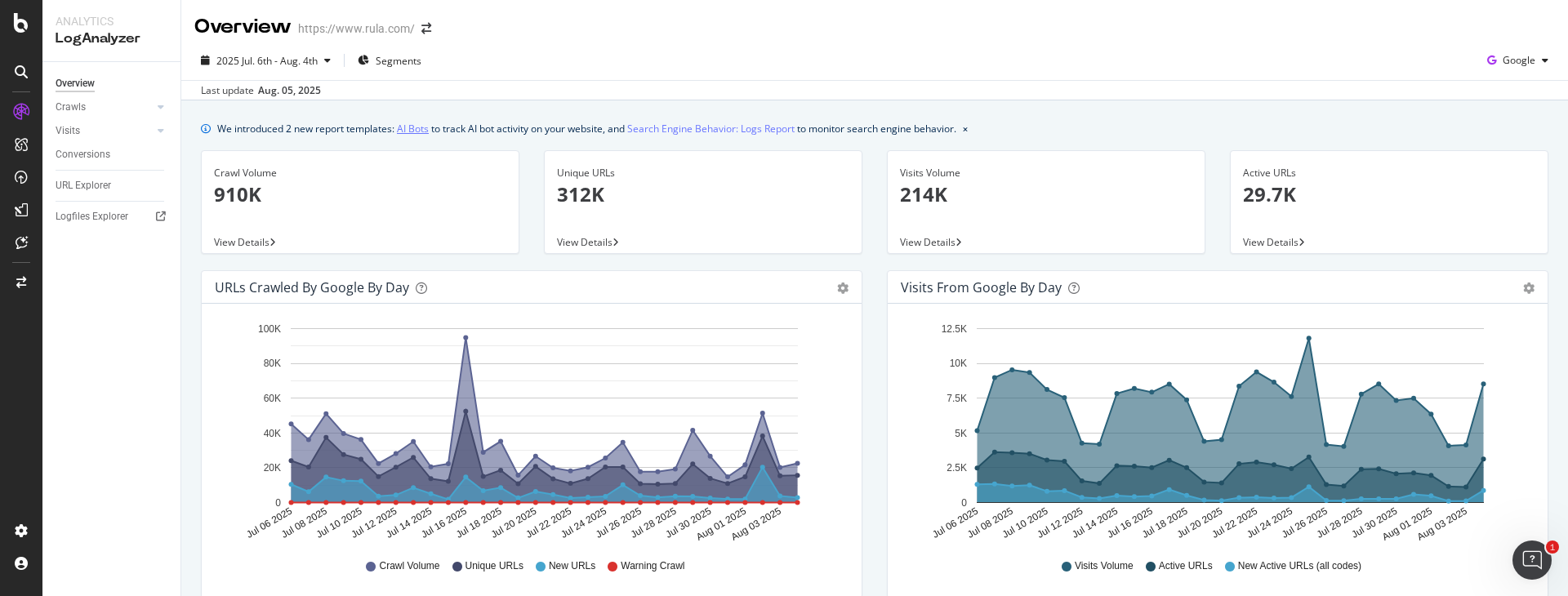 click on "AI Bots" at bounding box center (412, 128) 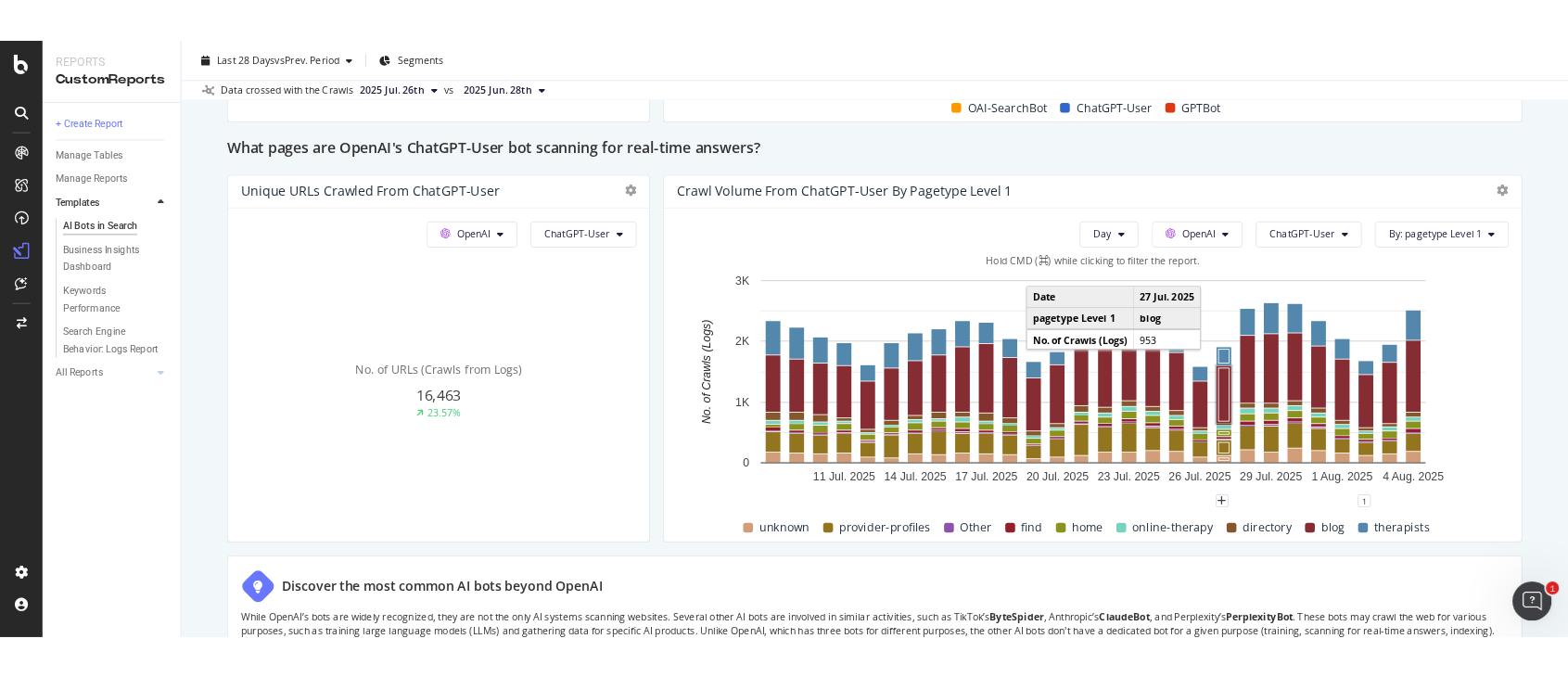 scroll, scrollTop: 1973, scrollLeft: 0, axis: vertical 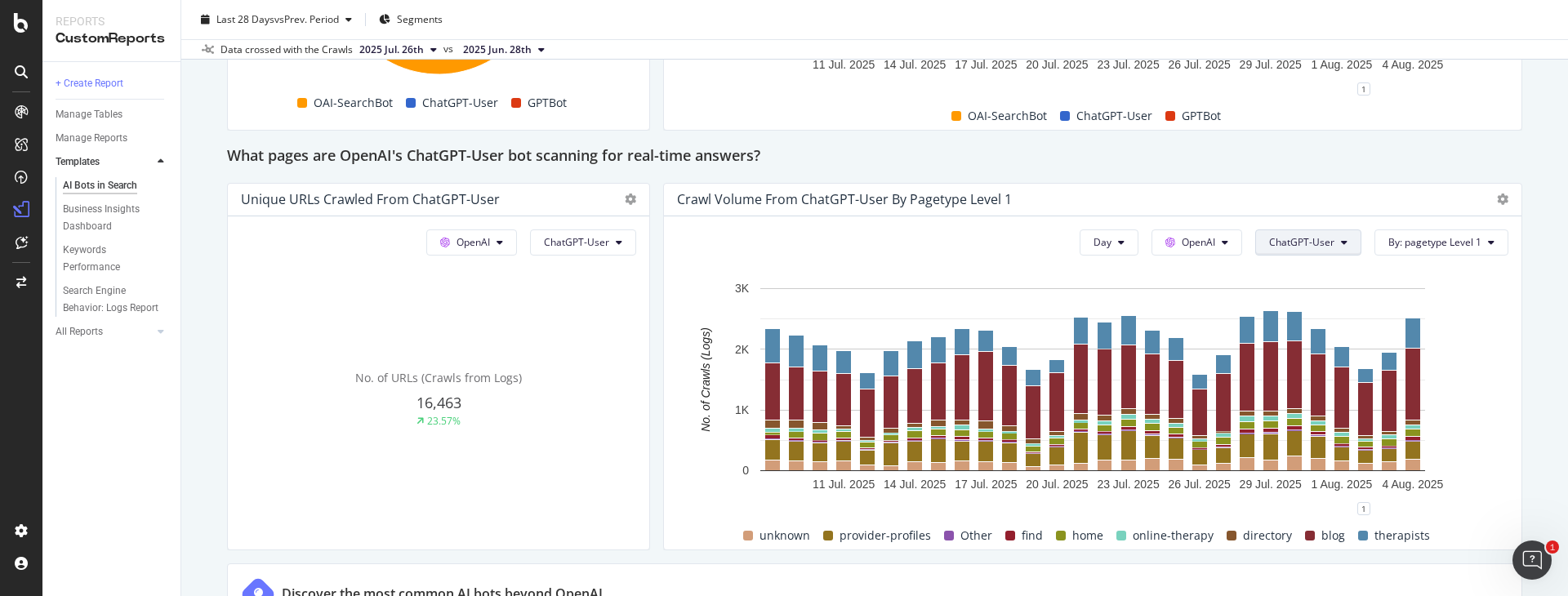 click on "ChatGPT-User" at bounding box center (1302, 242) 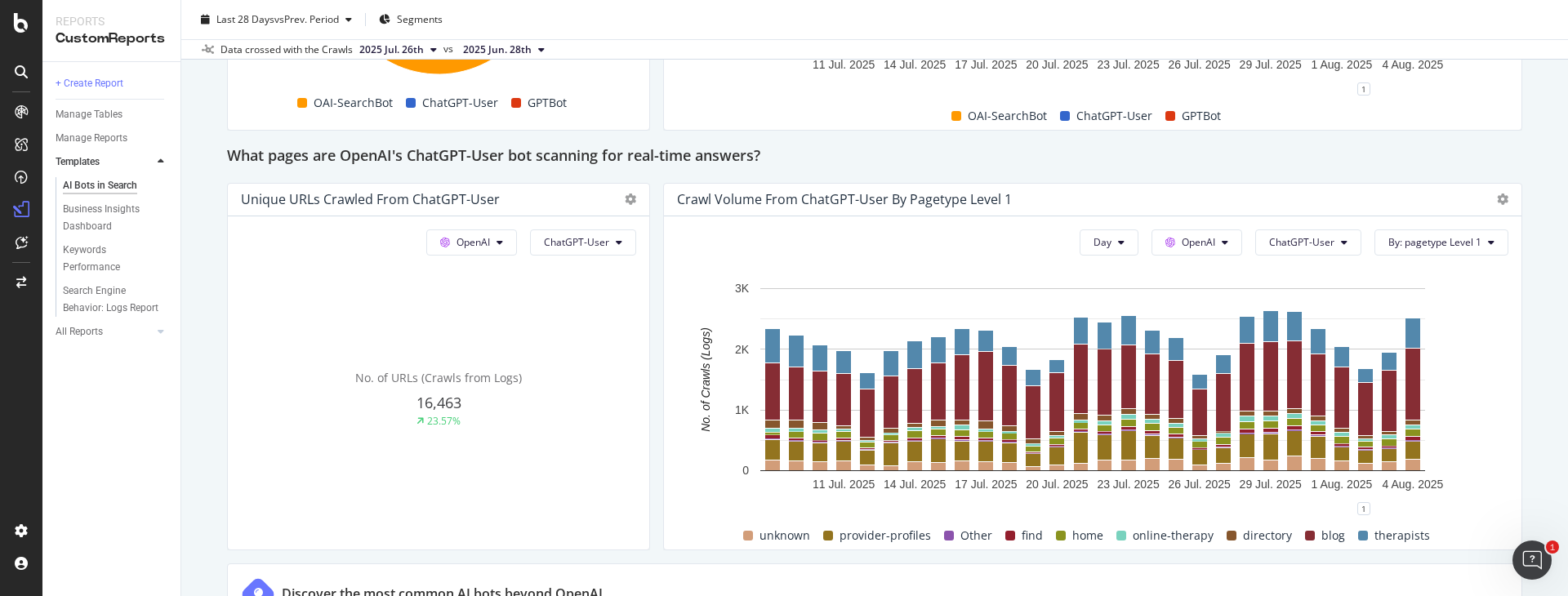 click on "AI Bots in Search AI Bots in Search https://www.rula.com/ Clone Schedule Email Export Last 28 Days  vs  Prev. Period Segments Data crossed with the Crawls  2025 Jul. 26th vs 2025 Jun. 28th Add a short description Add a short description This report shows AI bot interaction with your website and its impact on your organic traffic. Guidelines:
🗂️  Data source:  Your log data,  including AI bots , and third-party analytics are required for this report.
🏗️  Customization:  Change the period to look at longer trends, or  clone  this template to add your own  text insights , change charts, and schedule emails.
How AI search engines differ from traditional search engines
Botify tracks AI bot crawls to show how much of your website’s content will influence AI-driven search.
Learn more in our Knowledge Base
Unique URLs Crawled from Google Google All bots No. of URLs (Crawls from Logs) 291,459 9.8% Unique URLs Crawled from OpenAI OpenAI All bots No. of URLs (Crawls from Logs)" at bounding box center (875, 298) 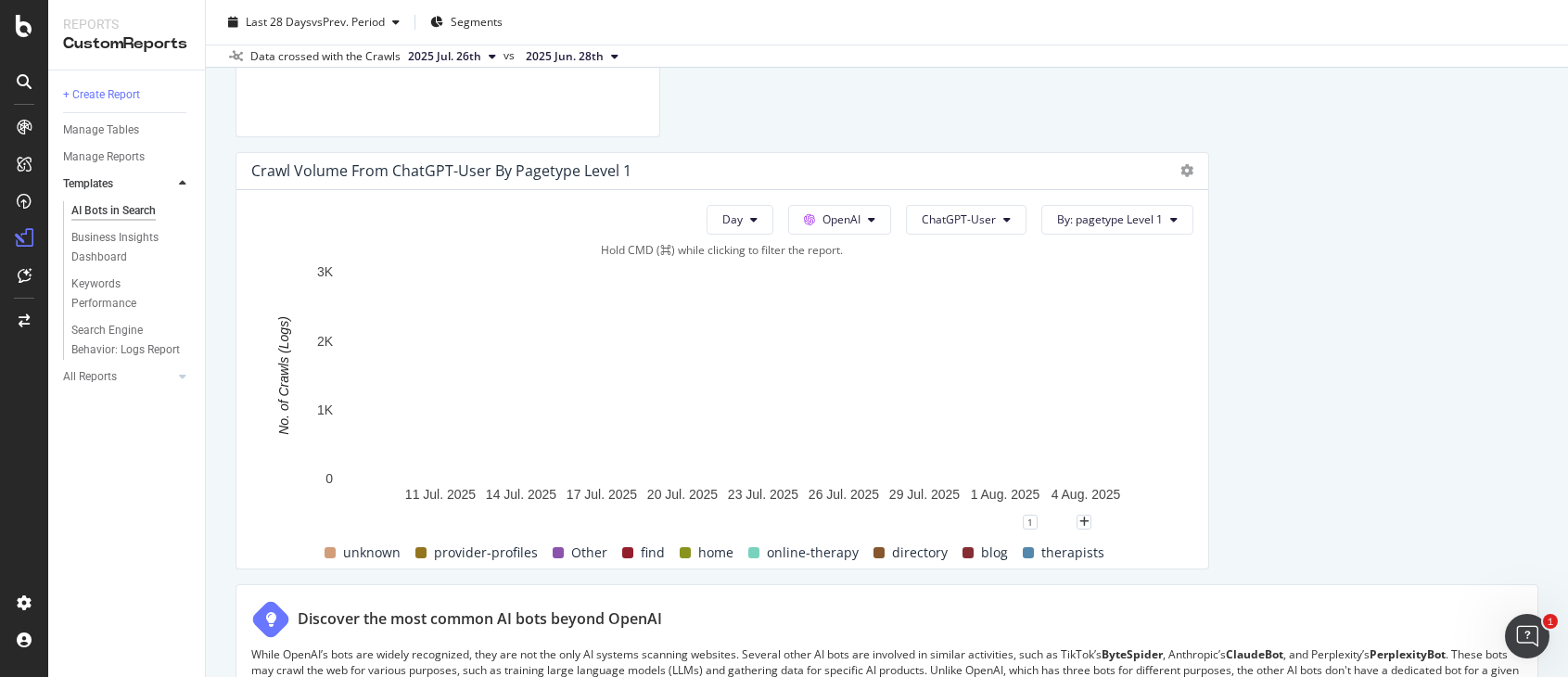 scroll, scrollTop: 2864, scrollLeft: 0, axis: vertical 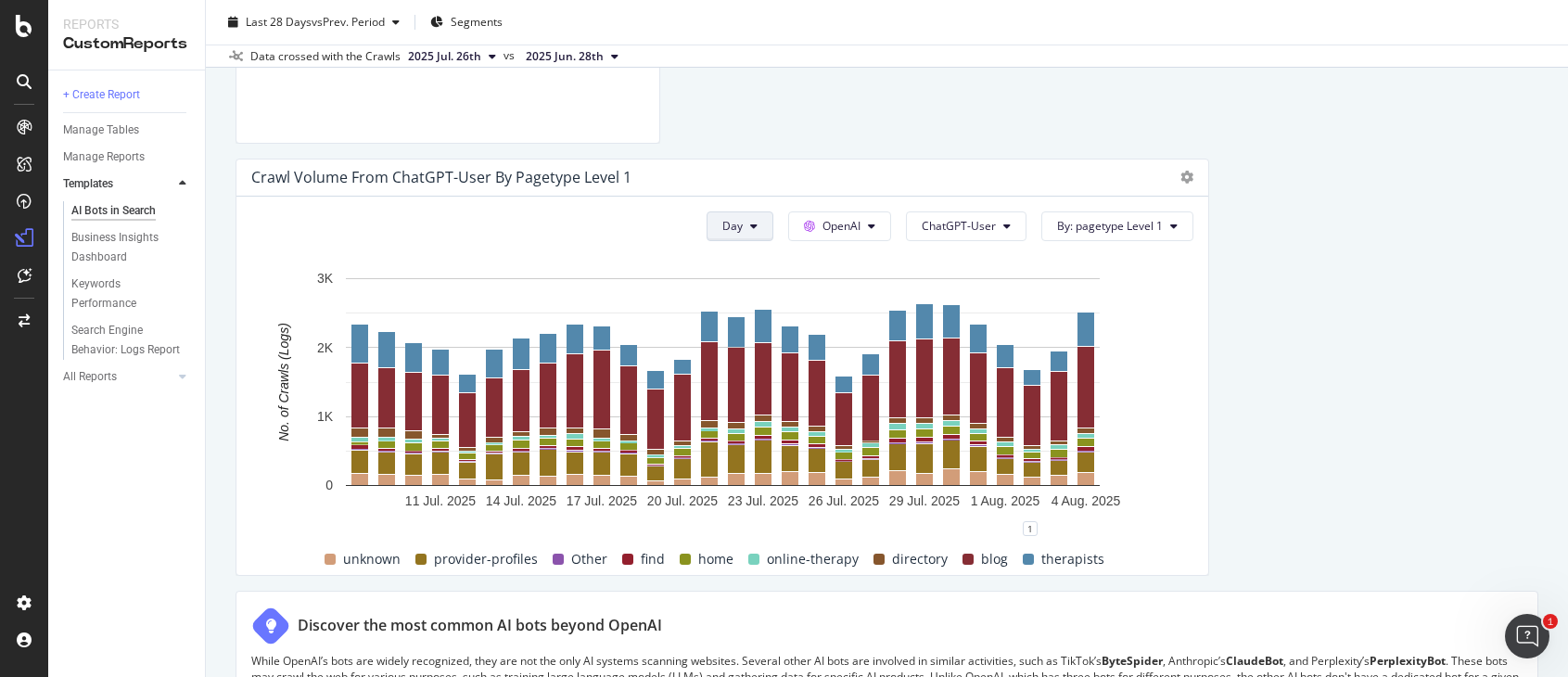 click on "Day" at bounding box center (733, 225) 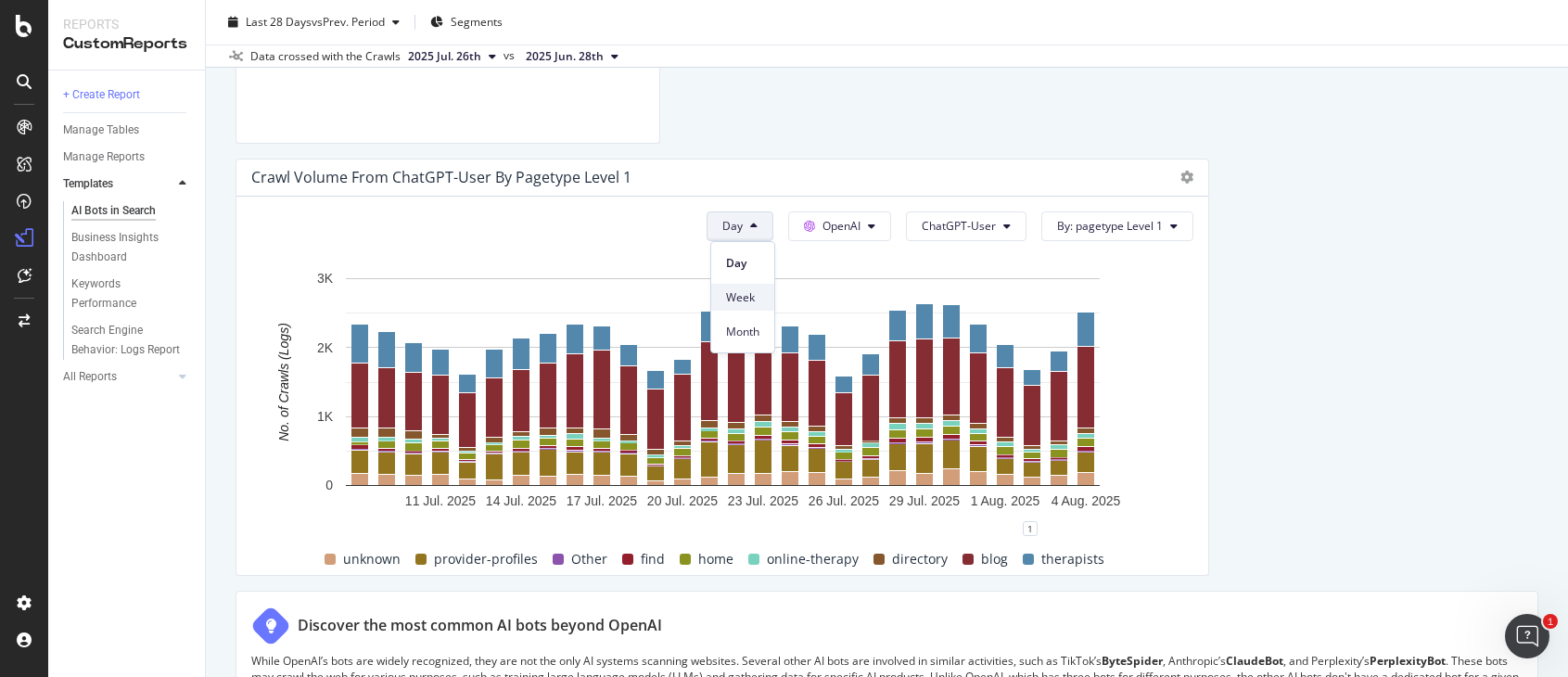 click on "Week" at bounding box center (743, 298) 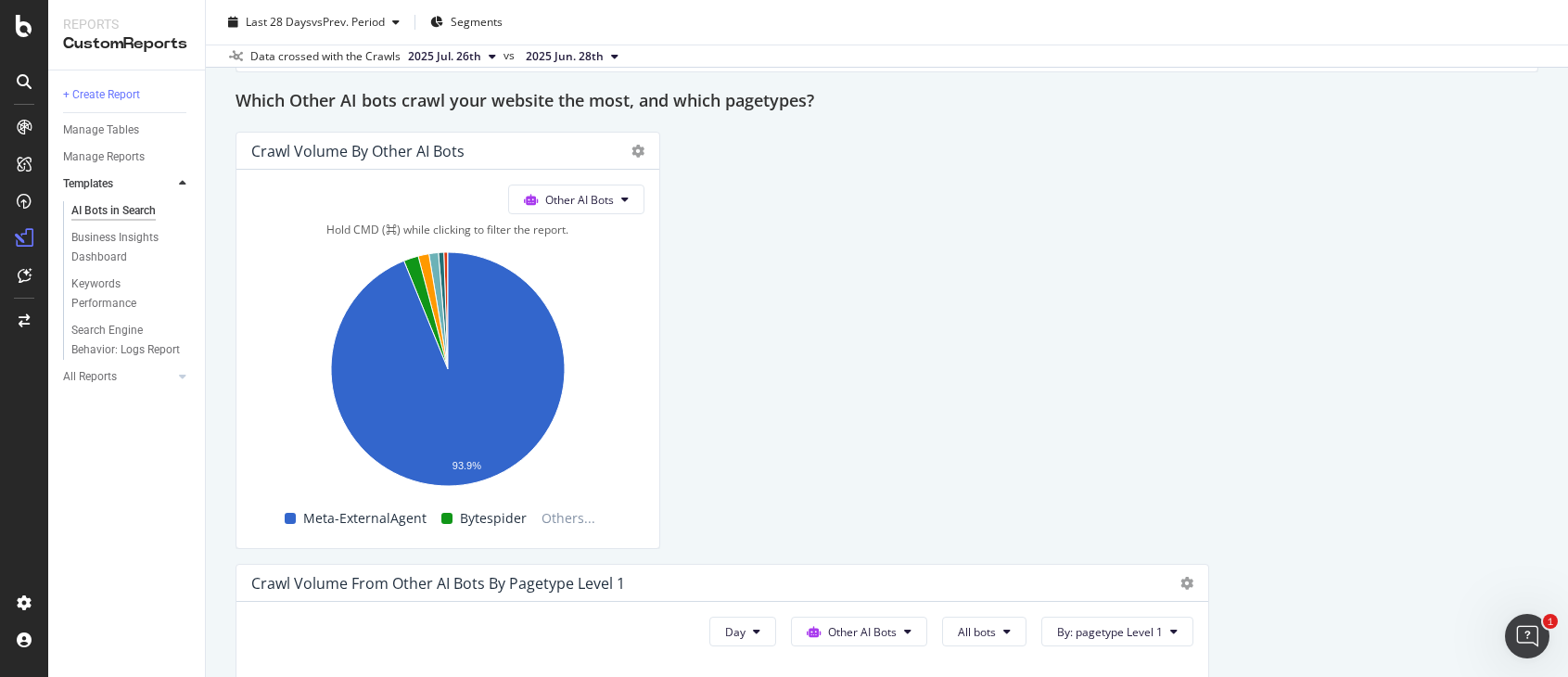 scroll, scrollTop: 3503, scrollLeft: 0, axis: vertical 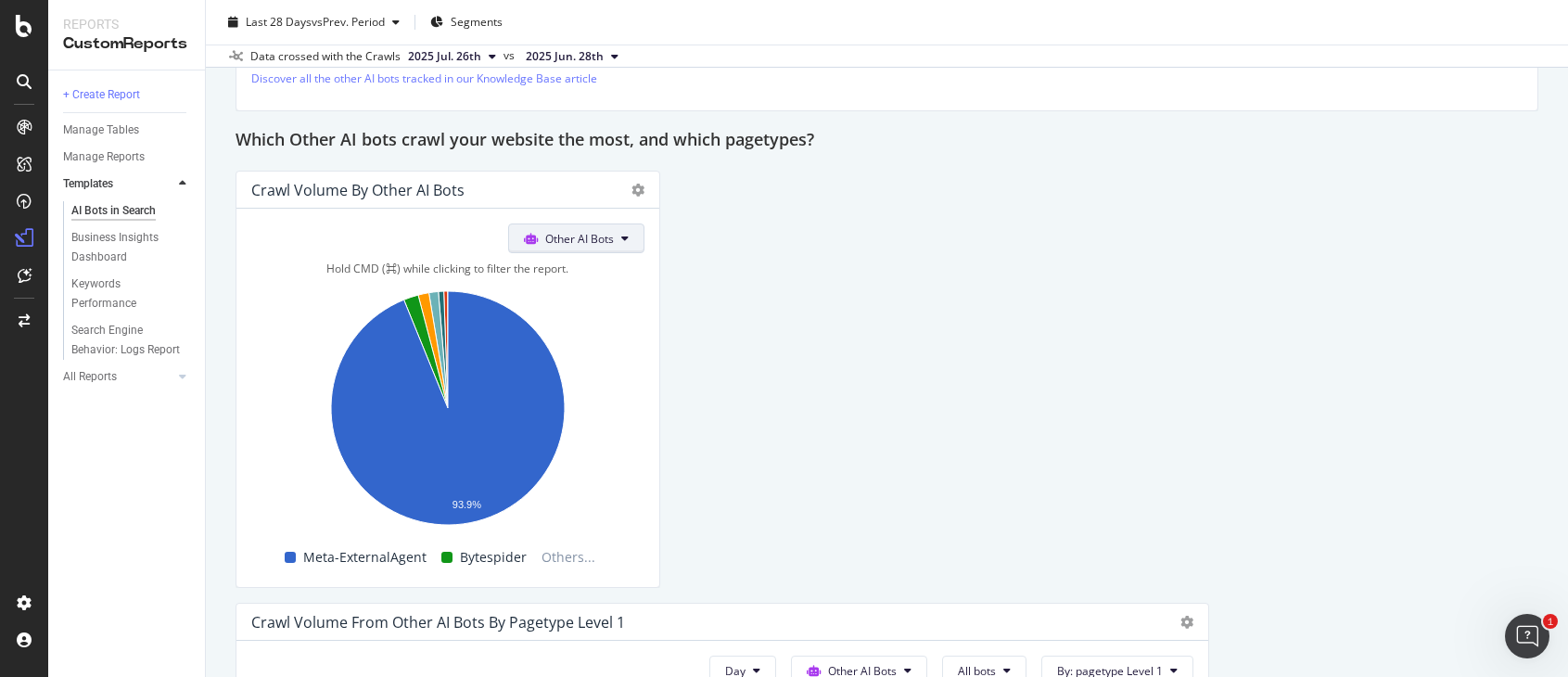 click on "Other AI Bots" at bounding box center (593, -1754) 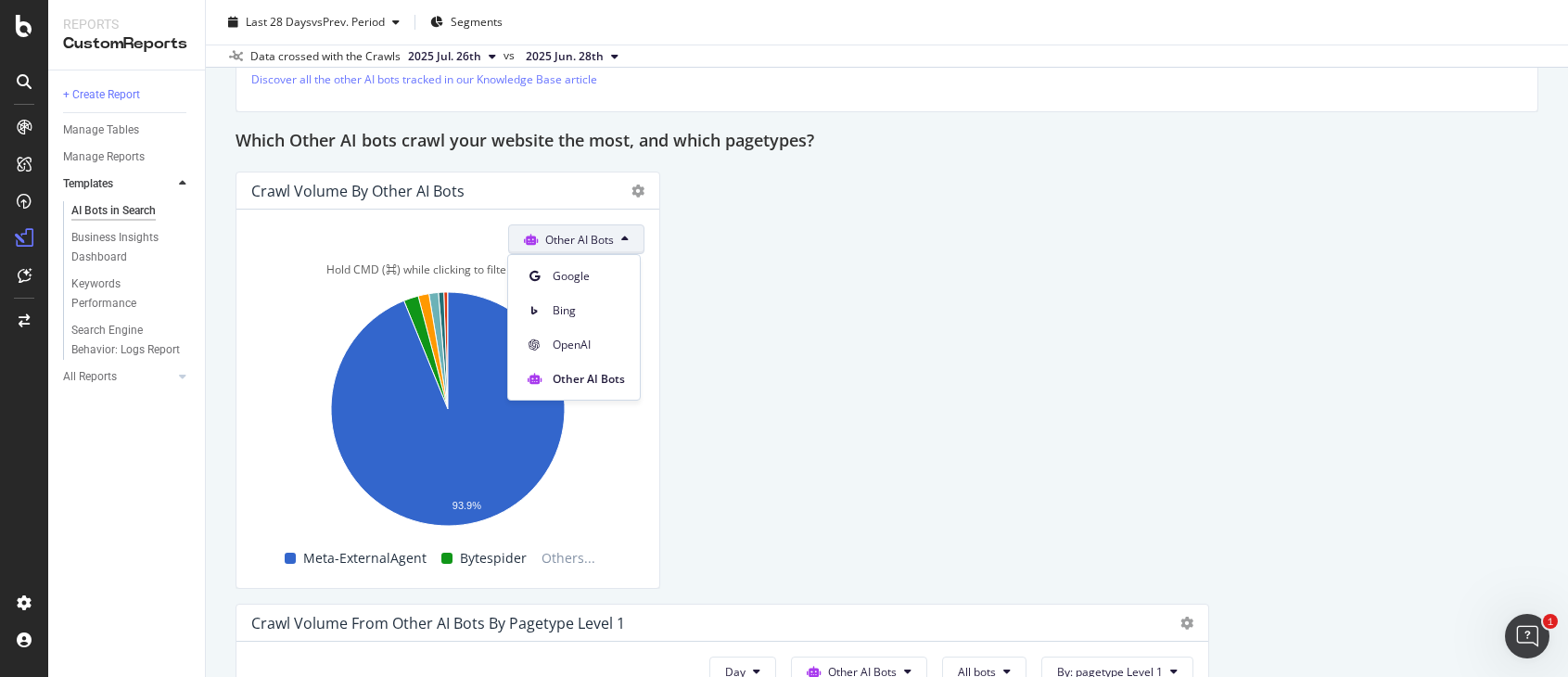 drag, startPoint x: 566, startPoint y: 336, endPoint x: 659, endPoint y: 320, distance: 94.3663 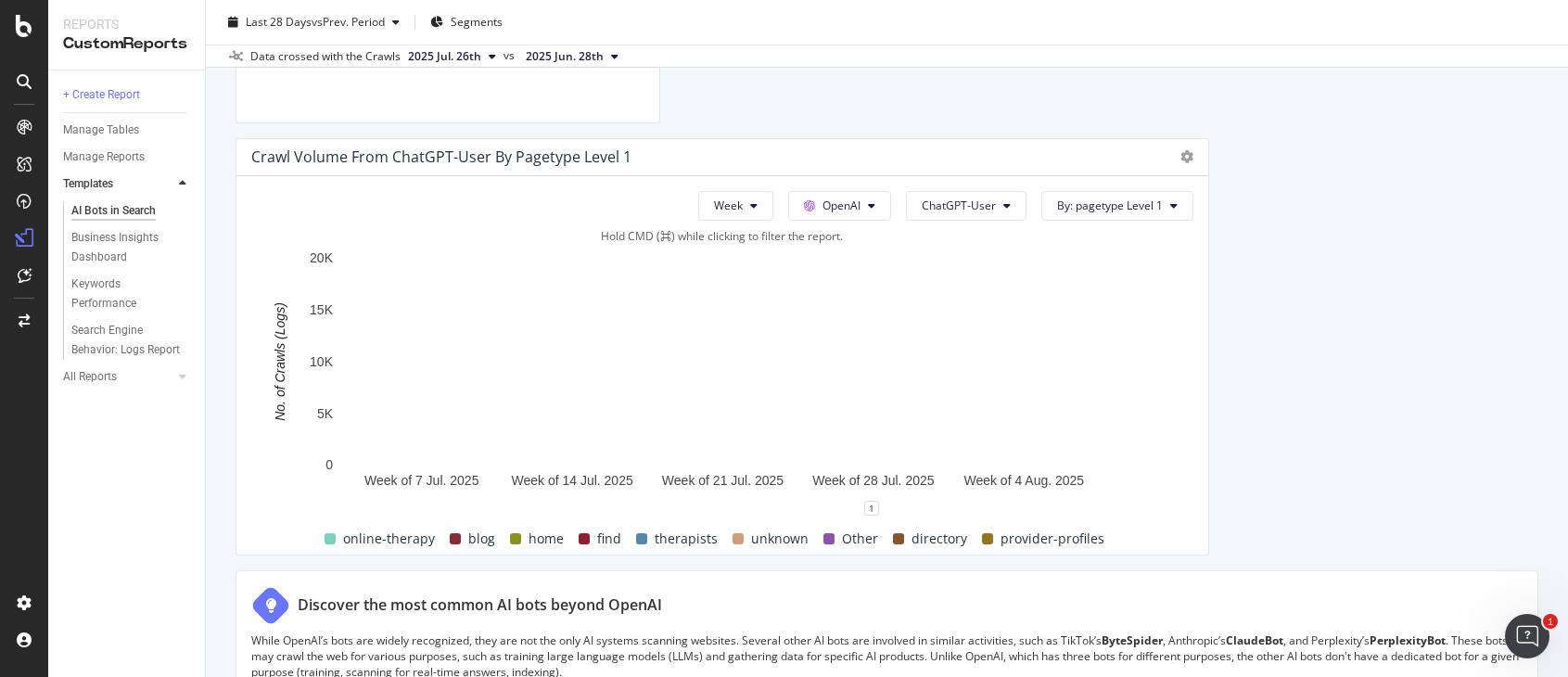 scroll, scrollTop: 2919, scrollLeft: 0, axis: vertical 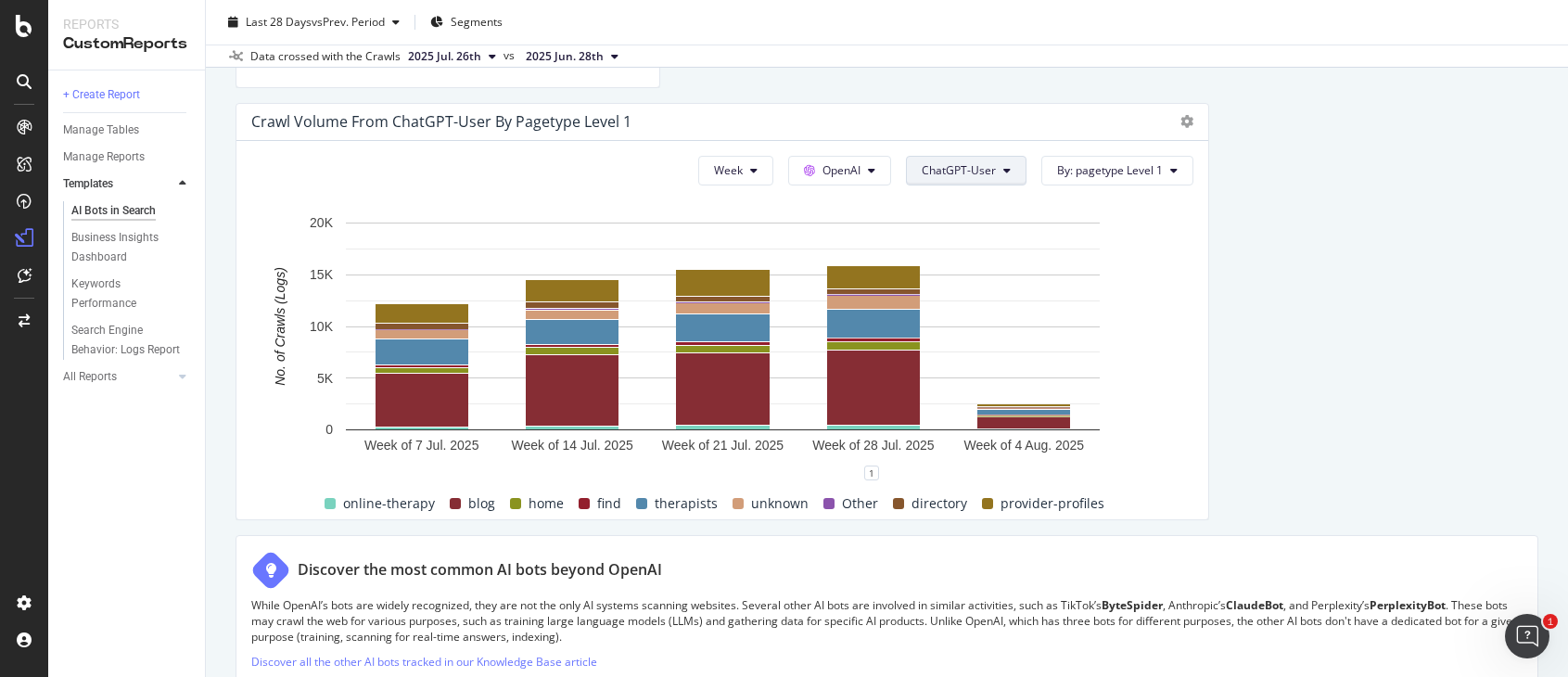 drag, startPoint x: 1031, startPoint y: 168, endPoint x: 1013, endPoint y: 169, distance: 18.027756 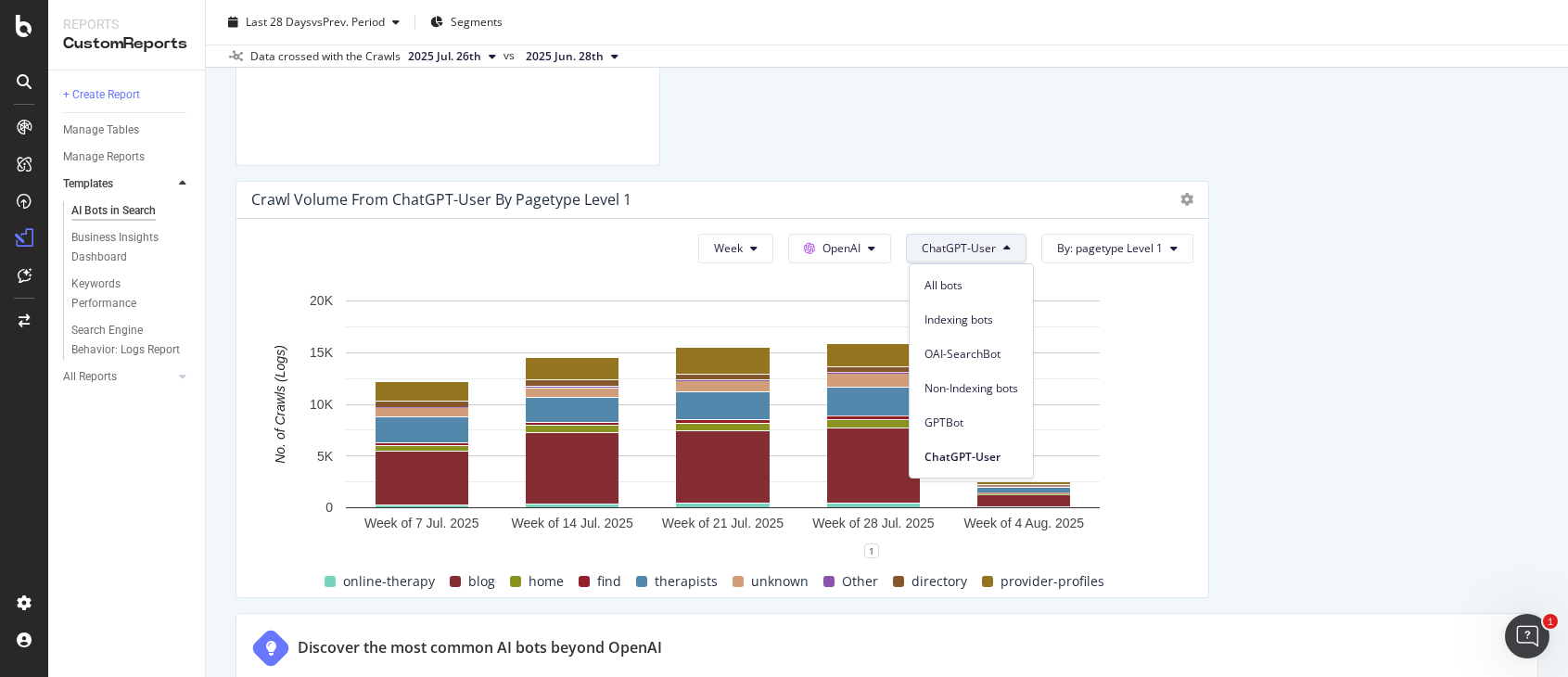 scroll, scrollTop: 2911, scrollLeft: 0, axis: vertical 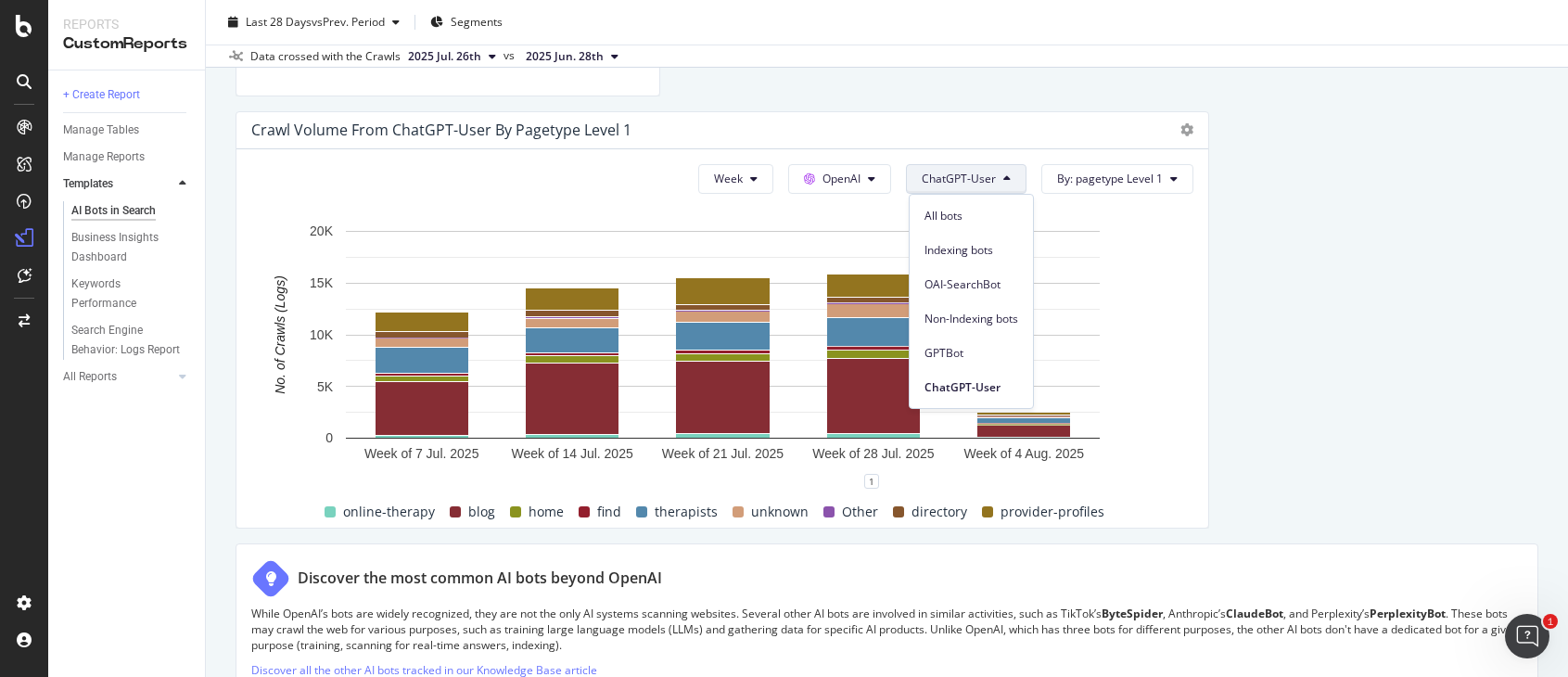 click on "Discover the most common AI bots beyond OpenAI While OpenAI’s bots are widely recognized, they are not the only AI systems scanning websites. Several other AI bots are involved in similar activities, such as TikTok’s  ByteSpider , Anthropic’s  ClaudeBot , and Perplexity’s  PerplexityBot . These bots may crawl the web for various purposes, such as training large language models (LLMs) and gathering data for specific AI products. Unlike OpenAI, which has three bots for different purposes, the other AI bots don't have a dedicated bot for a given purpose (training, scanning for real-time answers, indexing).
Discover all the other AI bots tracked in our Knowledge Base article" at bounding box center [886, 623] 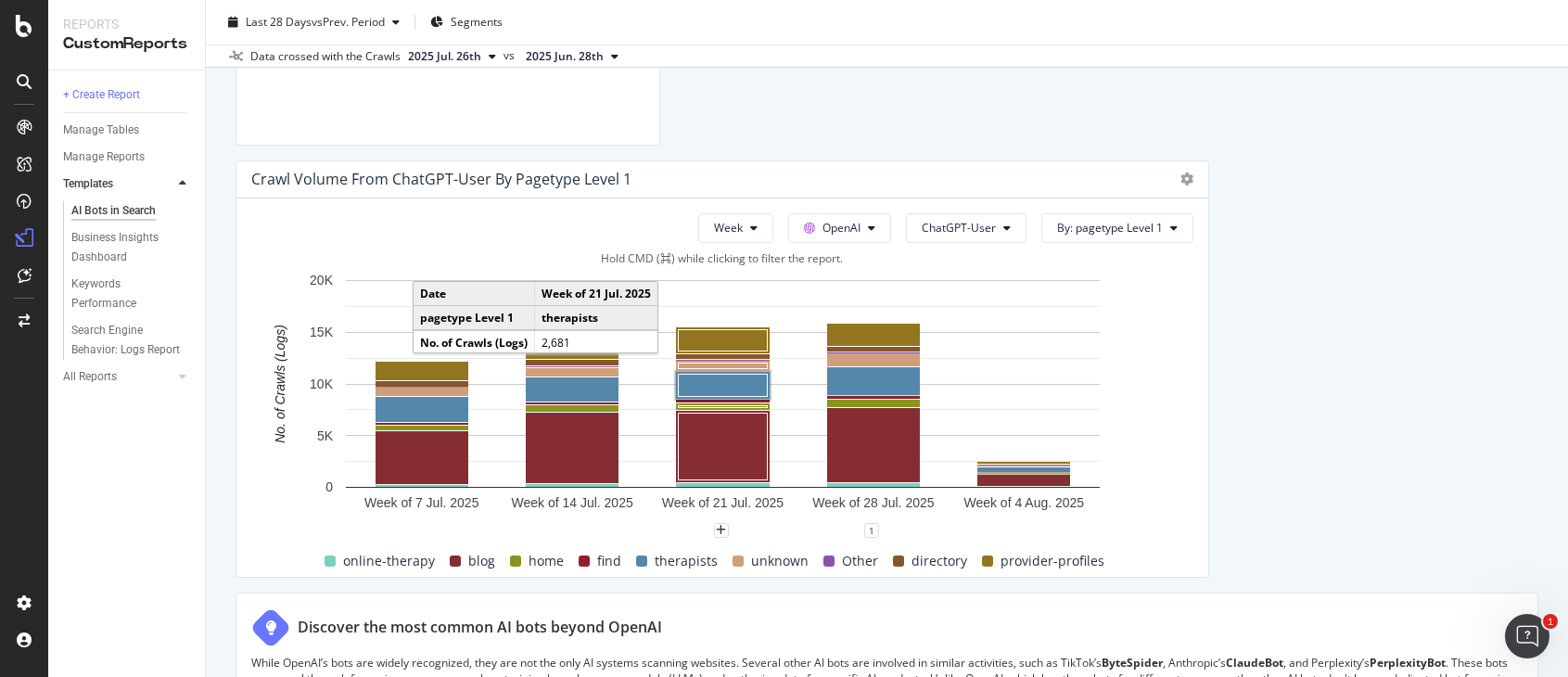 scroll, scrollTop: 2860, scrollLeft: 0, axis: vertical 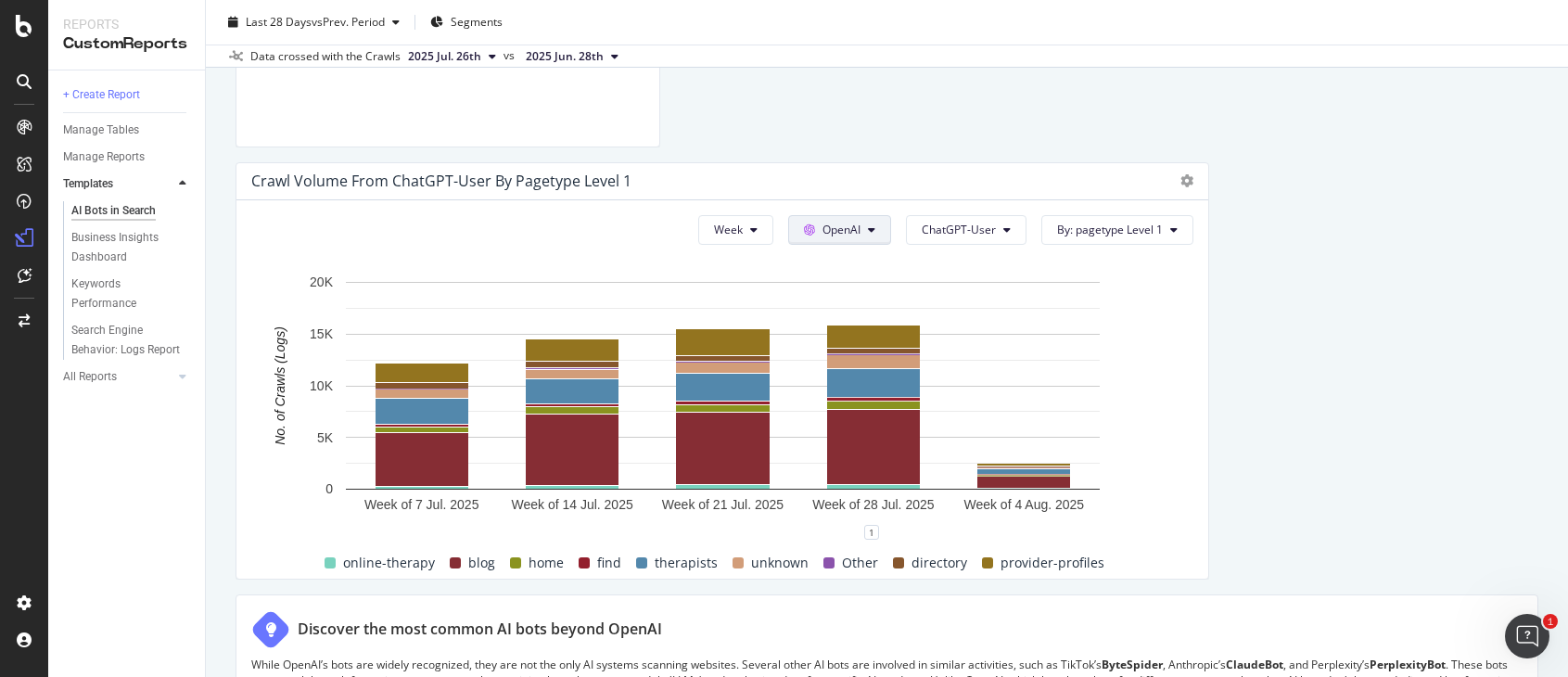 click on "OpenAI" at bounding box center (839, 230) 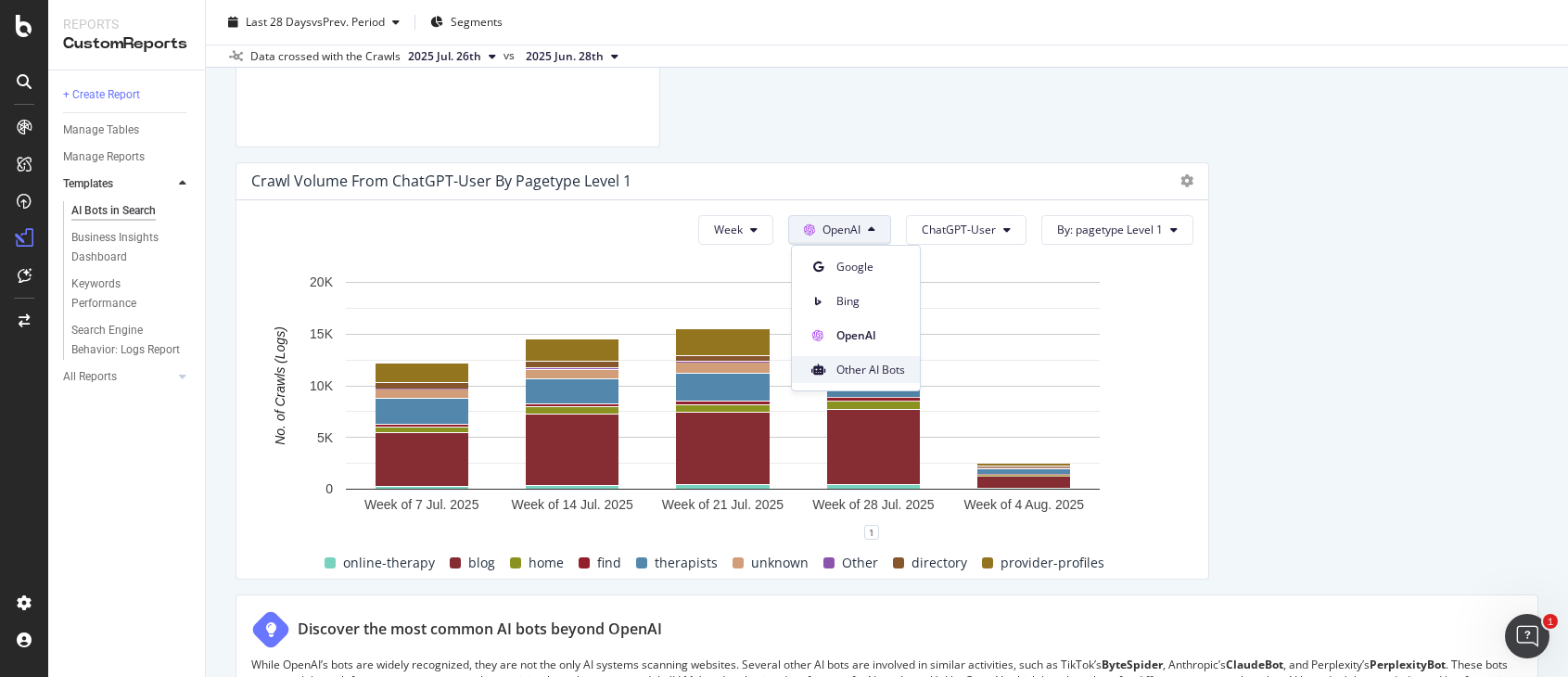 click on "Other AI Bots" at bounding box center [871, 370] 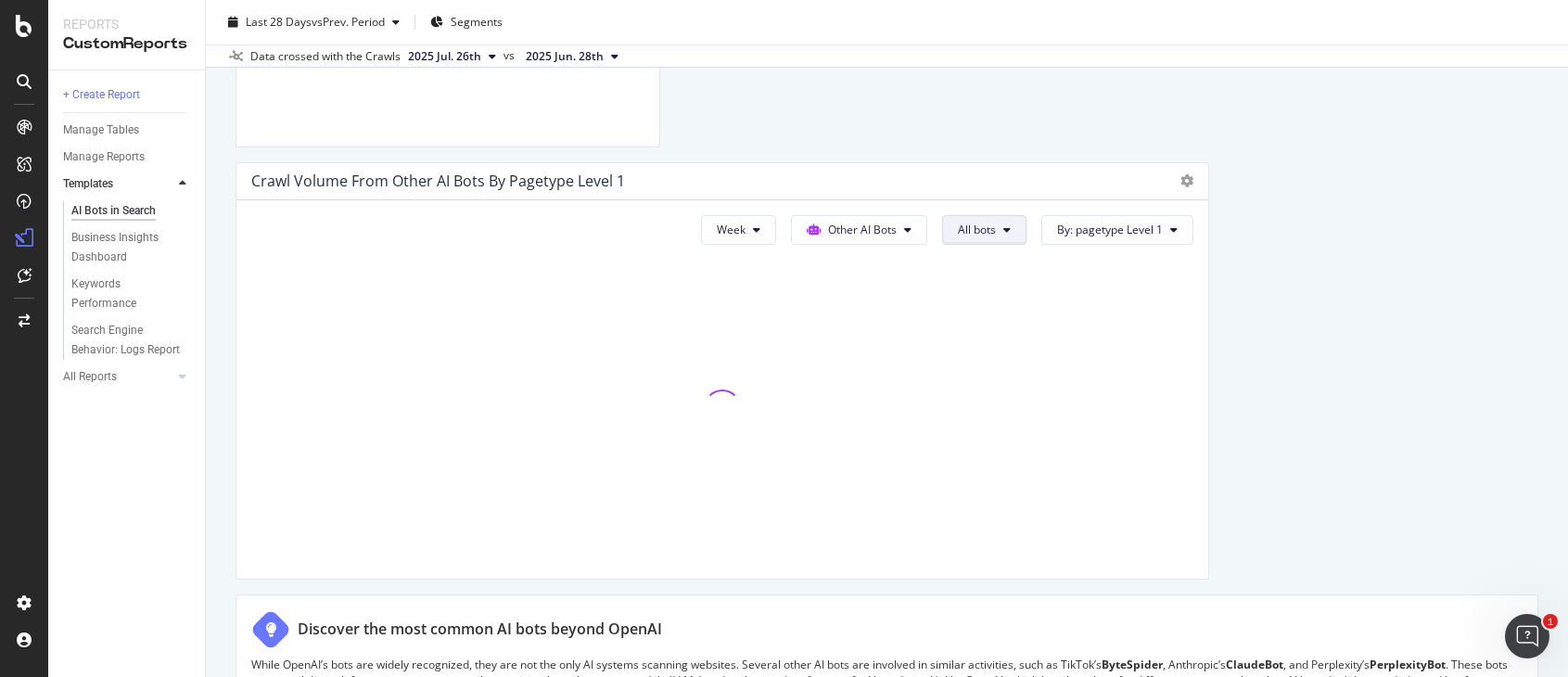 click on "All bots" at bounding box center [976, 229] 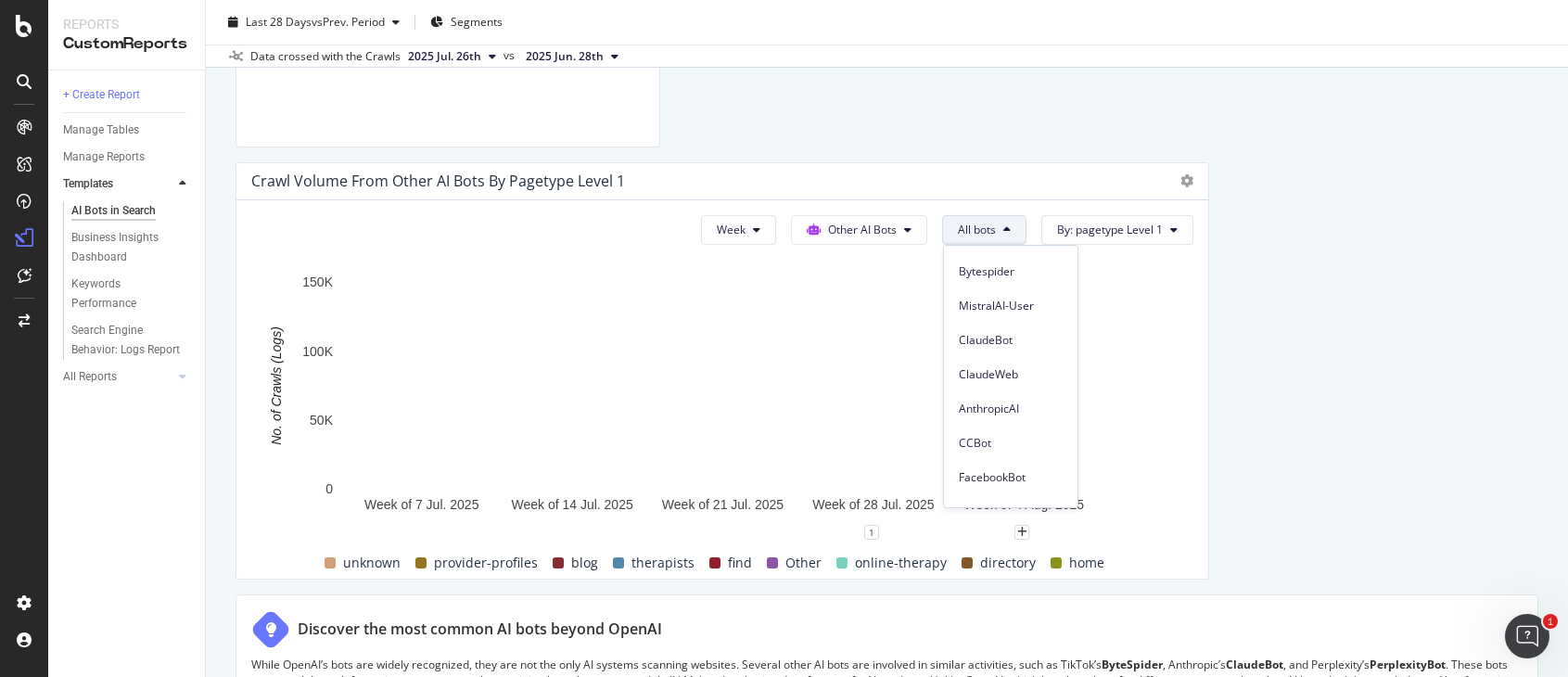 scroll, scrollTop: 261, scrollLeft: 0, axis: vertical 